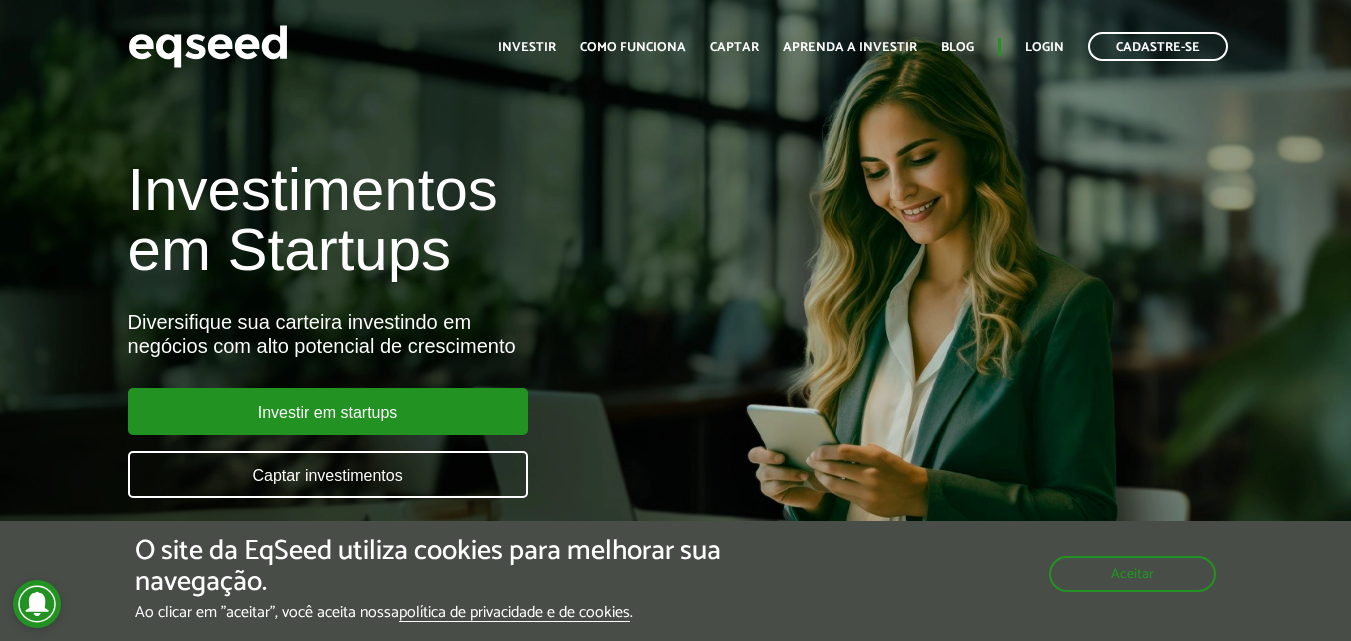 scroll, scrollTop: 0, scrollLeft: 0, axis: both 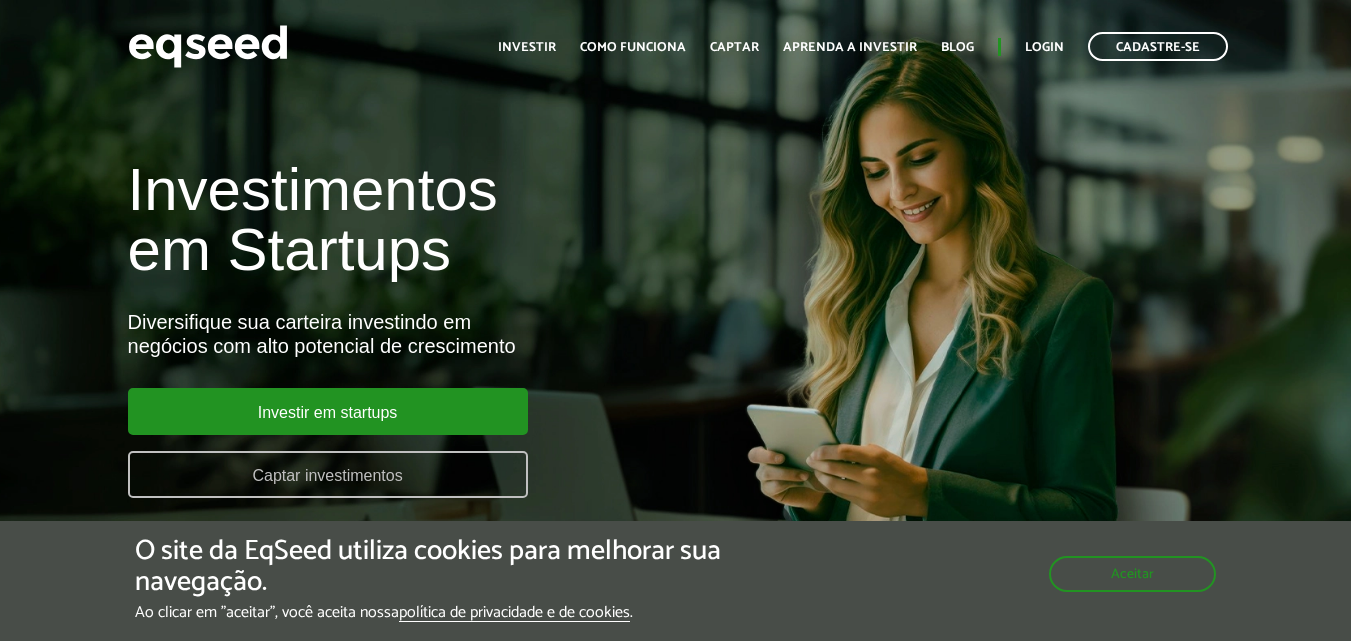 click on "Captar investimentos" at bounding box center [328, 474] 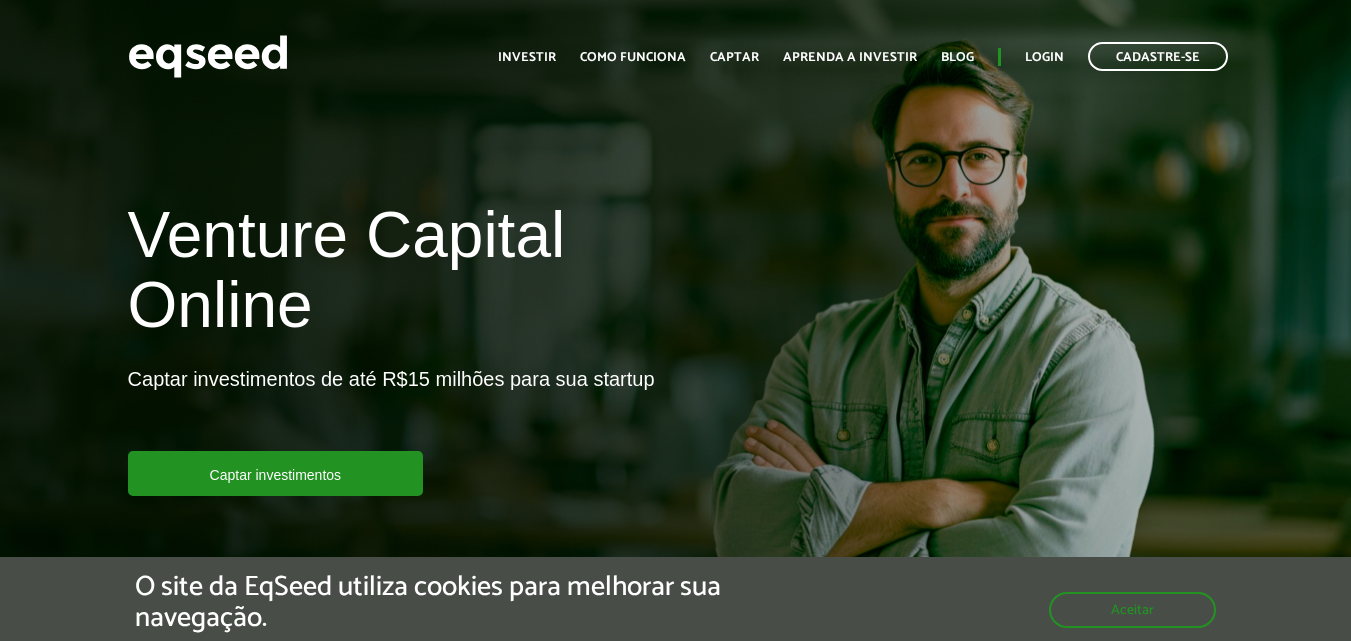 scroll, scrollTop: 0, scrollLeft: 0, axis: both 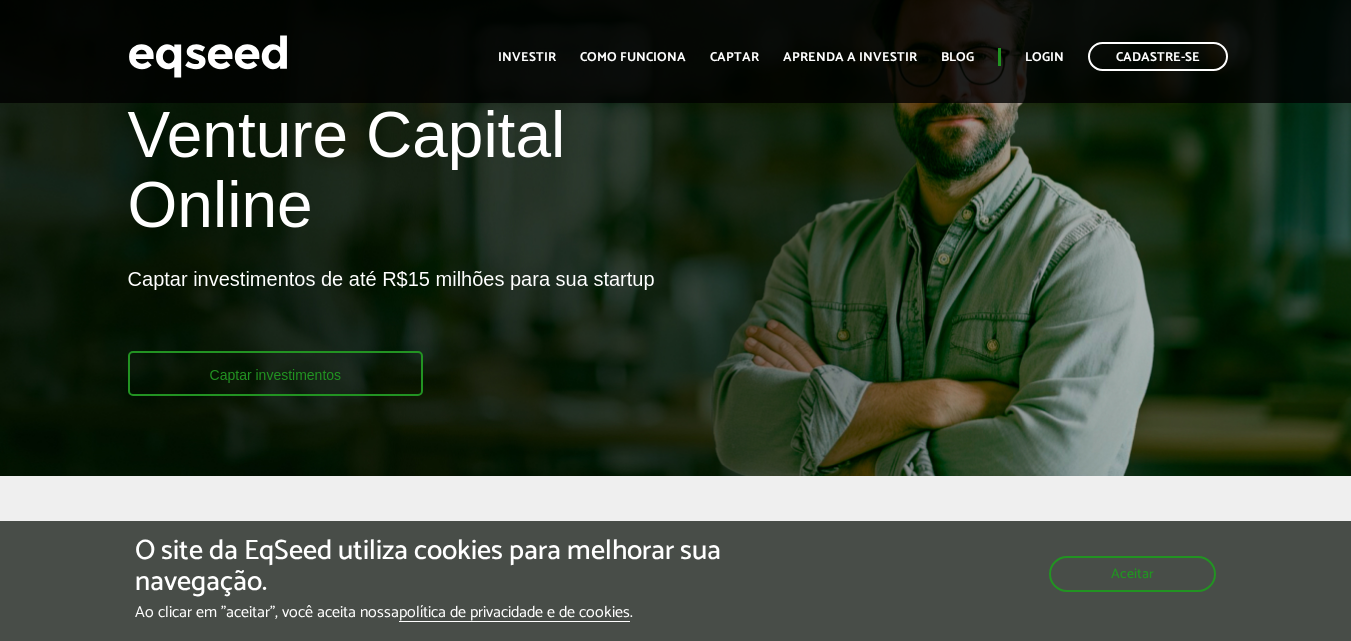 click on "Captar investimentos" at bounding box center (276, 373) 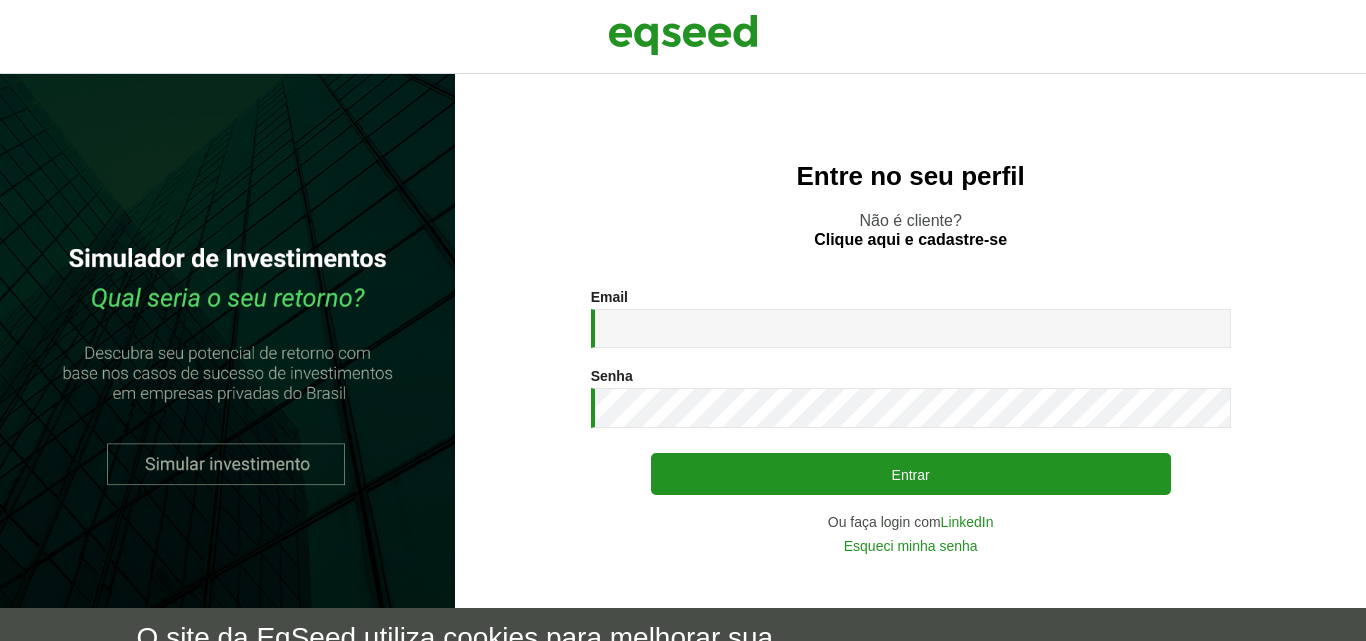 scroll, scrollTop: 0, scrollLeft: 0, axis: both 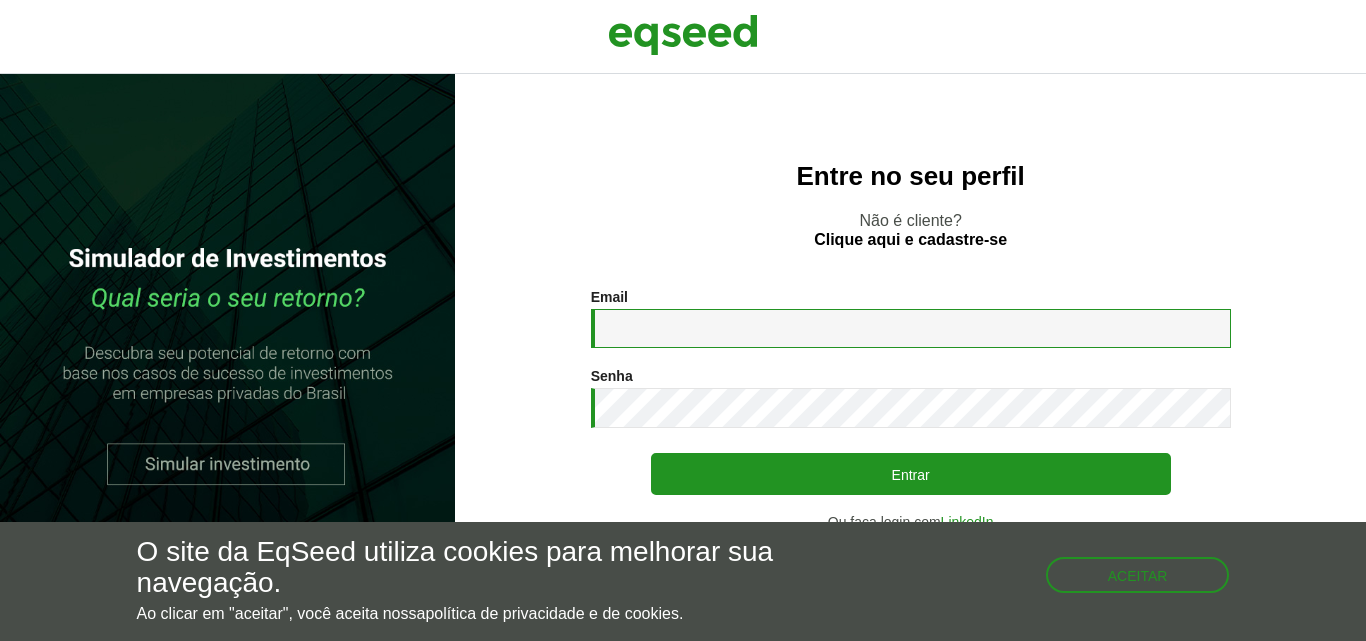click on "Email  *" at bounding box center (911, 328) 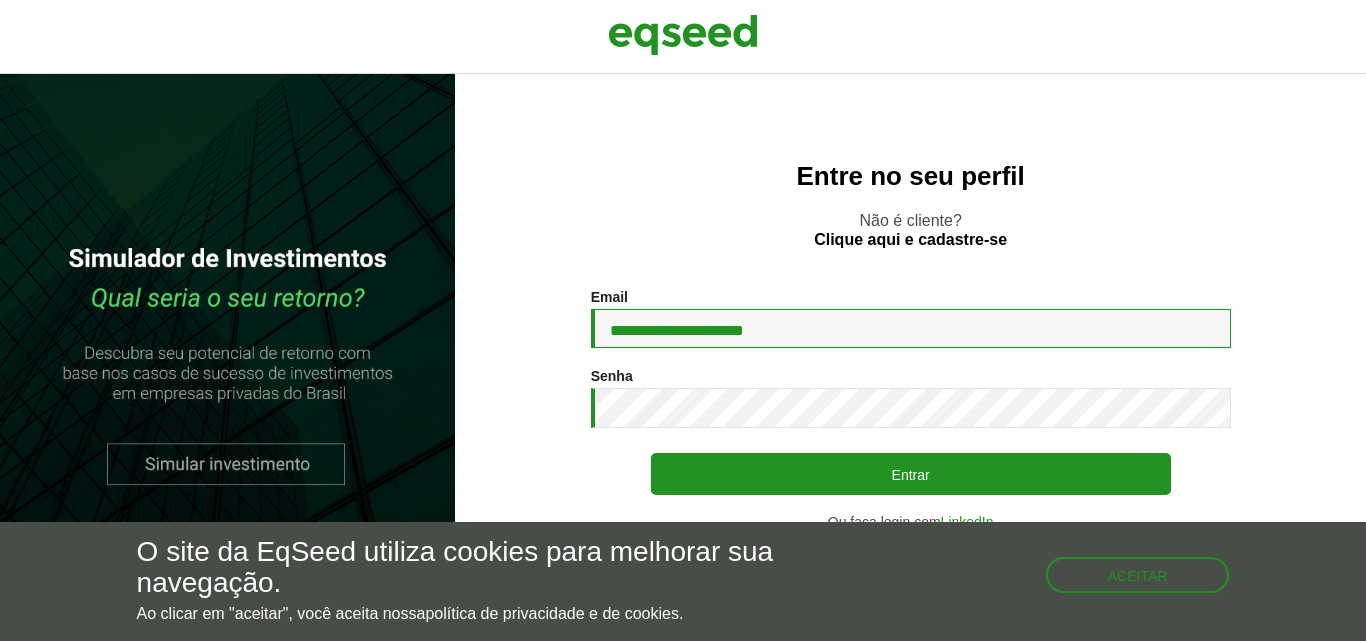 type on "**********" 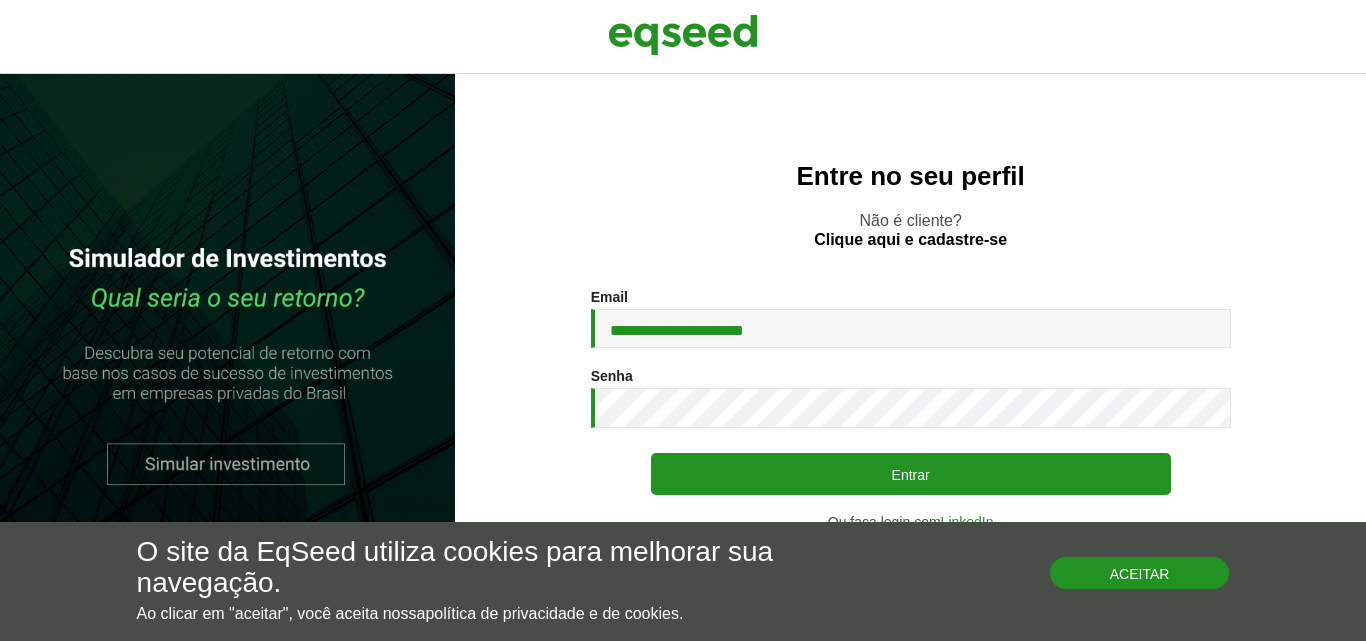 click on "Aceitar" at bounding box center [1140, 573] 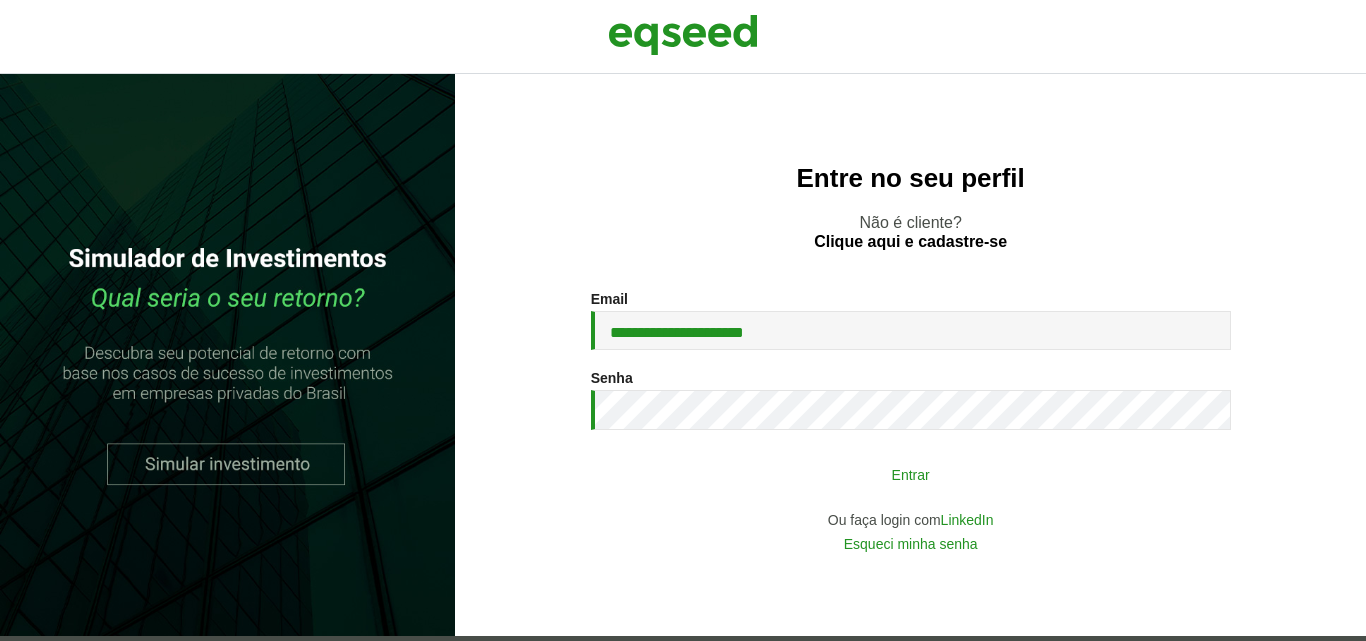 click on "Entrar" at bounding box center (911, 474) 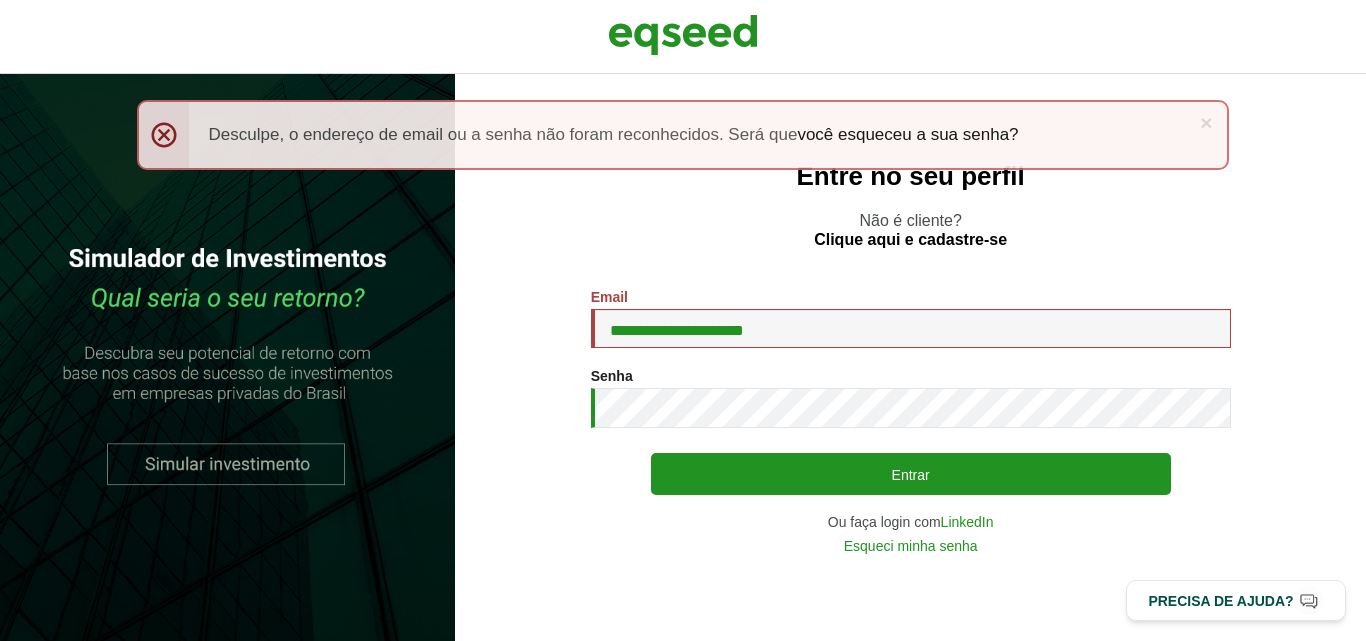 scroll, scrollTop: 0, scrollLeft: 0, axis: both 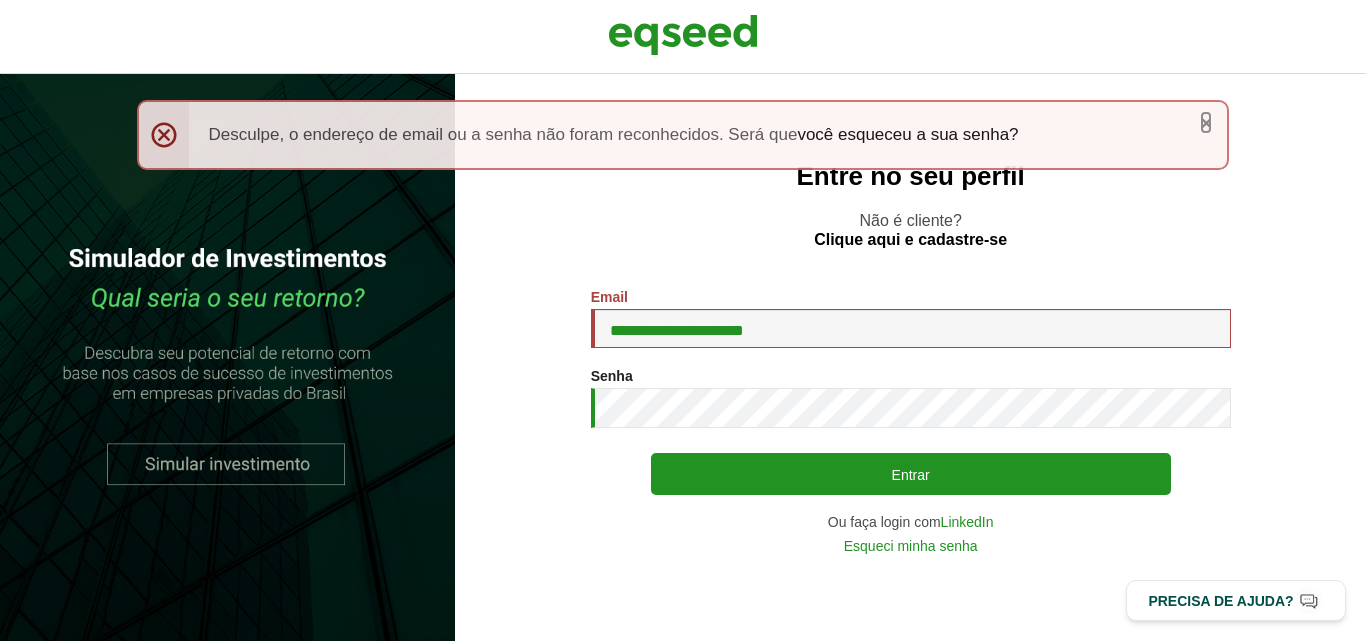 click on "×" at bounding box center [1206, 122] 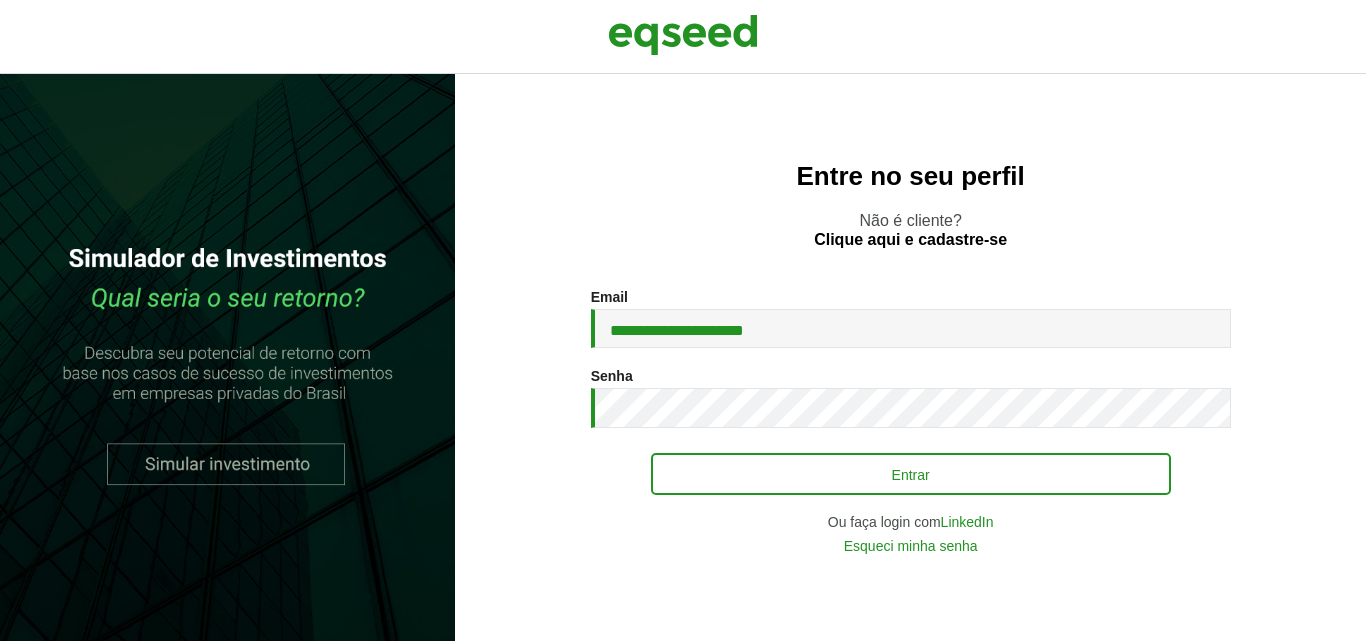 scroll, scrollTop: 0, scrollLeft: 0, axis: both 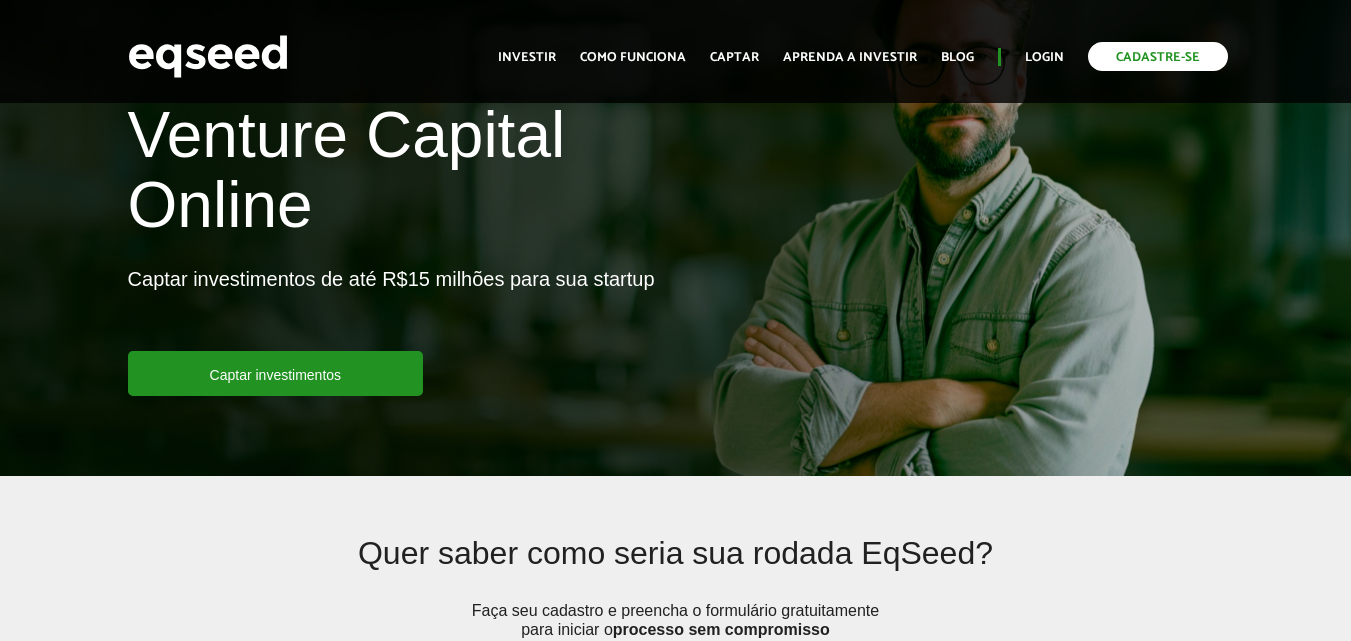 click on "Cadastre-se" at bounding box center (1158, 56) 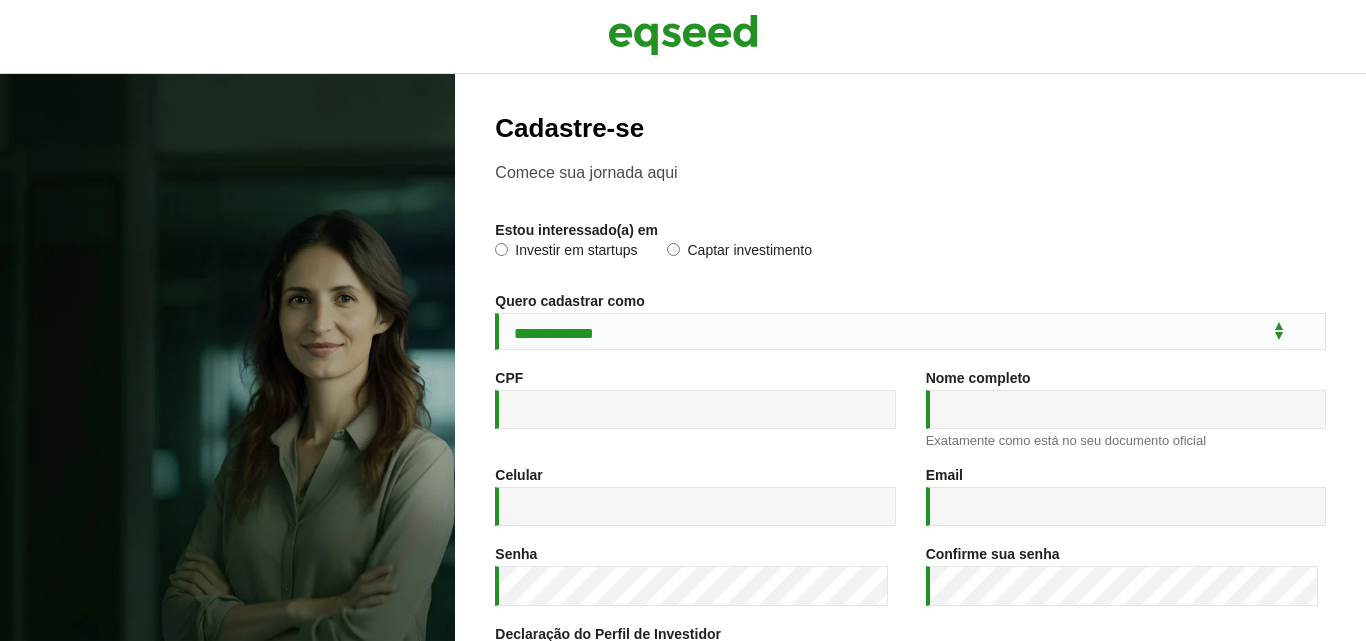 scroll, scrollTop: 0, scrollLeft: 0, axis: both 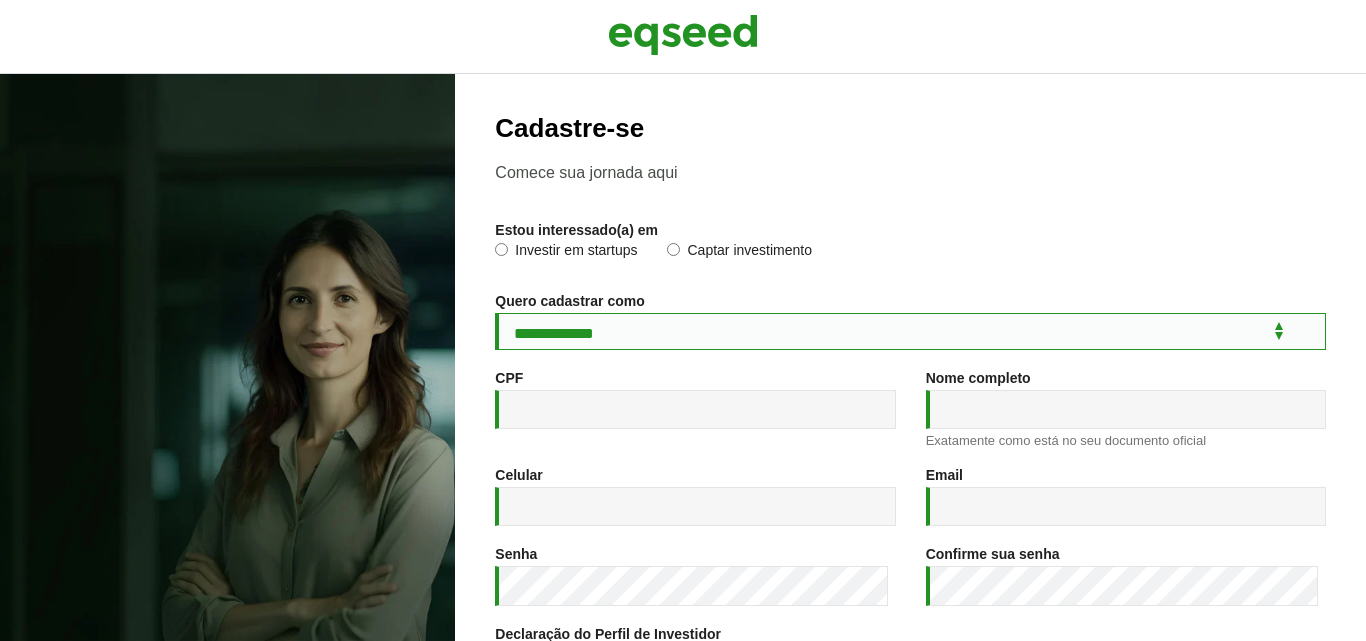click on "**********" at bounding box center (910, 331) 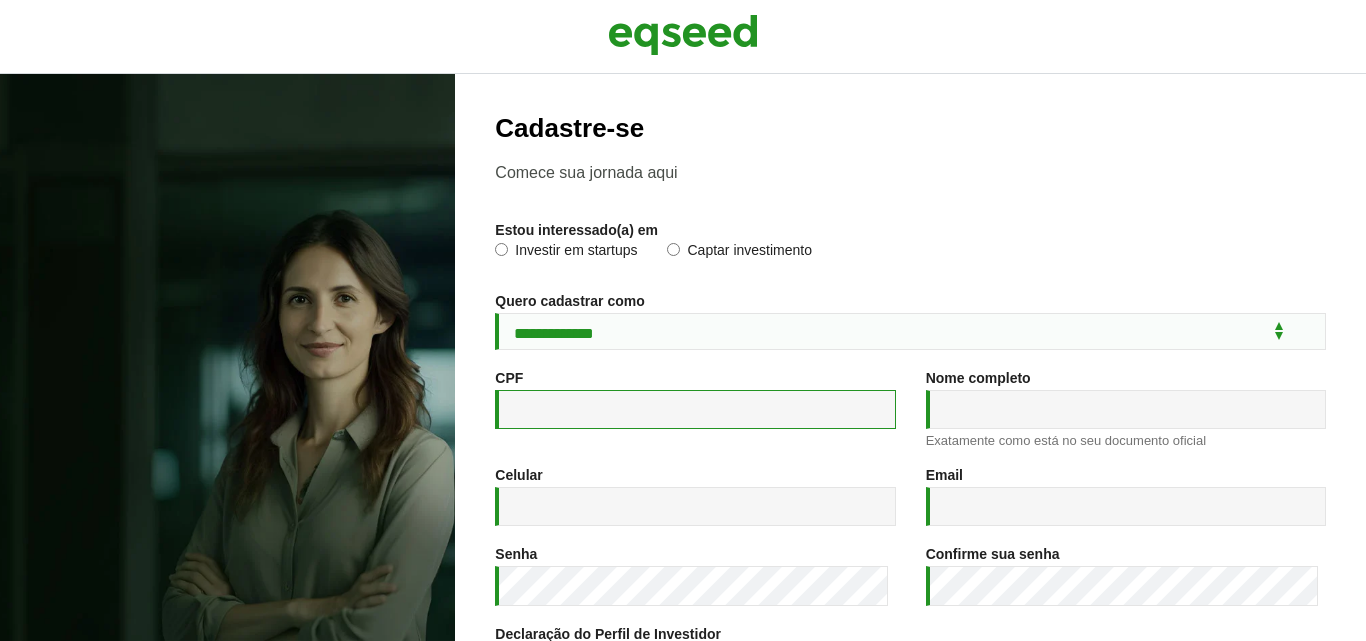 click on "CPF  *" at bounding box center [695, 409] 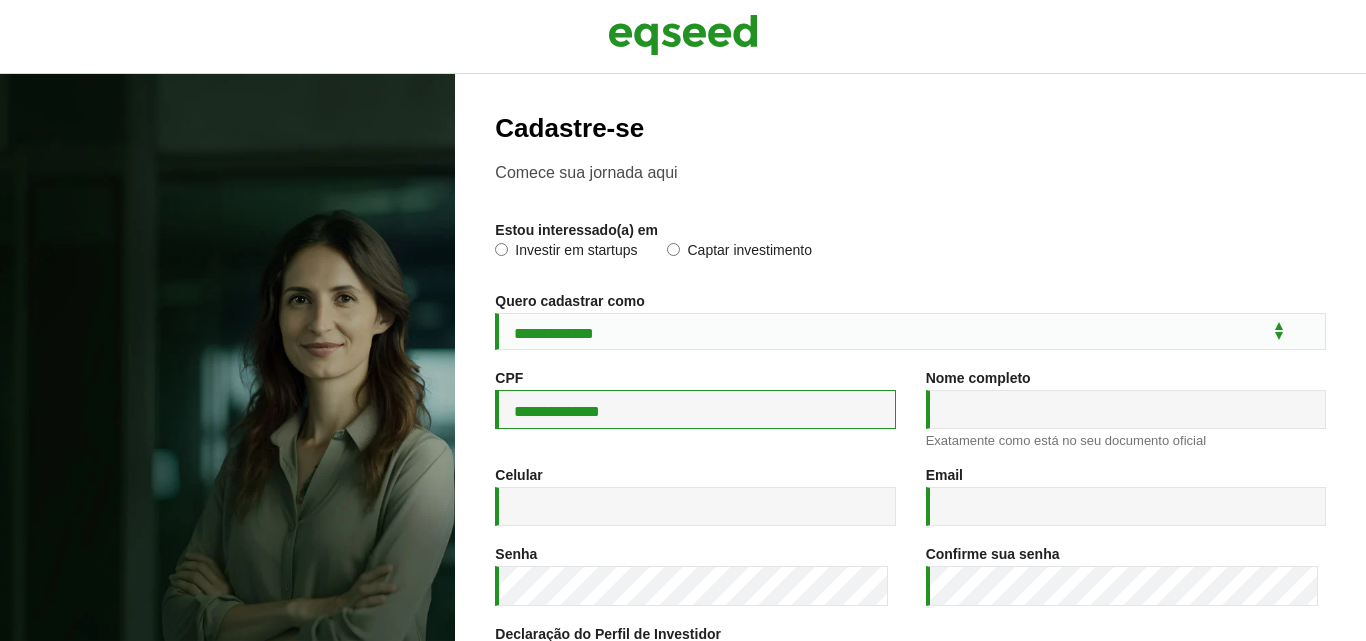 type on "**********" 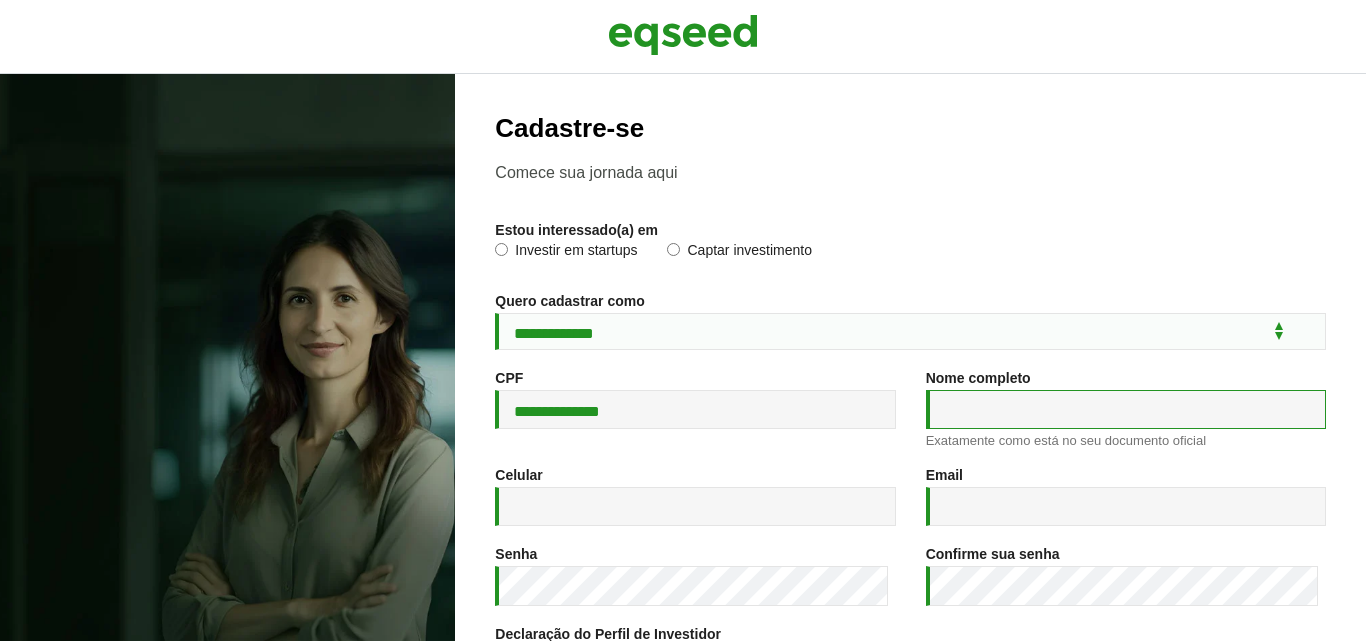 click on "Nome completo  *" at bounding box center [1126, 409] 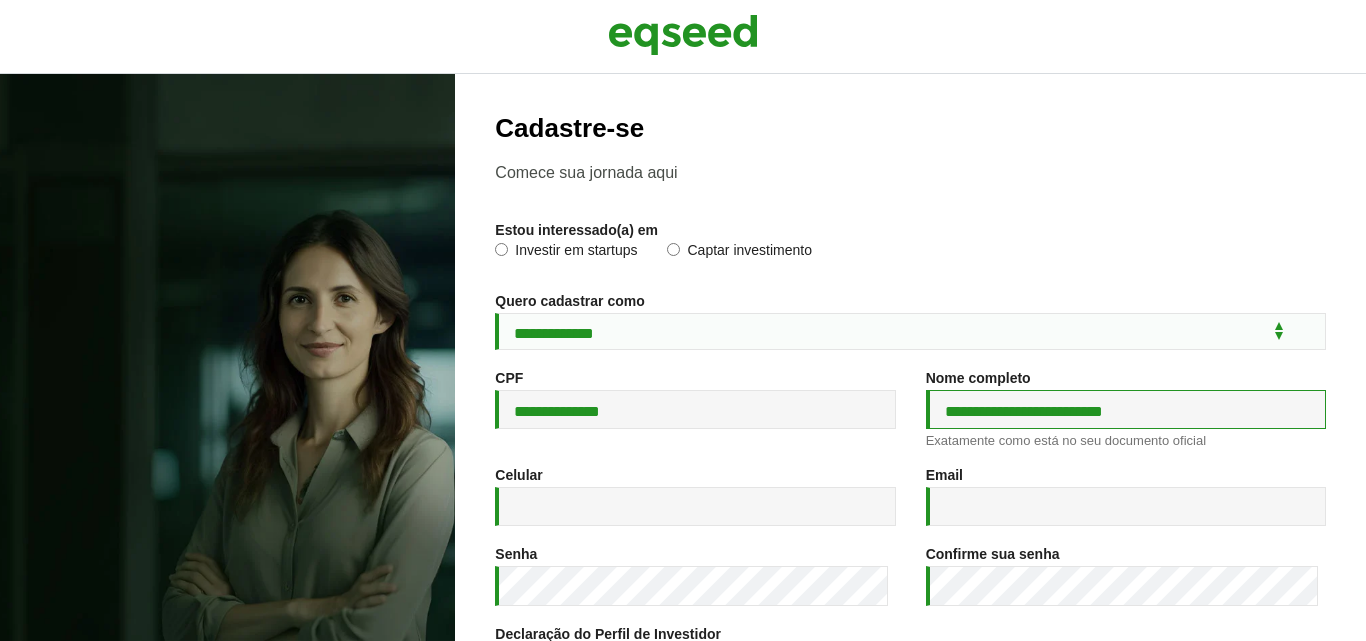 type on "**********" 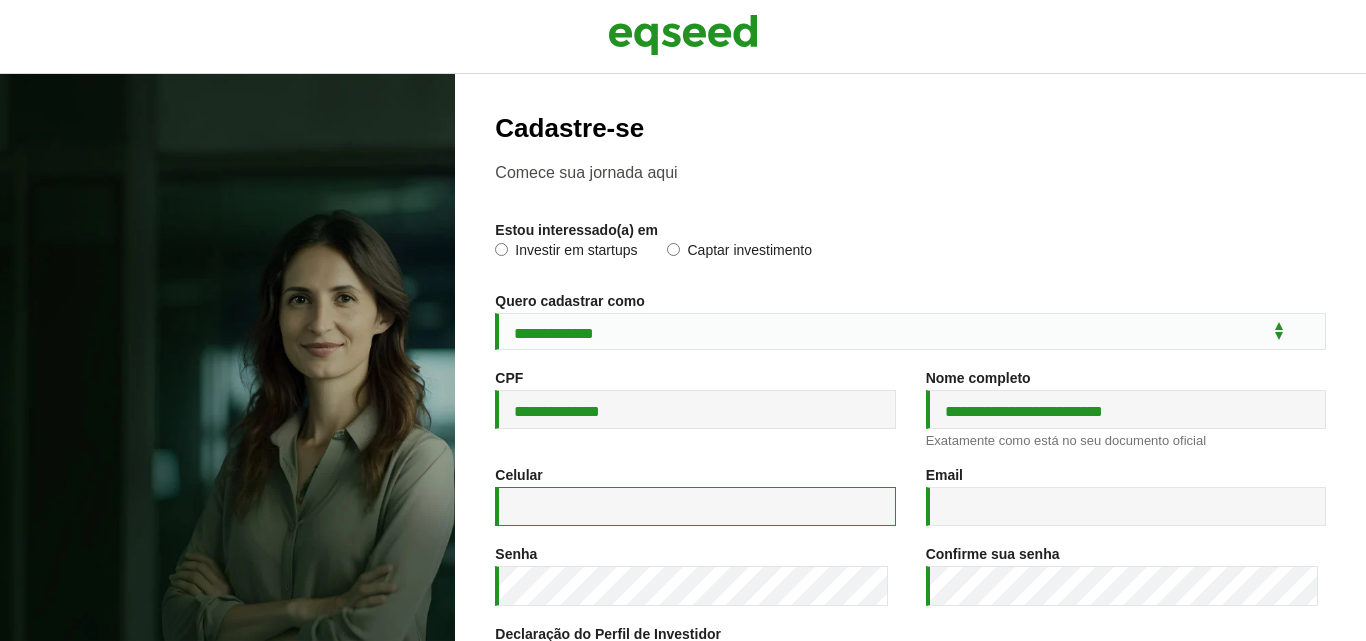 click on "Celular  *" at bounding box center [695, 506] 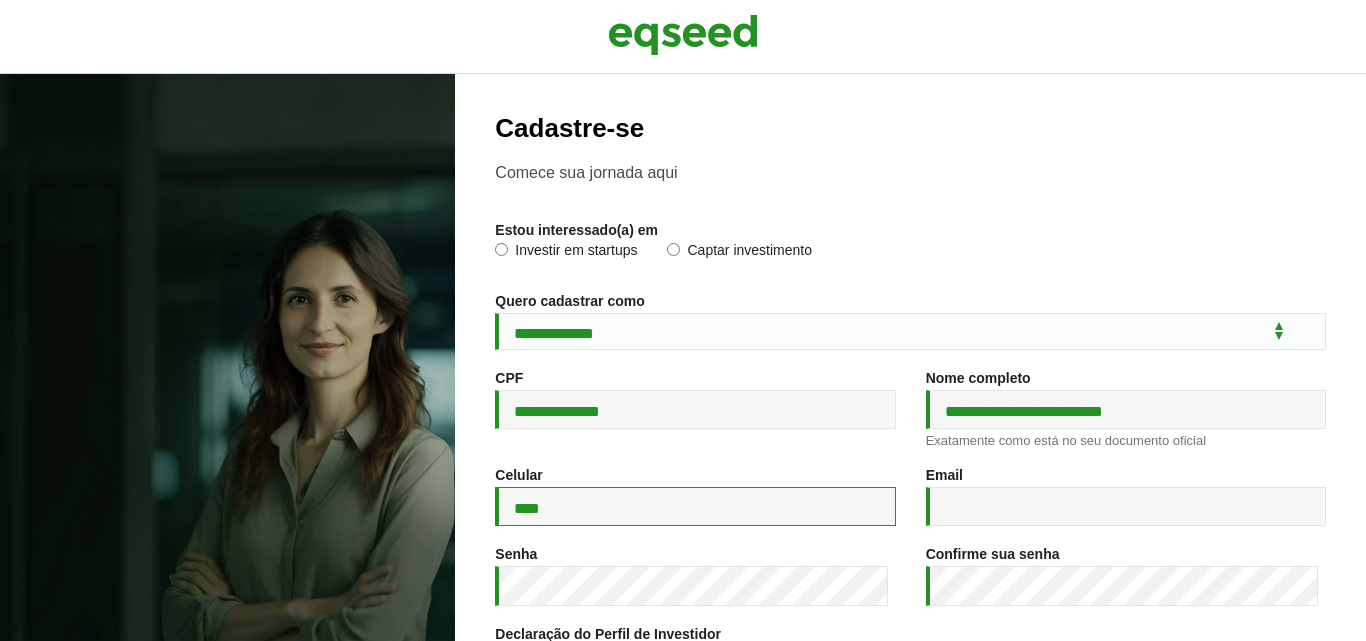 type on "**" 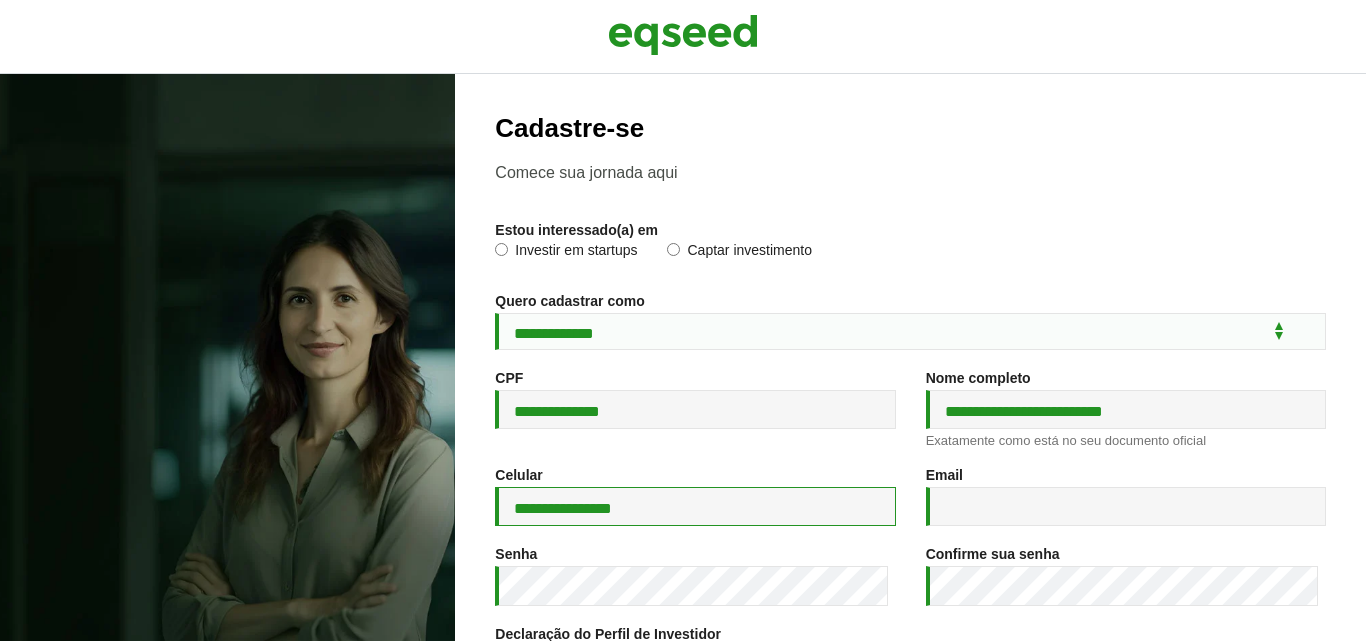 type on "**********" 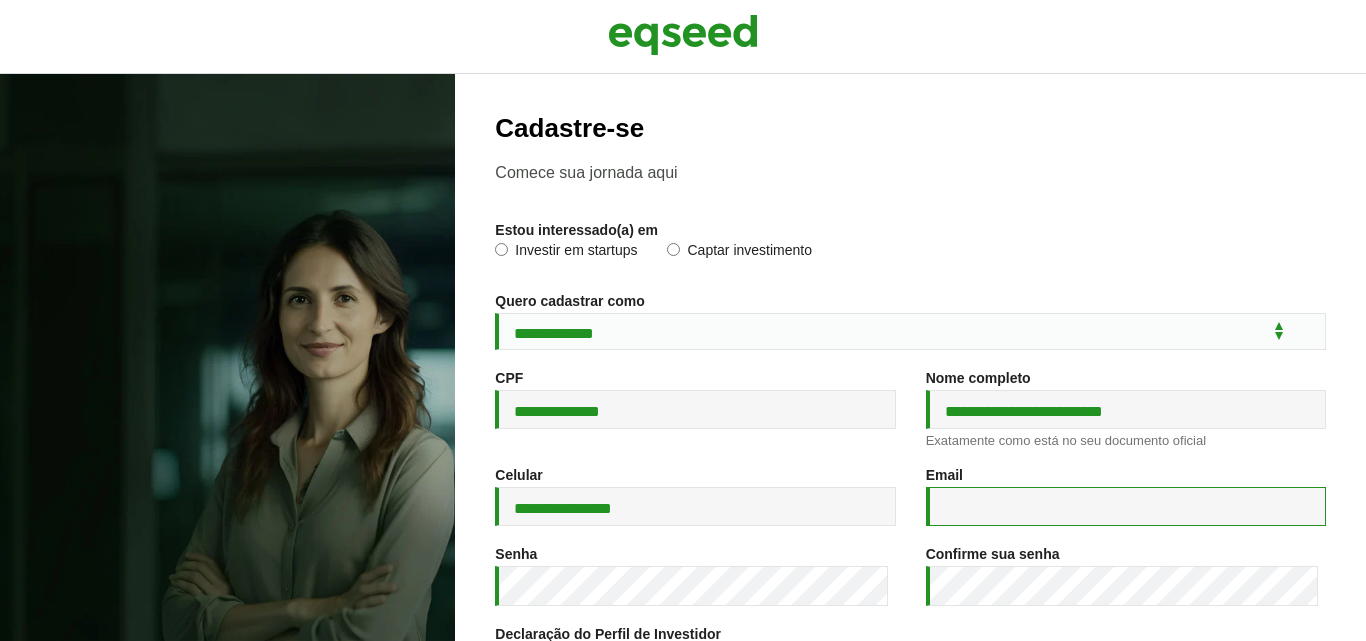 click on "Email  *" at bounding box center [1126, 506] 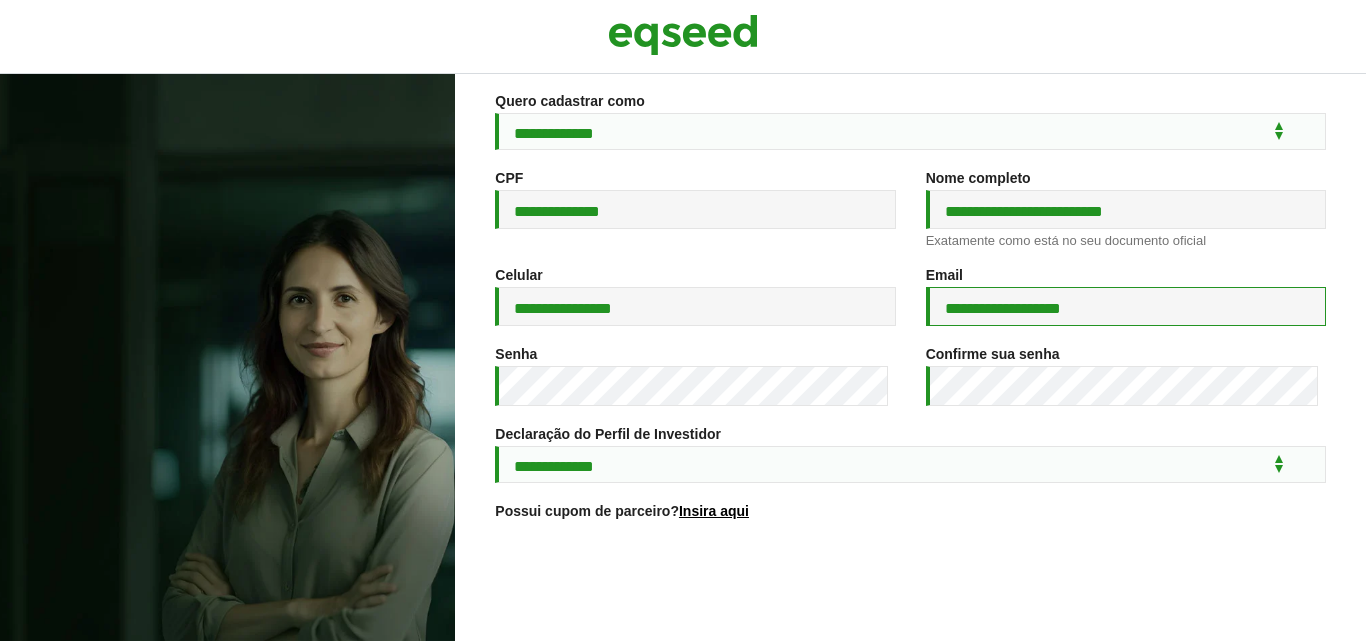 scroll, scrollTop: 300, scrollLeft: 0, axis: vertical 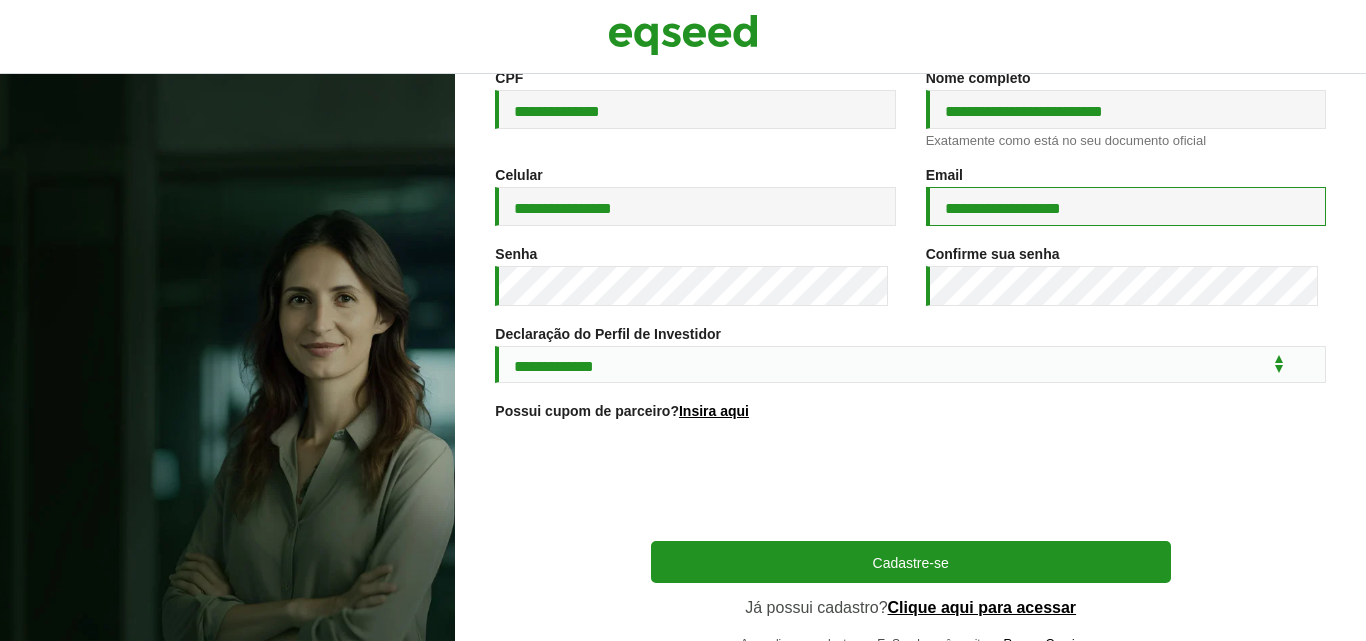 type on "**********" 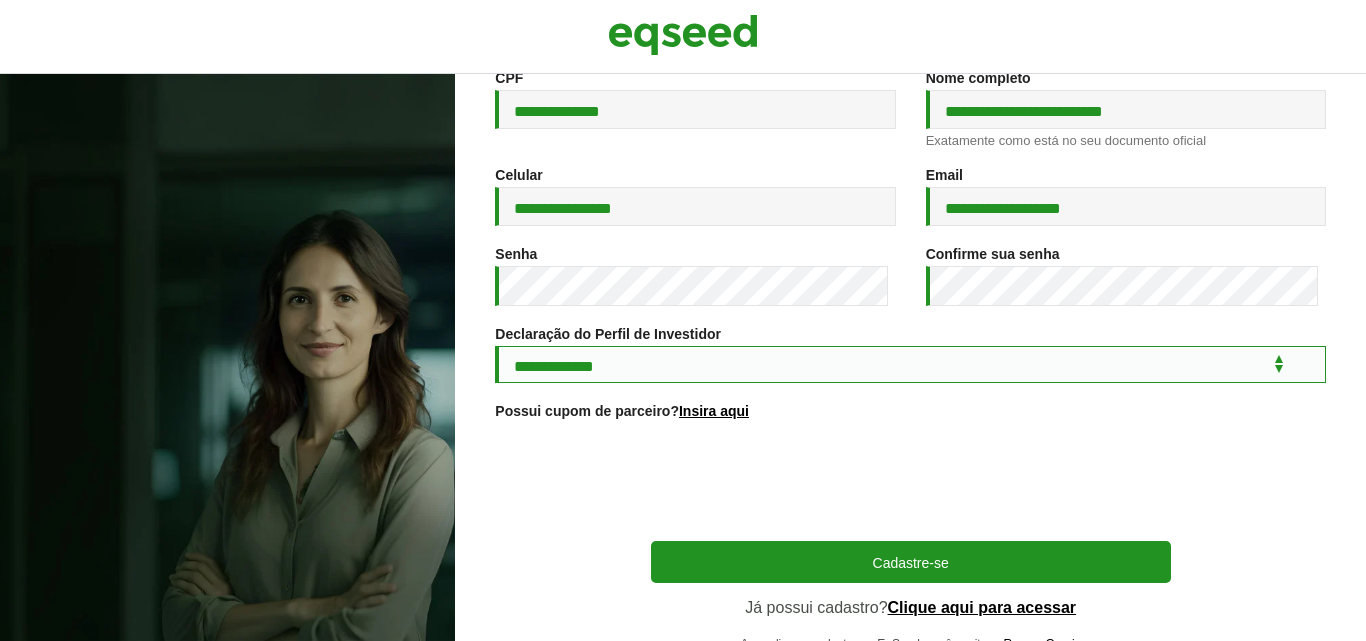 click on "**********" at bounding box center (910, 364) 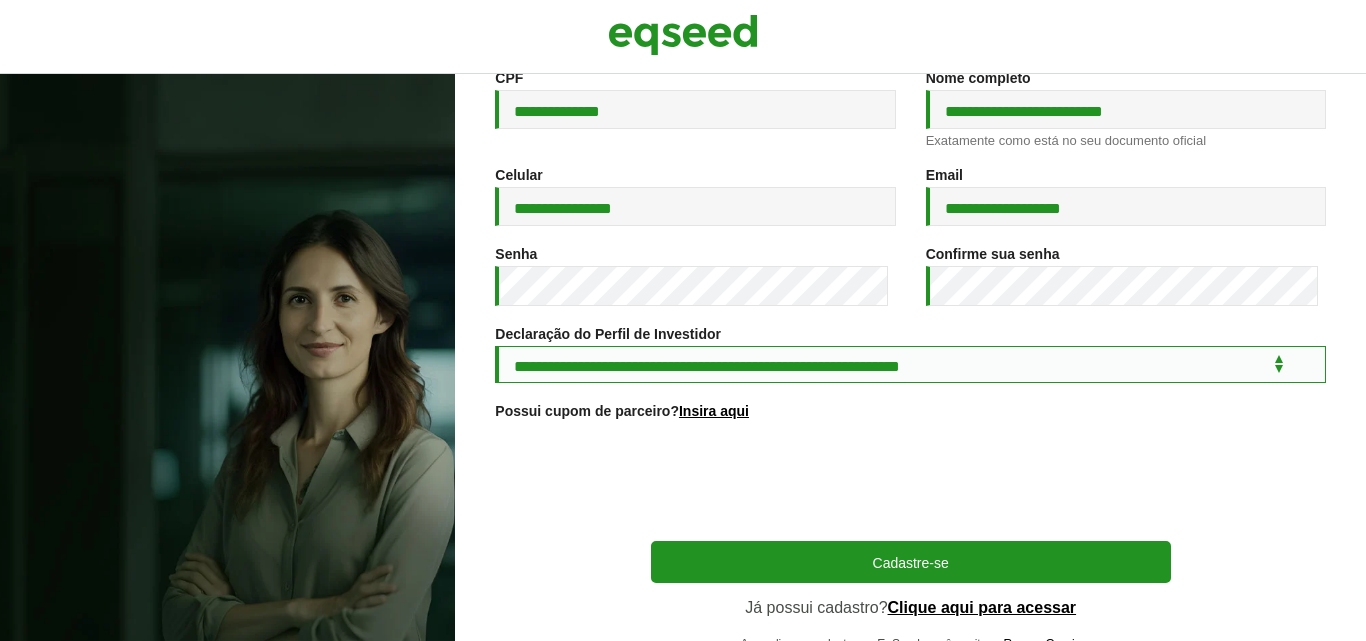 click on "**********" at bounding box center [910, 364] 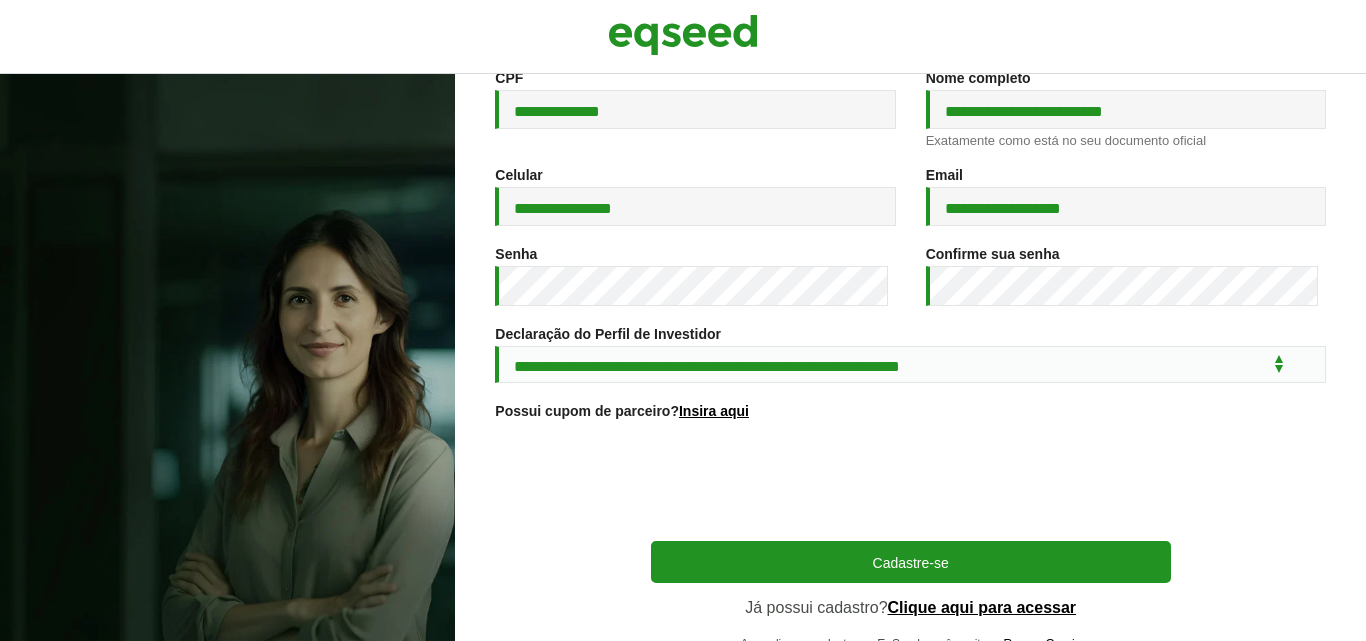 scroll, scrollTop: 376, scrollLeft: 0, axis: vertical 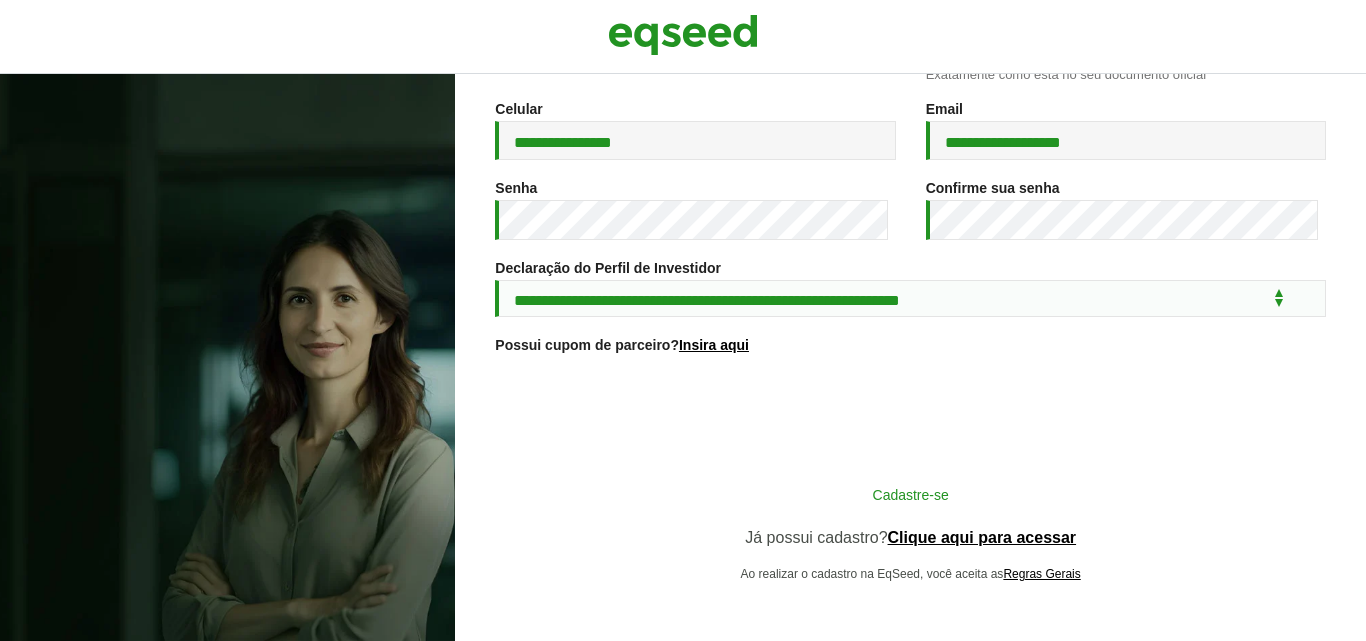 click on "Cadastre-se" at bounding box center [911, 494] 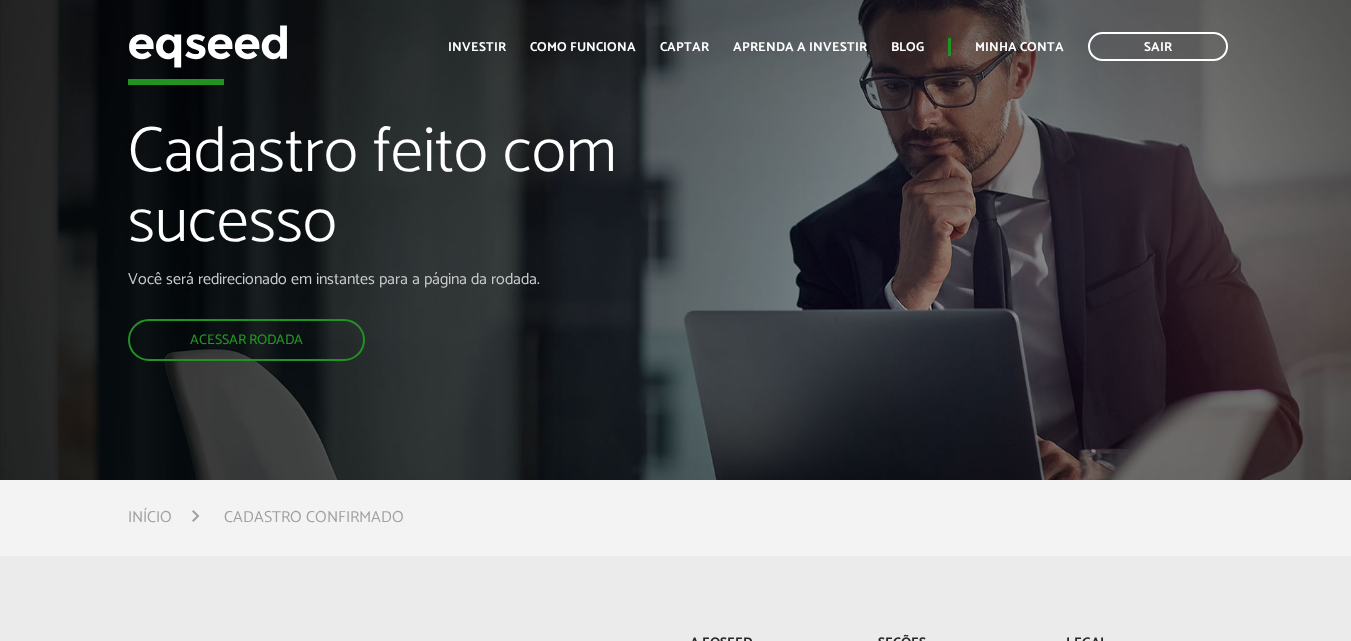 scroll, scrollTop: 0, scrollLeft: 0, axis: both 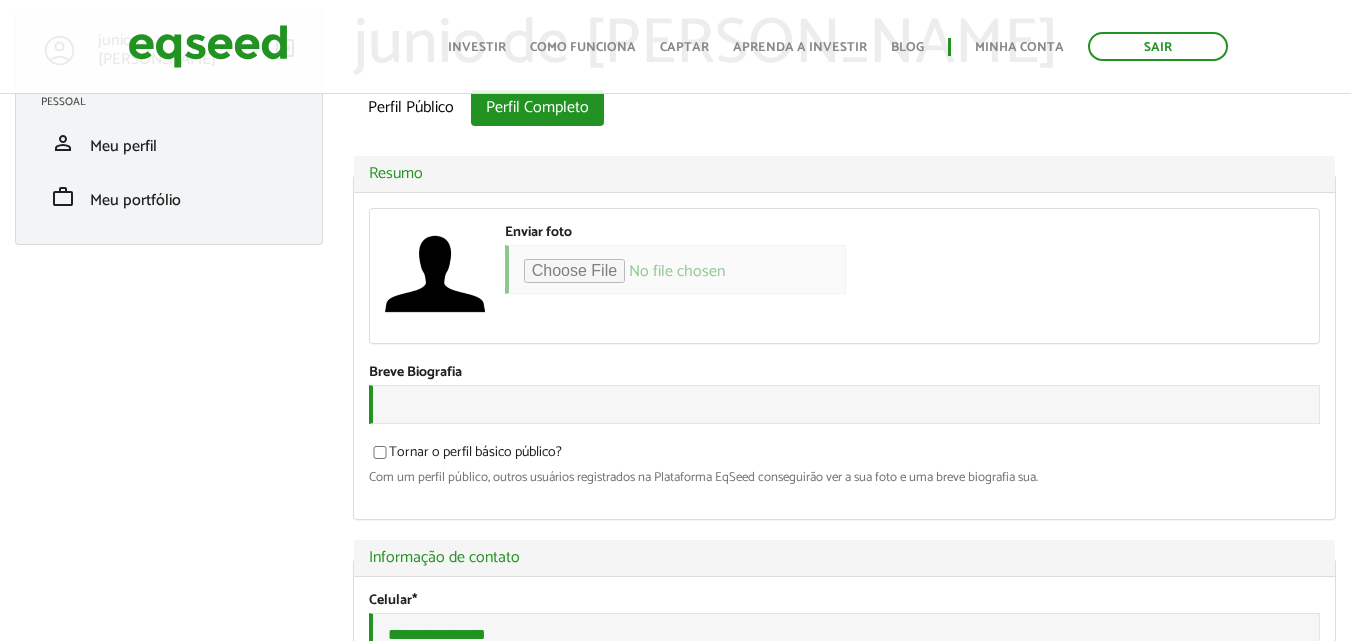type on "**********" 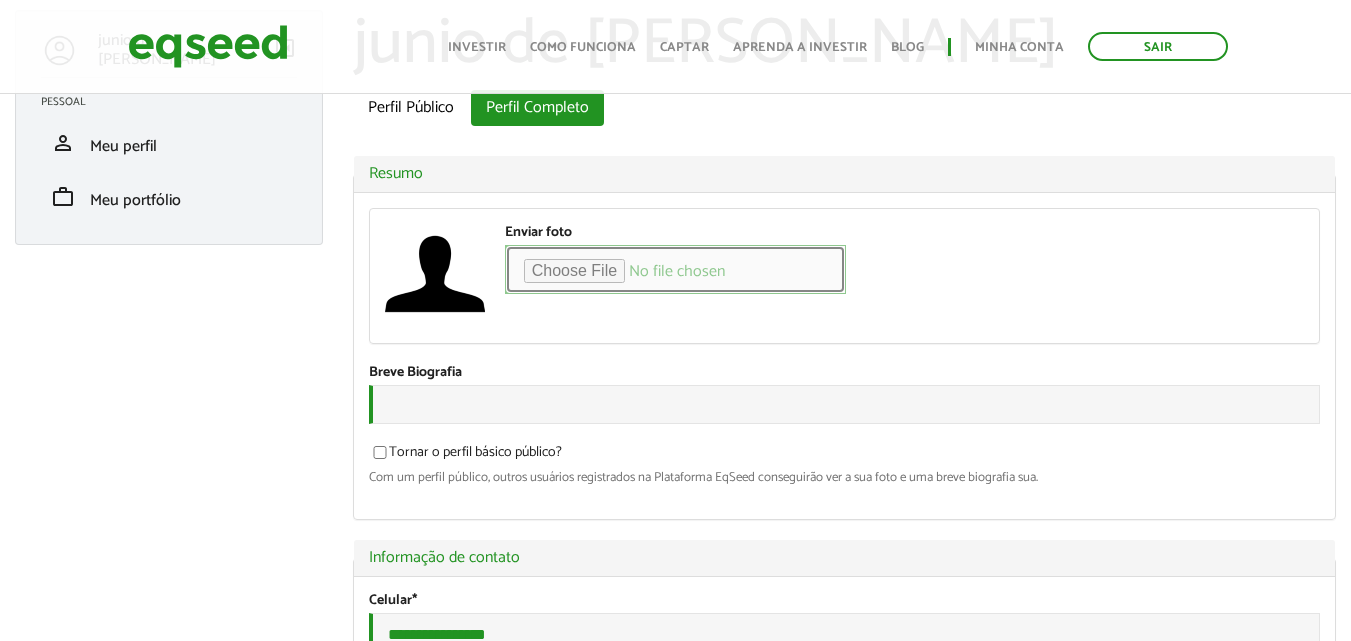 click on "Enviar foto" at bounding box center [675, 269] 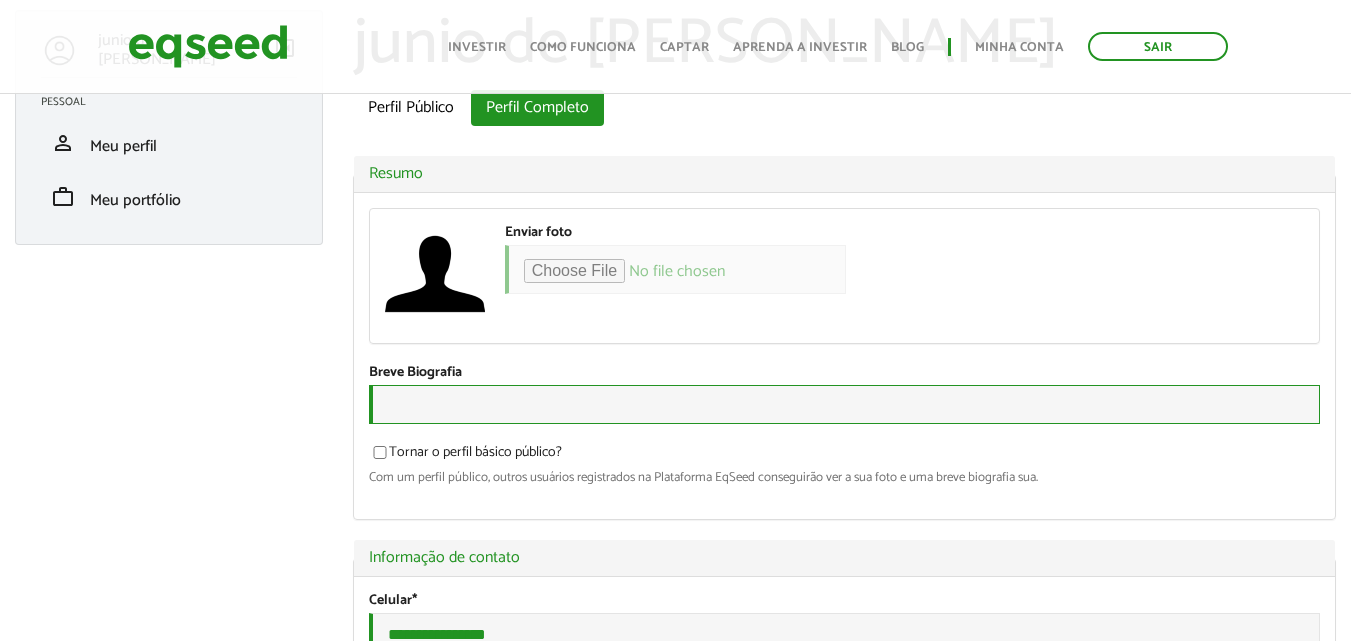 click on "Breve Biografia" at bounding box center [844, 404] 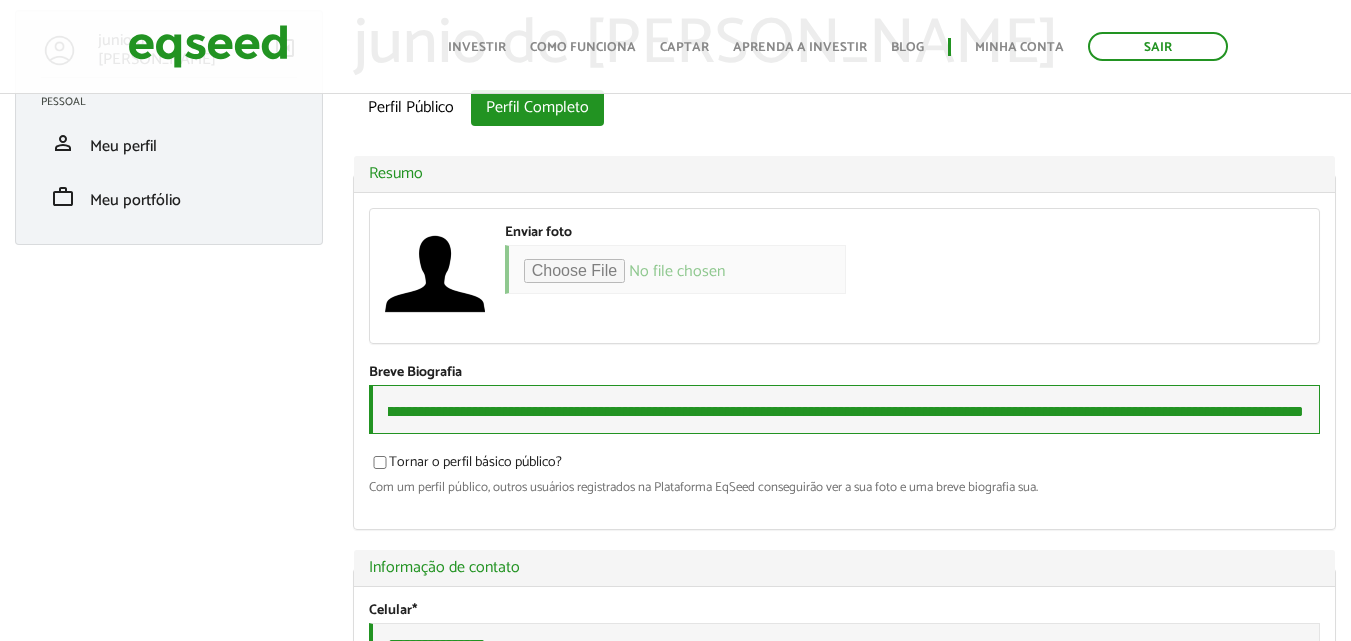 scroll, scrollTop: 0, scrollLeft: 738, axis: horizontal 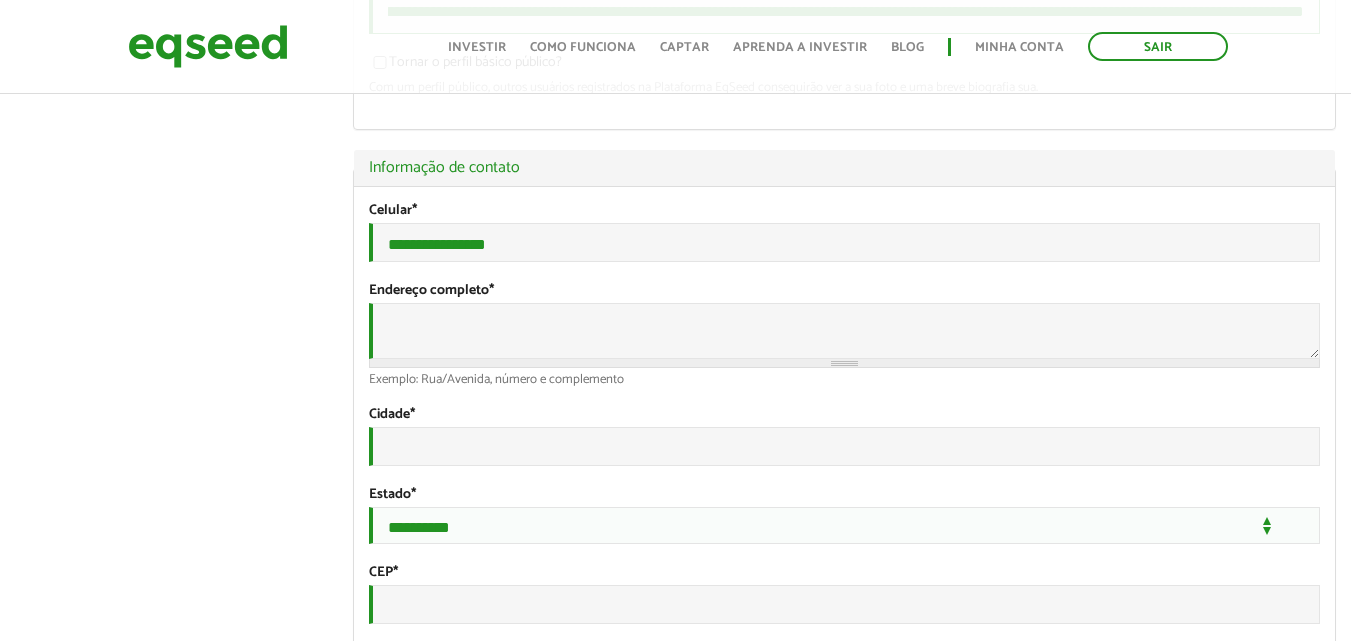 type on "**********" 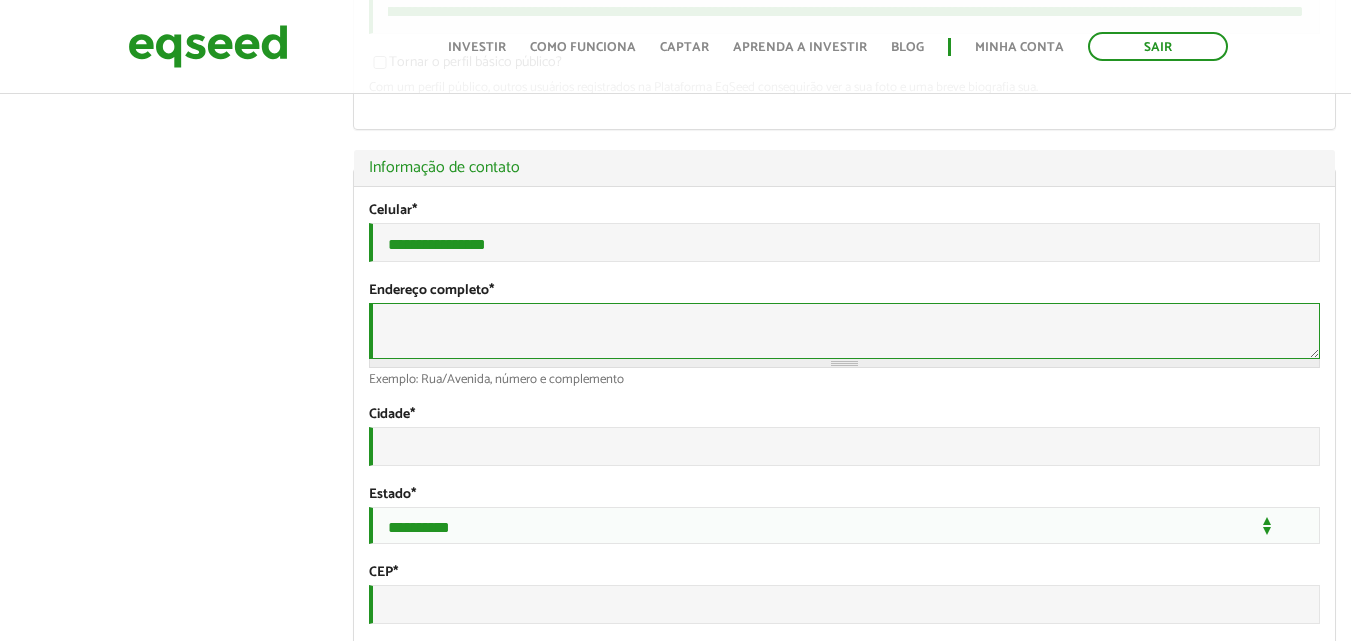 click on "Endereço completo  *" at bounding box center (844, 331) 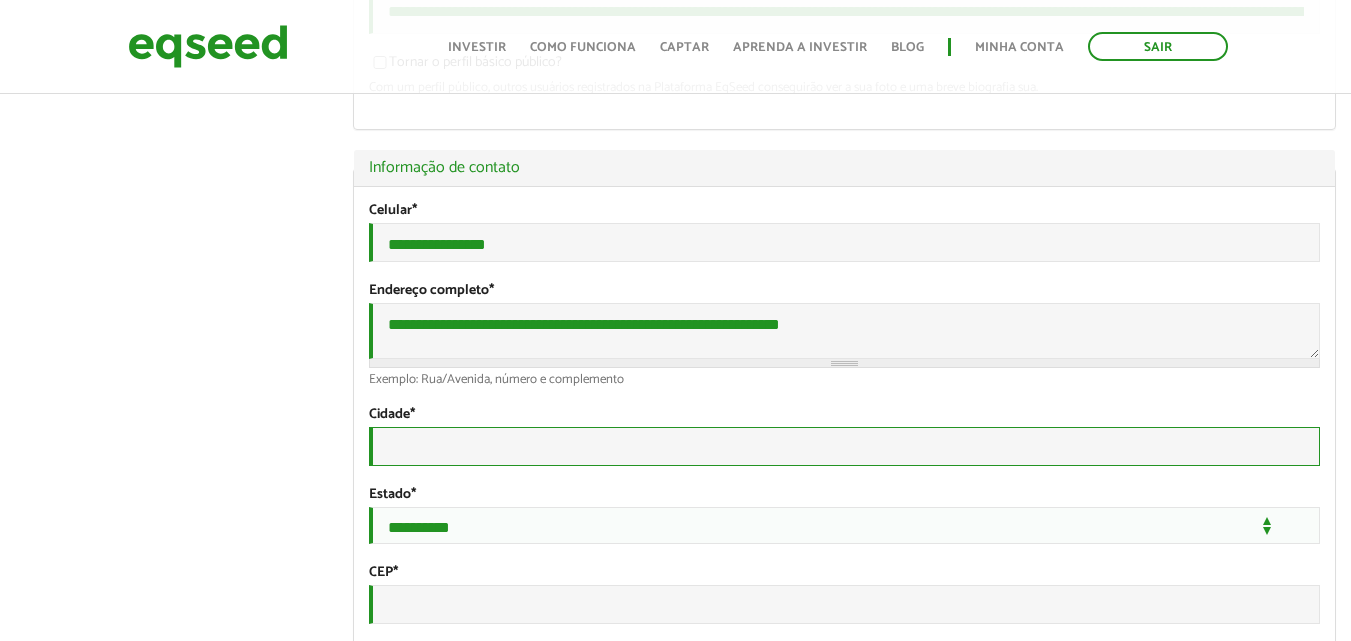 click on "Cidade  *" at bounding box center [844, 446] 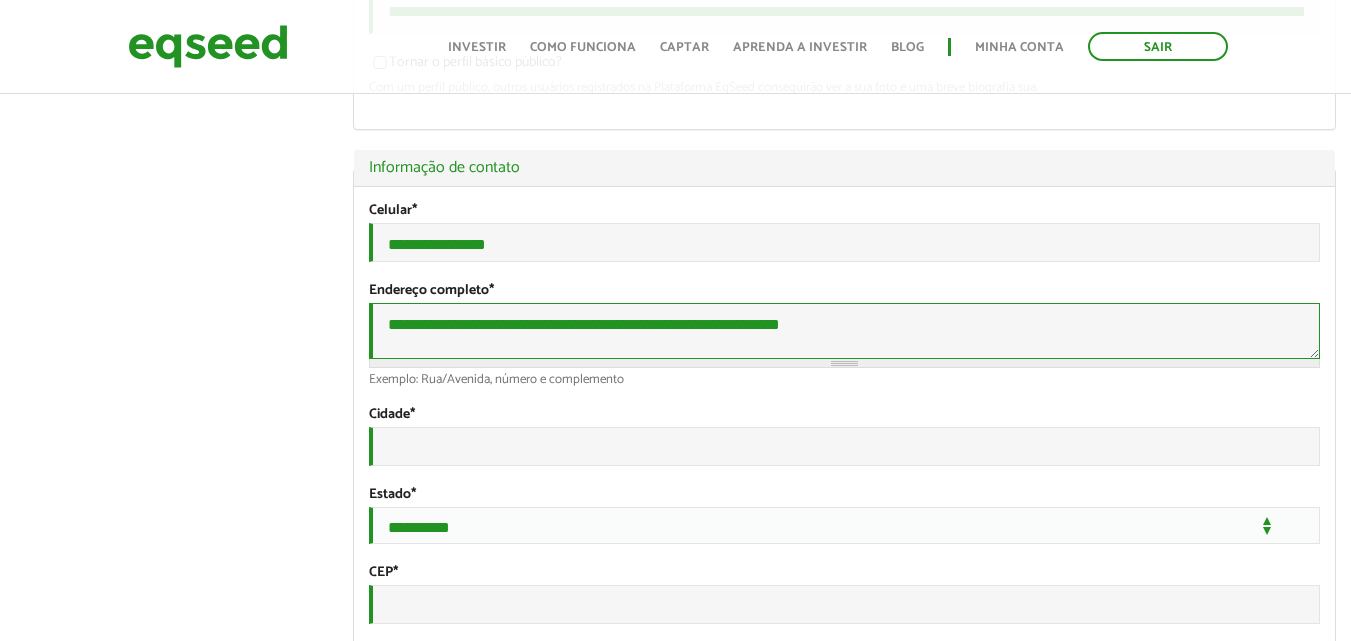 click on "**********" at bounding box center (844, 331) 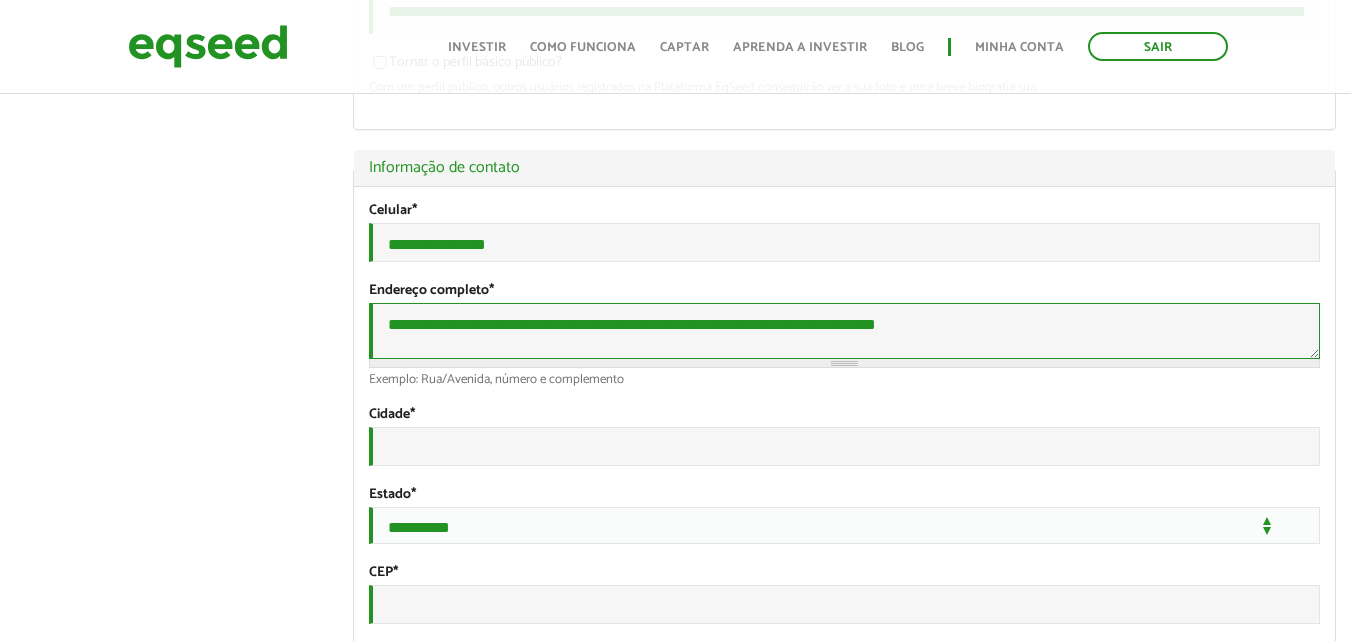 type on "**********" 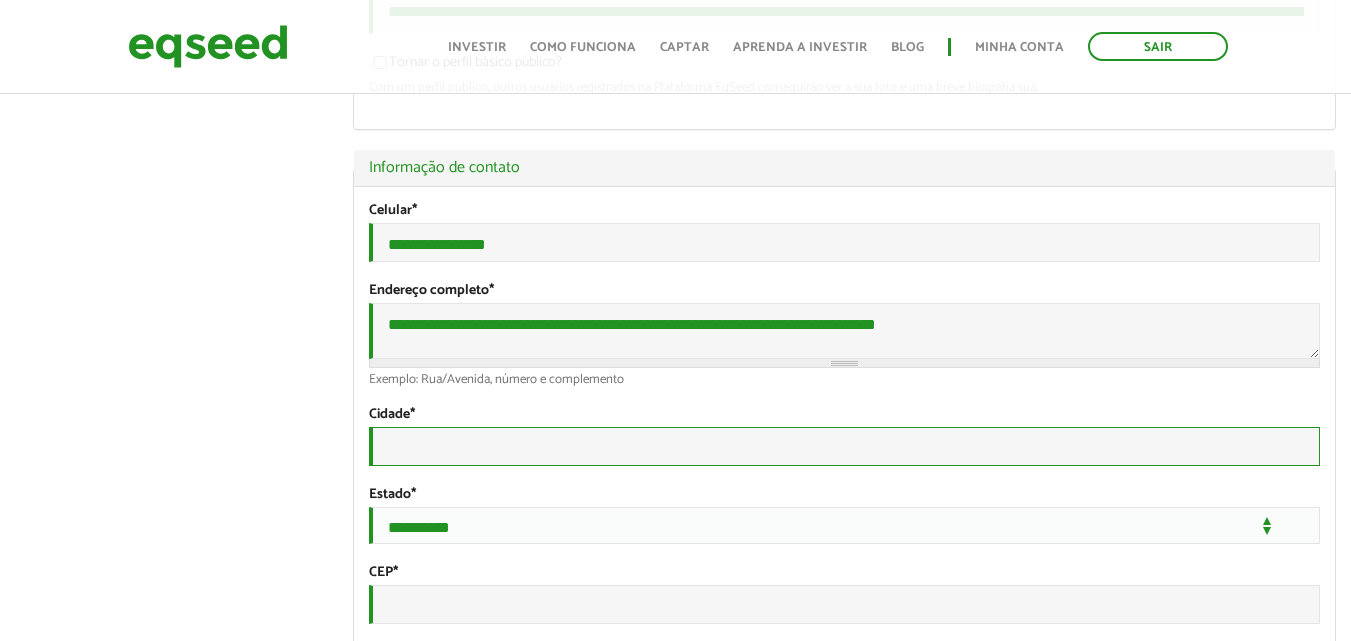 click on "Cidade  *" at bounding box center (844, 446) 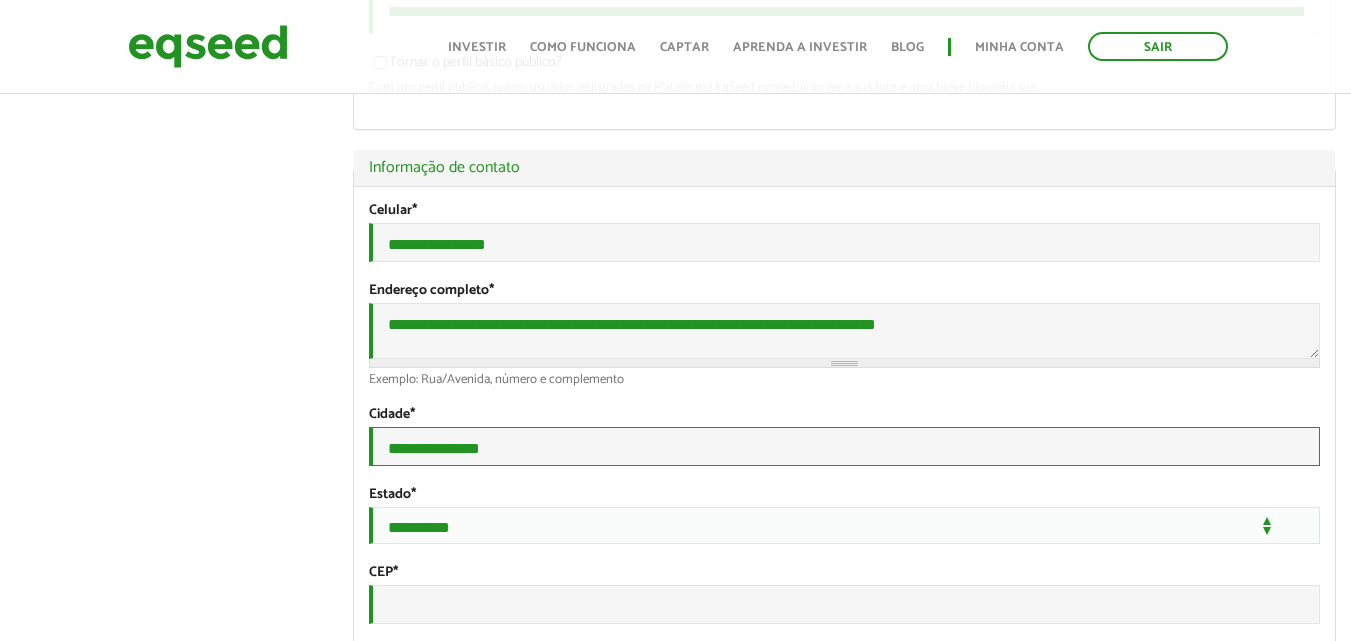 type on "**********" 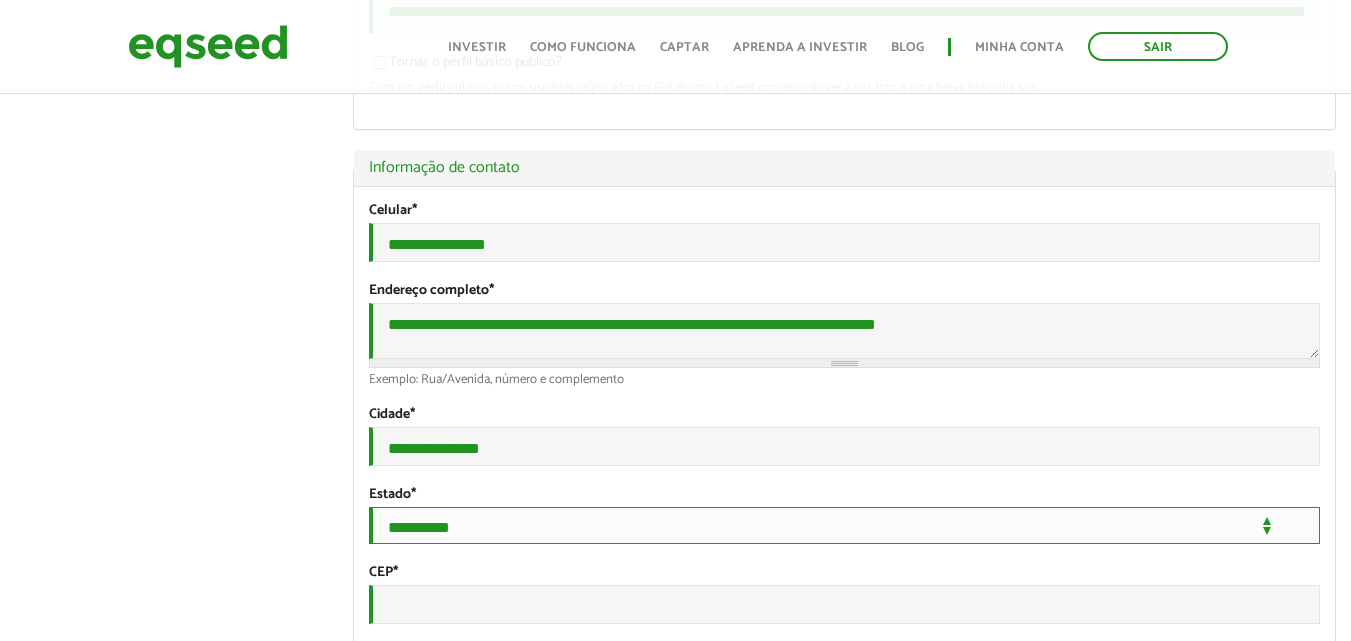click on "**********" at bounding box center (844, 525) 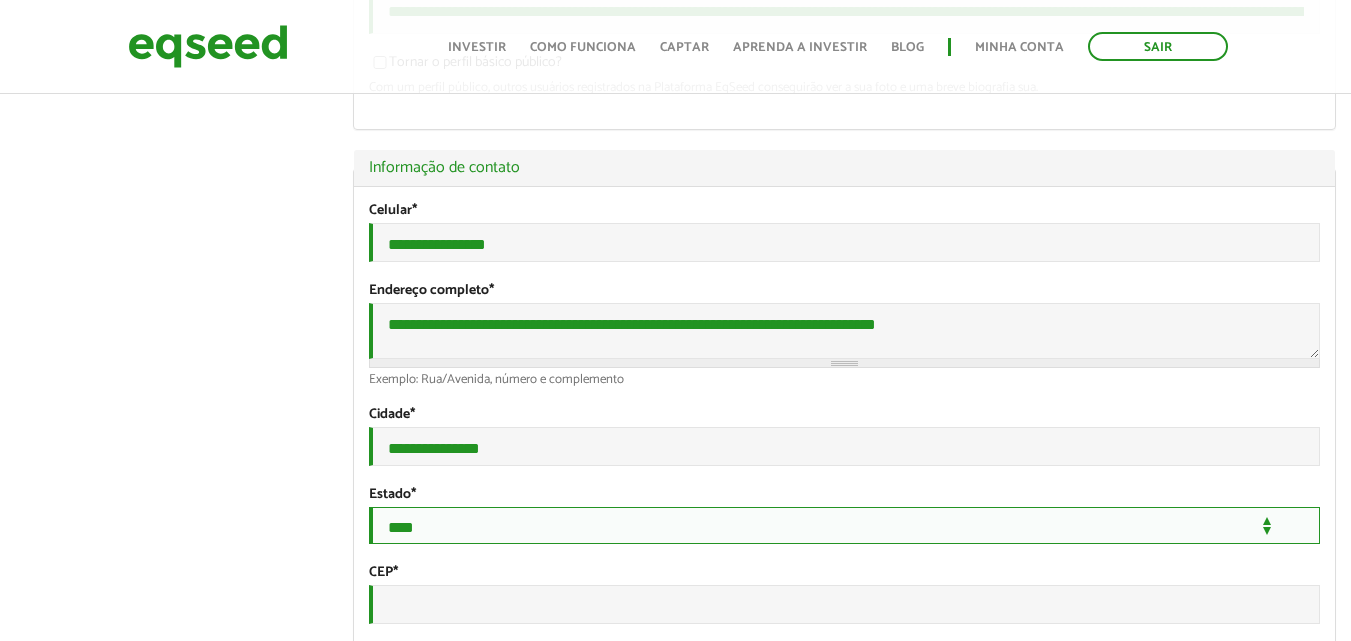 click on "**********" at bounding box center (844, 525) 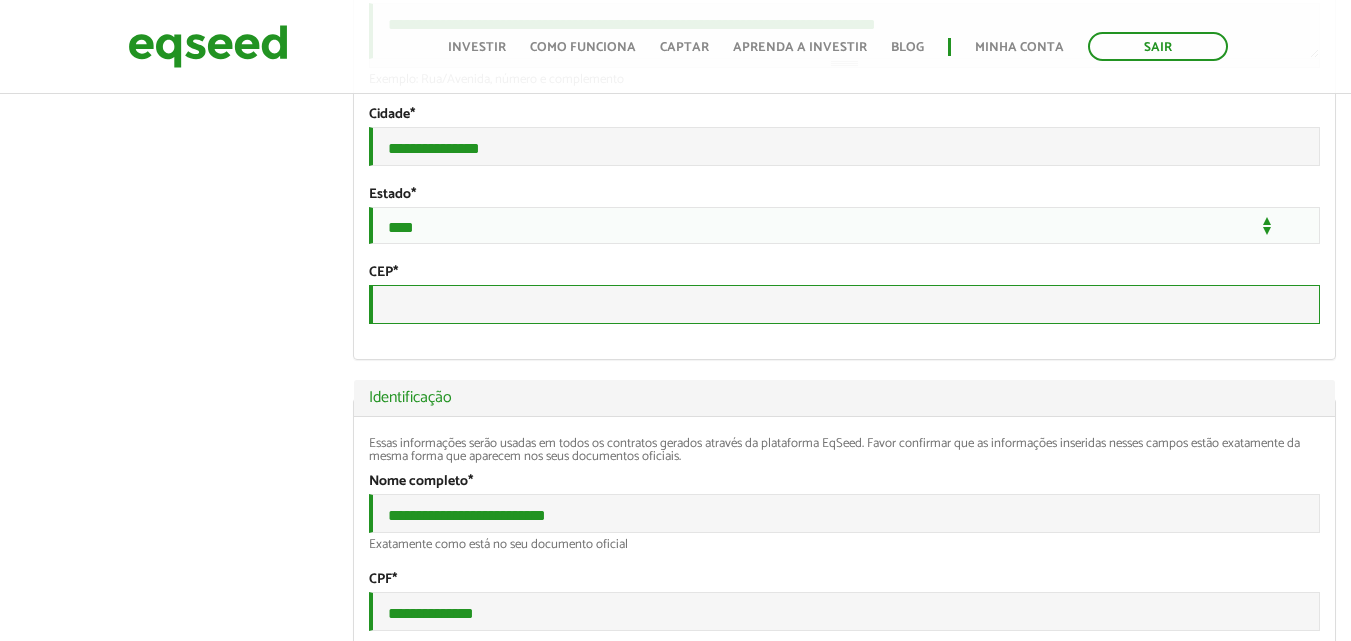 click on "CEP  *" at bounding box center [844, 304] 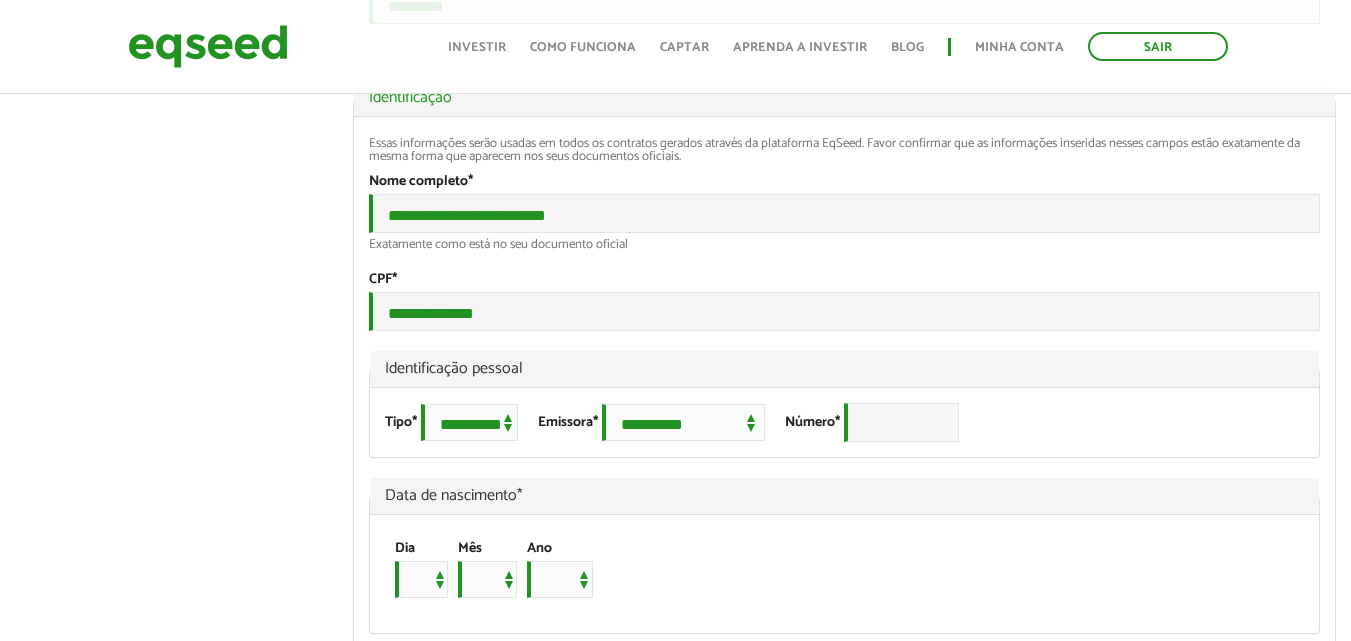 scroll, scrollTop: 1200, scrollLeft: 0, axis: vertical 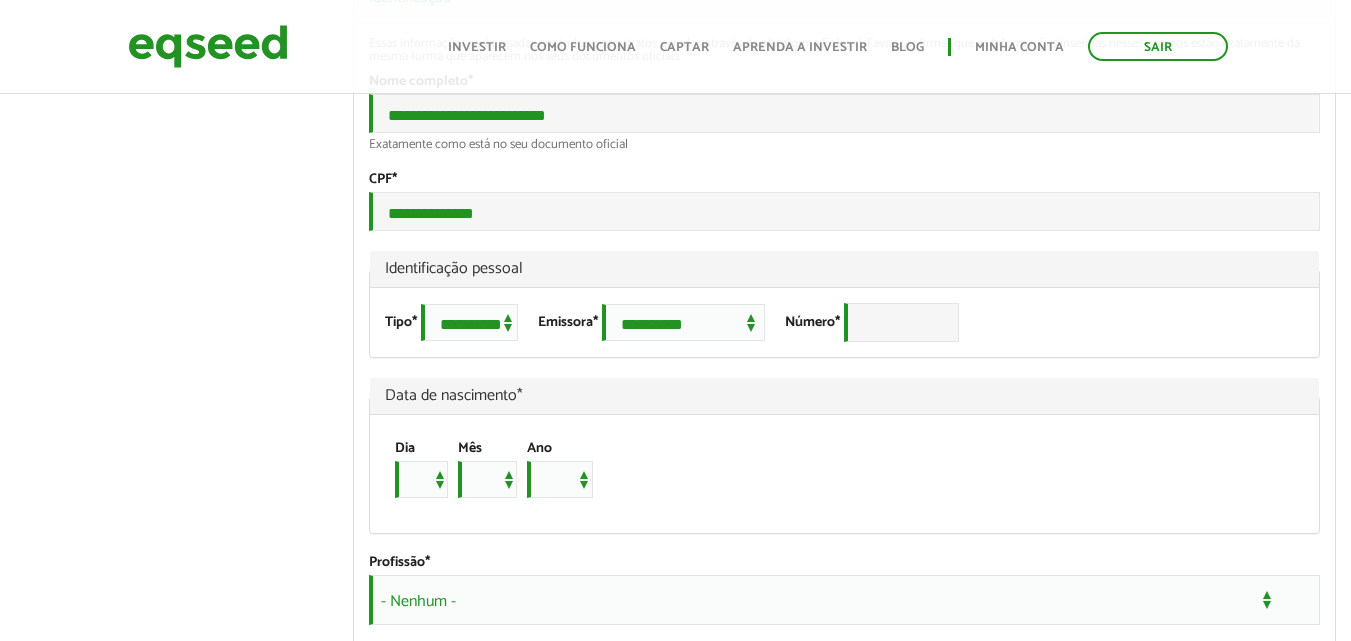 type on "*********" 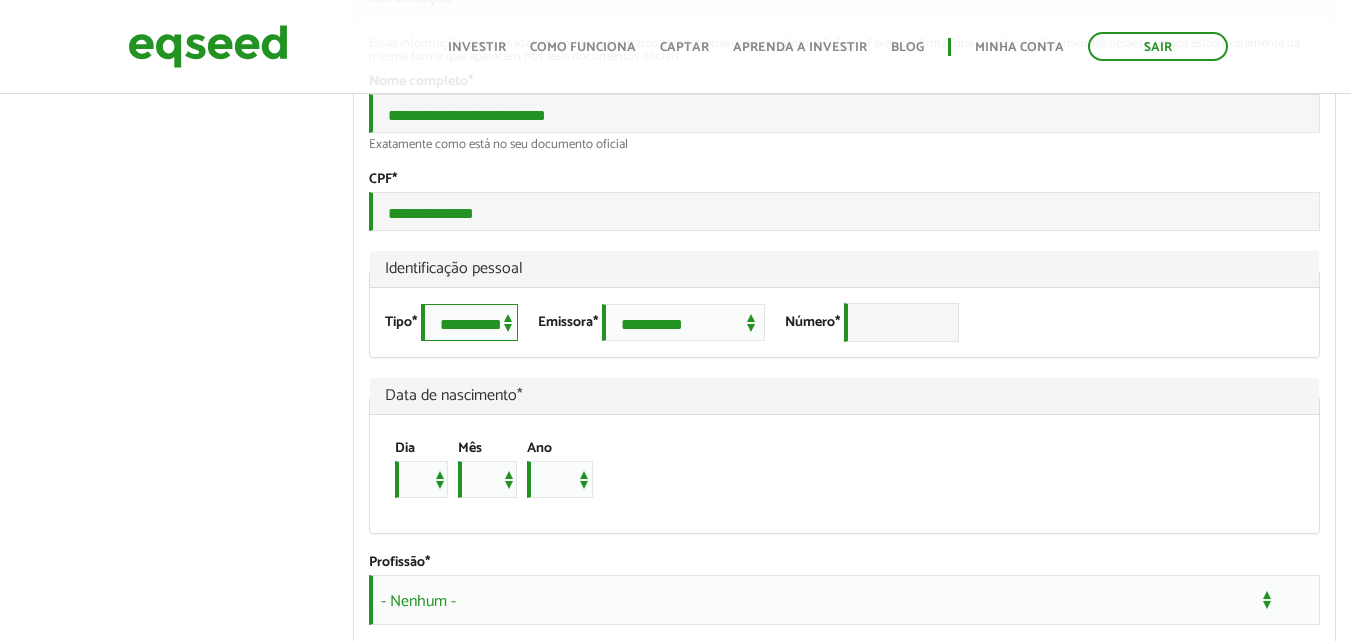click on "**********" at bounding box center (469, 322) 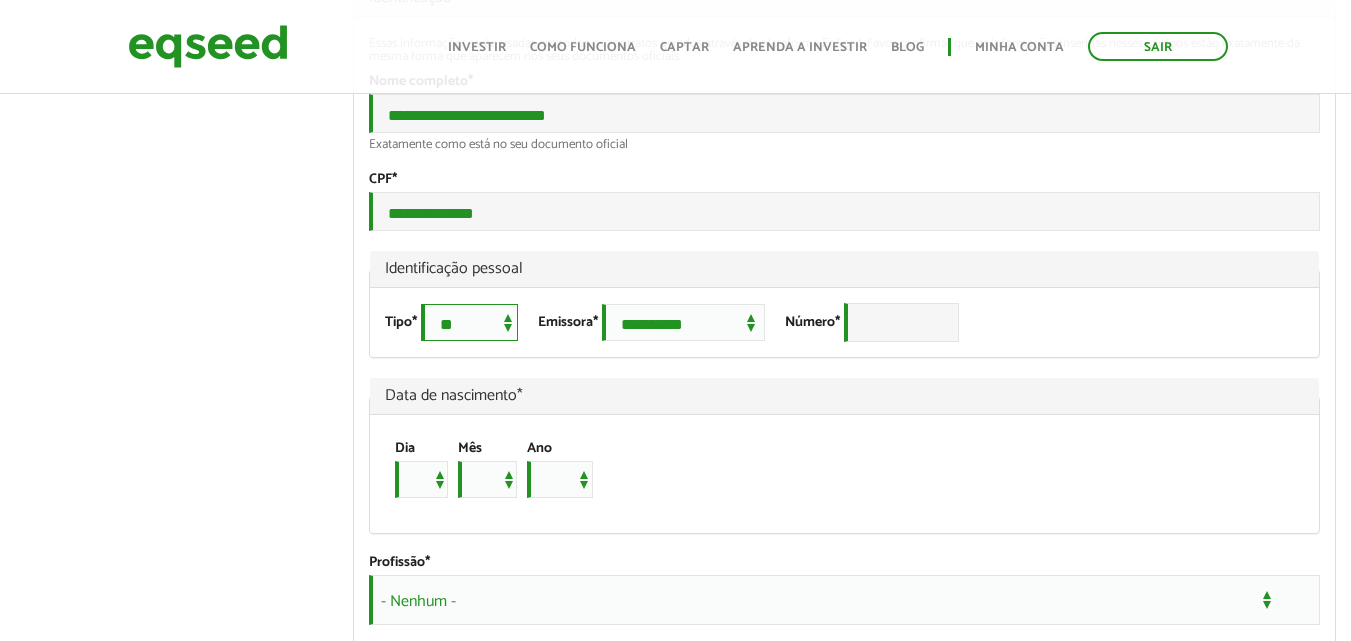 click on "**********" at bounding box center [469, 322] 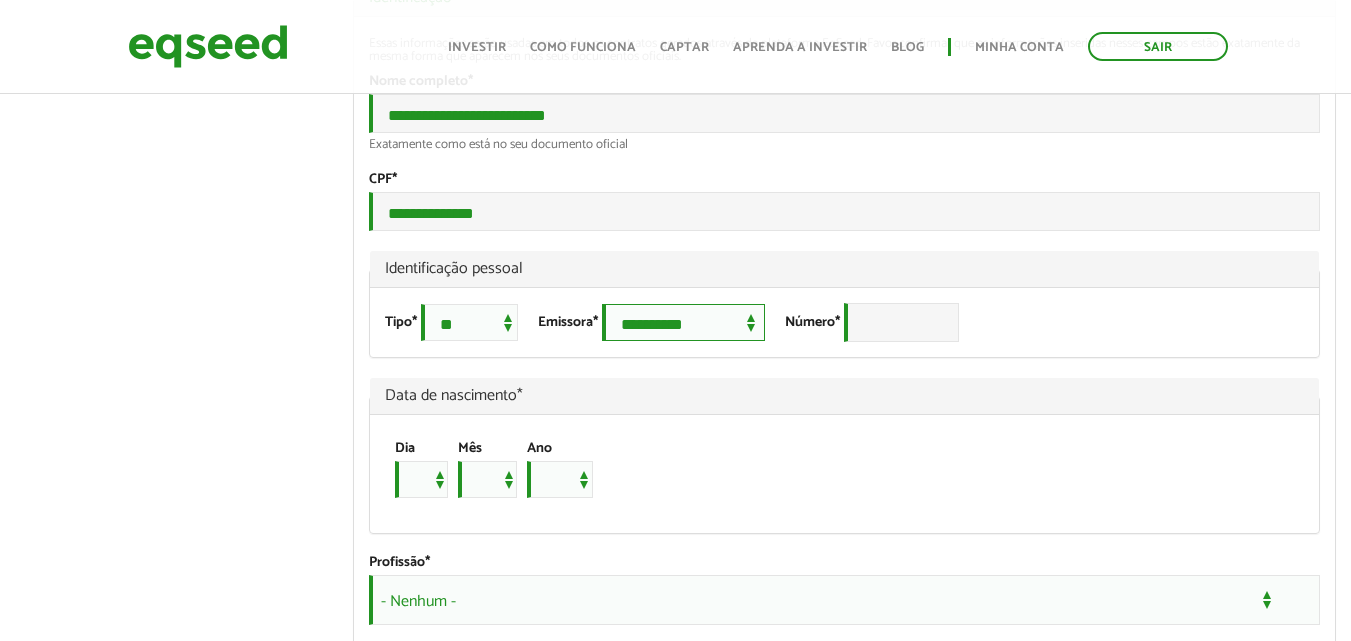 click on "**********" at bounding box center [683, 322] 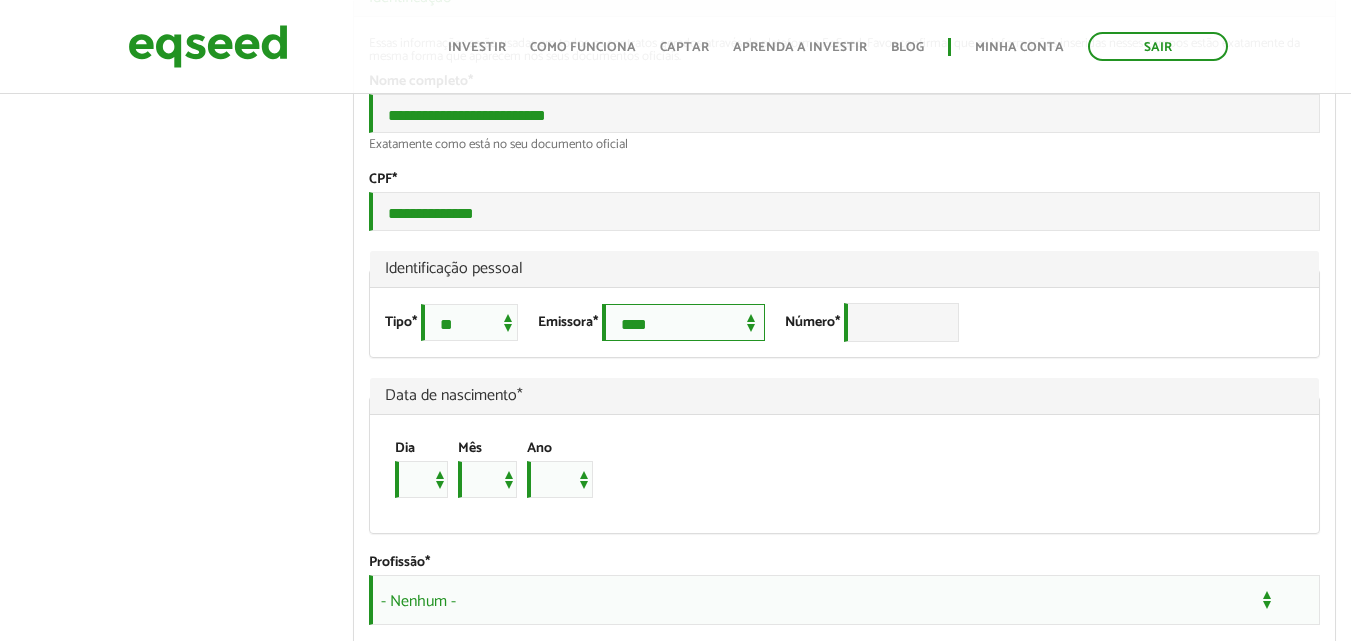 click on "**********" at bounding box center (683, 322) 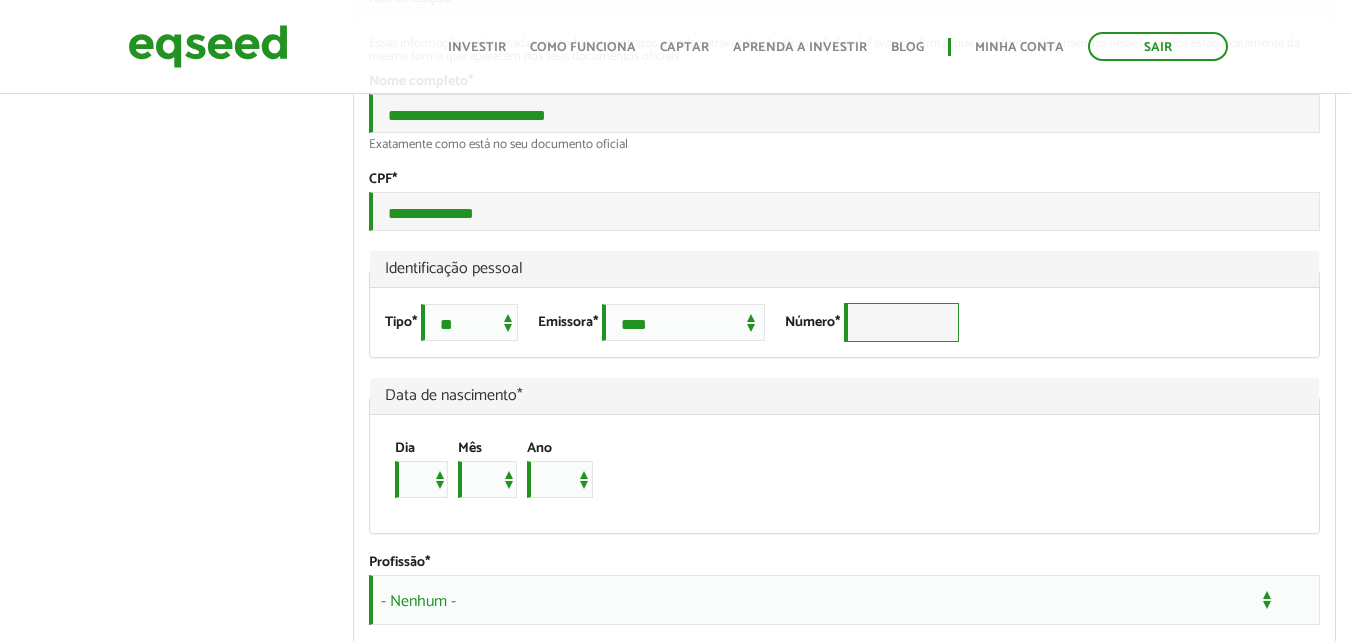 click on "Número  *" at bounding box center [901, 322] 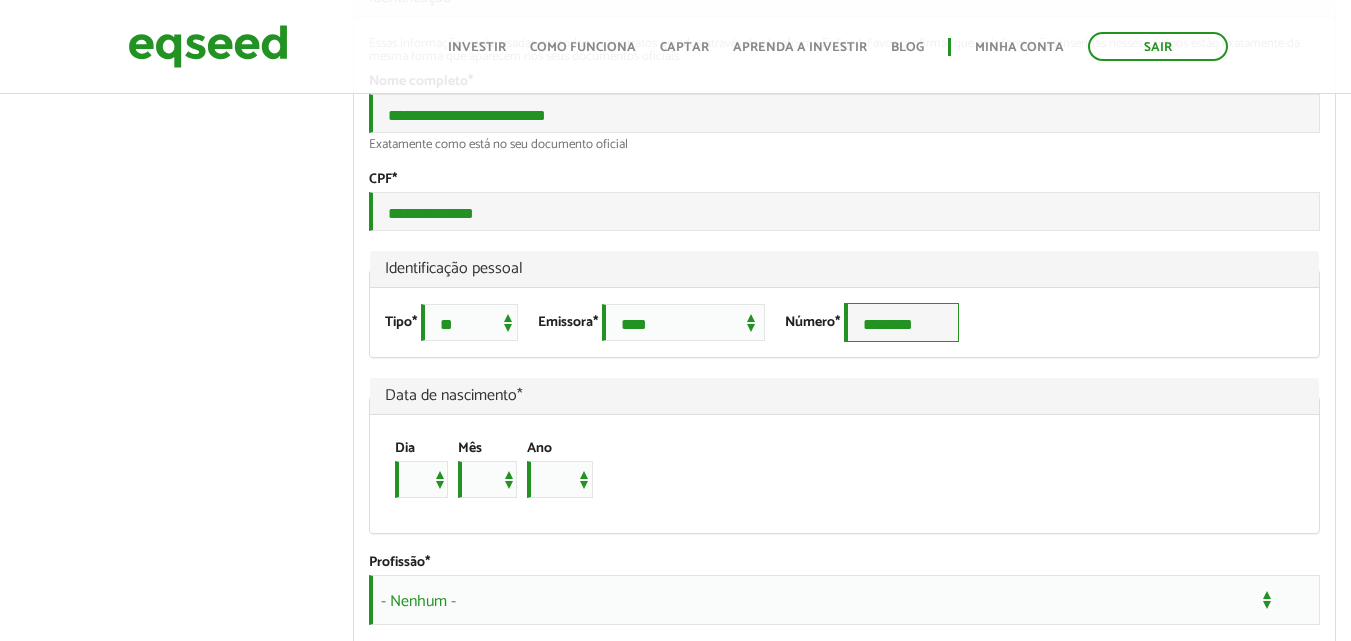 scroll, scrollTop: 1400, scrollLeft: 0, axis: vertical 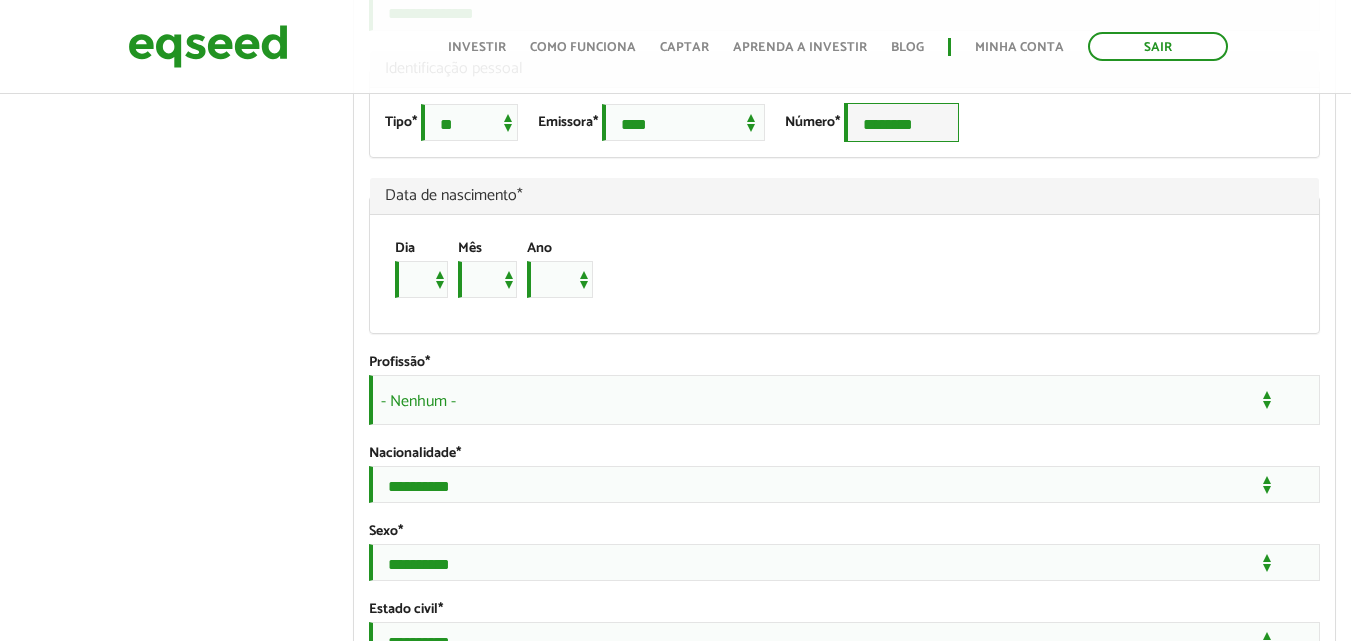type on "********" 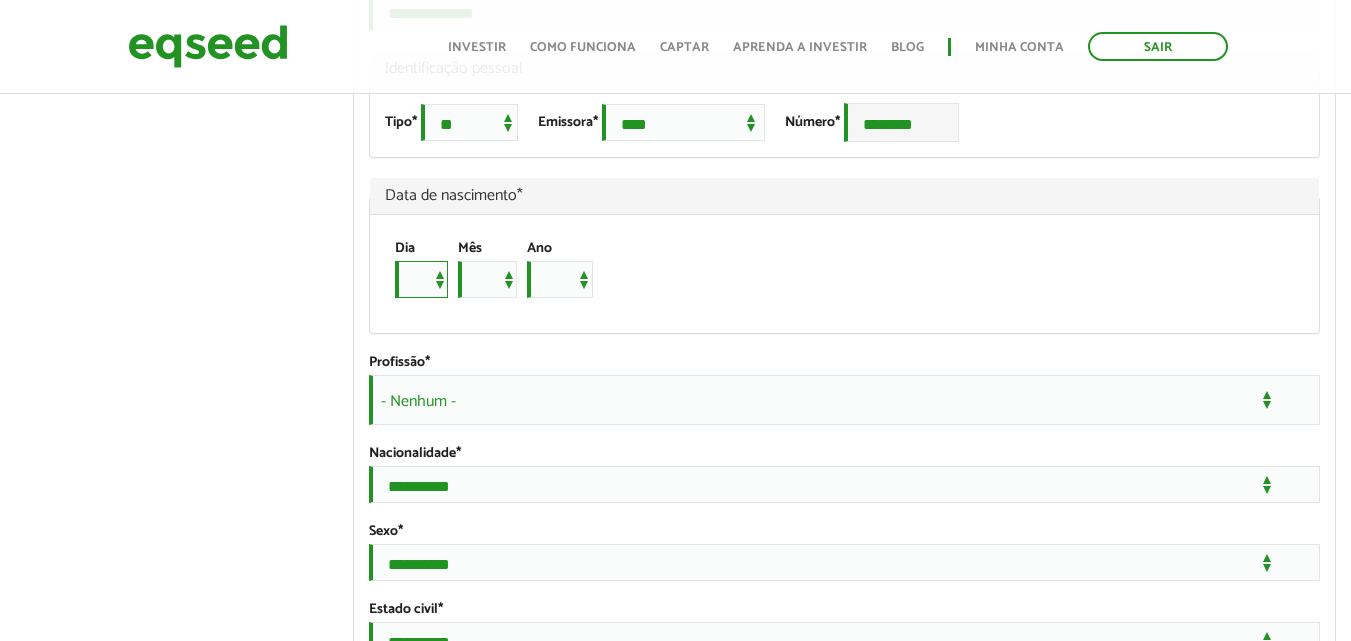 click on "* * * * * * * * * ** ** ** ** ** ** ** ** ** ** ** ** ** ** ** ** ** ** ** ** ** **" at bounding box center [421, 279] 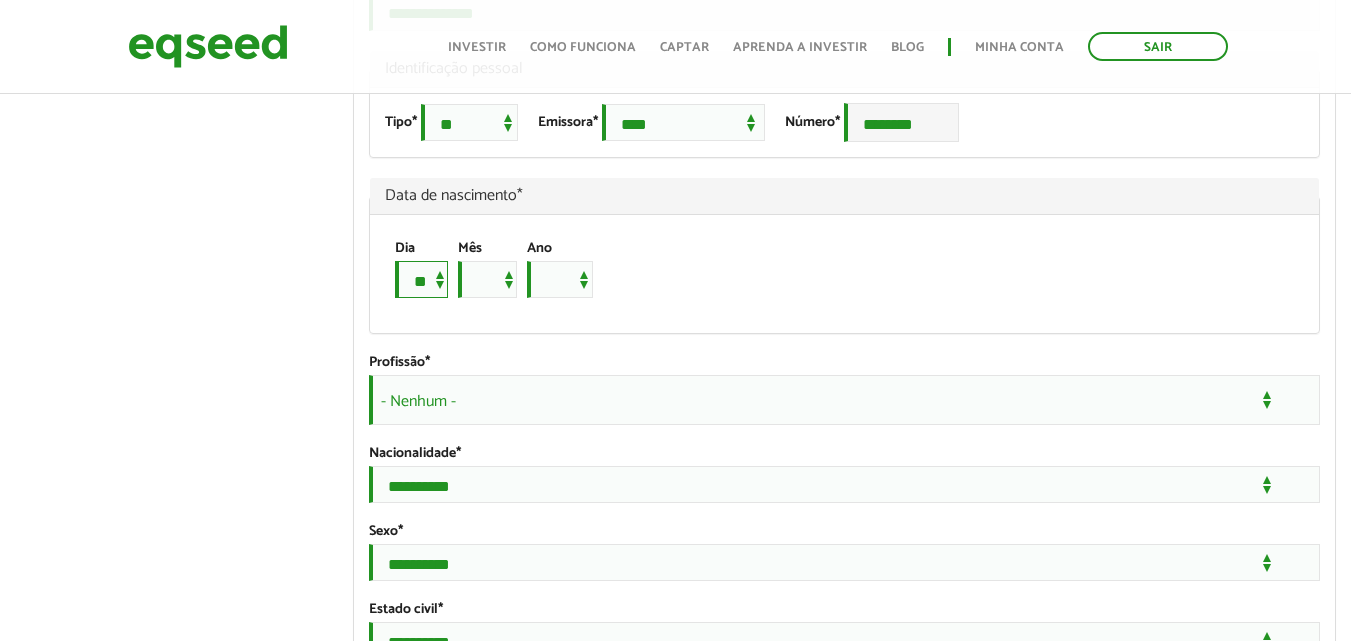 click on "* * * * * * * * * ** ** ** ** ** ** ** ** ** ** ** ** ** ** ** ** ** ** ** ** ** **" at bounding box center [421, 279] 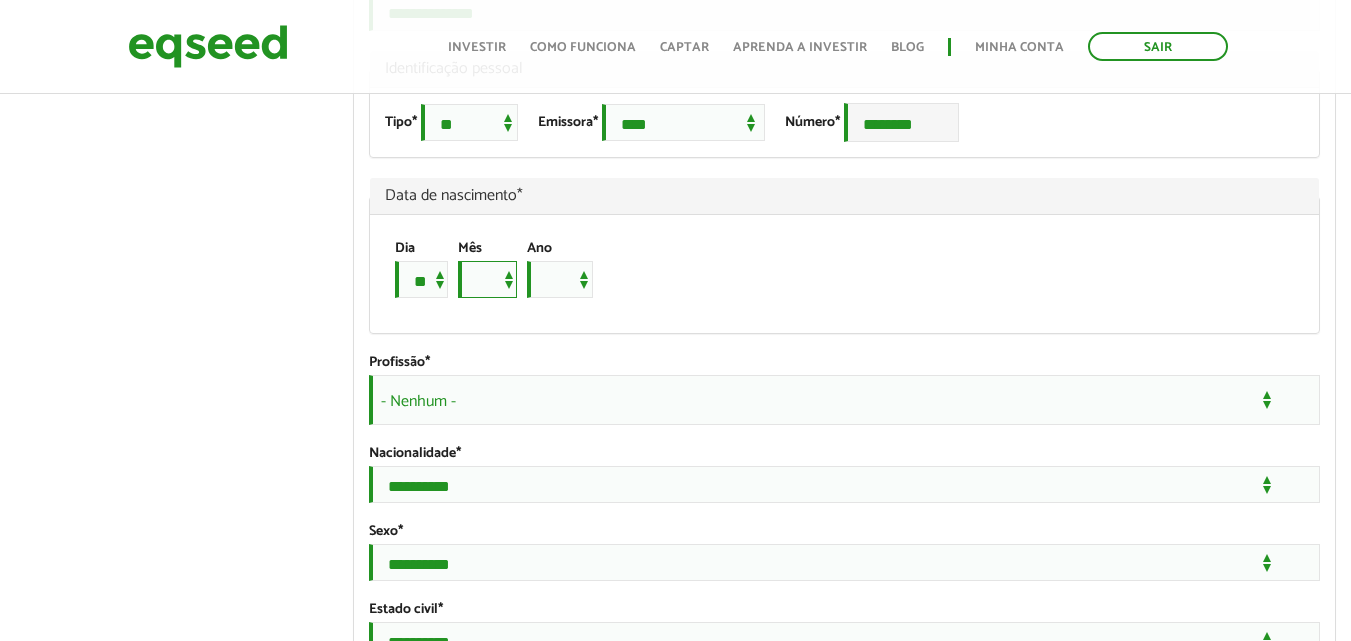 click on "*** *** *** *** *** *** *** *** *** *** *** ***" at bounding box center [487, 279] 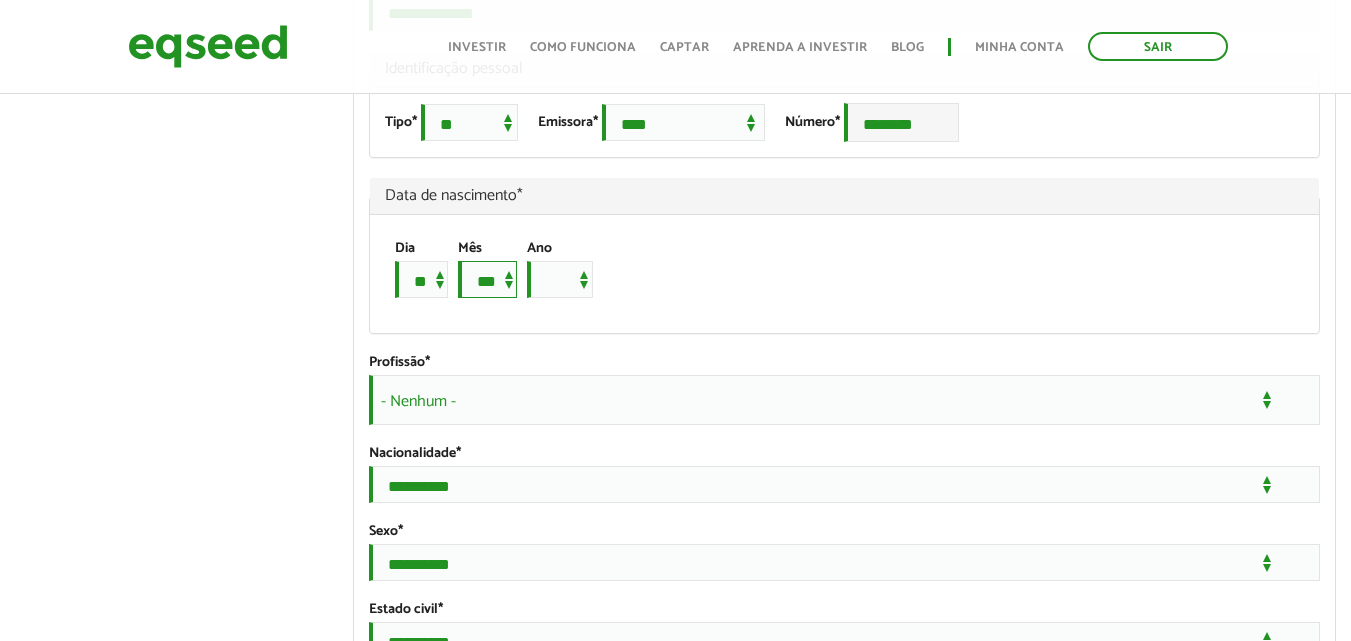 click on "*** *** *** *** *** *** *** *** *** *** *** ***" at bounding box center [487, 279] 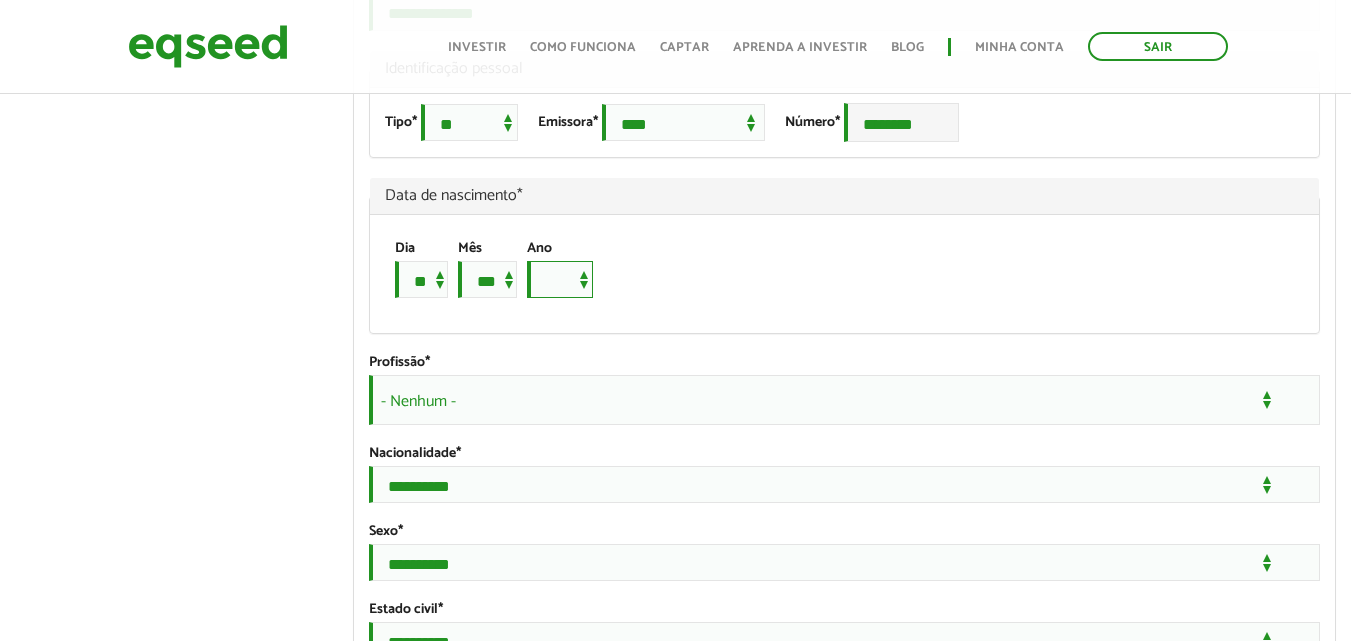 click on "**** **** **** **** **** **** **** **** **** **** **** **** **** **** **** **** **** **** **** **** **** **** **** **** **** **** **** **** **** **** **** **** **** **** **** **** **** **** **** **** **** **** **** **** **** **** **** **** **** **** **** **** **** **** **** **** **** **** **** **** **** **** **** **** **** **** **** **** **** **** **** **** **** **** **** **** **** **** **** **** **** **** **** **** **** **** **** **** **** **** **** **** **** **** **** **** **** **** **** **** **** **** **** **** **** **** **** **** **** **** **** **** **** **** **** **** **** **** **** **** **** **** **** **** **** ****" at bounding box center (560, 279) 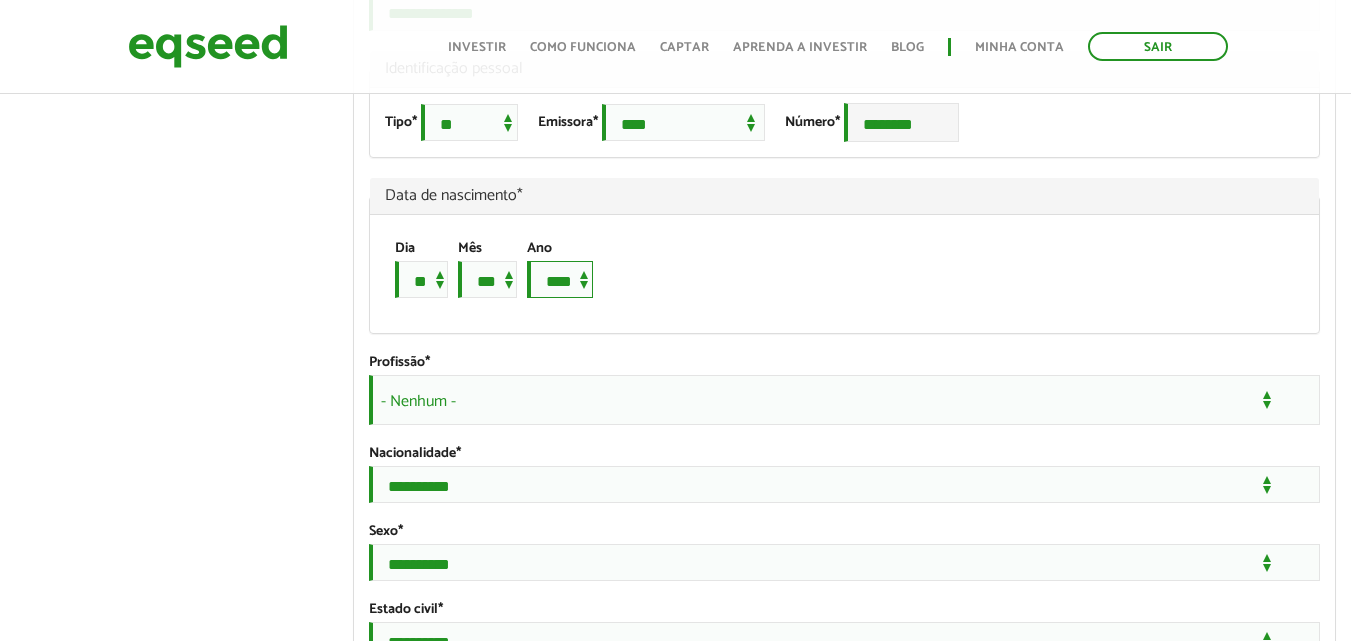 click on "**** **** **** **** **** **** **** **** **** **** **** **** **** **** **** **** **** **** **** **** **** **** **** **** **** **** **** **** **** **** **** **** **** **** **** **** **** **** **** **** **** **** **** **** **** **** **** **** **** **** **** **** **** **** **** **** **** **** **** **** **** **** **** **** **** **** **** **** **** **** **** **** **** **** **** **** **** **** **** **** **** **** **** **** **** **** **** **** **** **** **** **** **** **** **** **** **** **** **** **** **** **** **** **** **** **** **** **** **** **** **** **** **** **** **** **** **** **** **** **** **** **** **** **** **** ****" at bounding box center (560, 279) 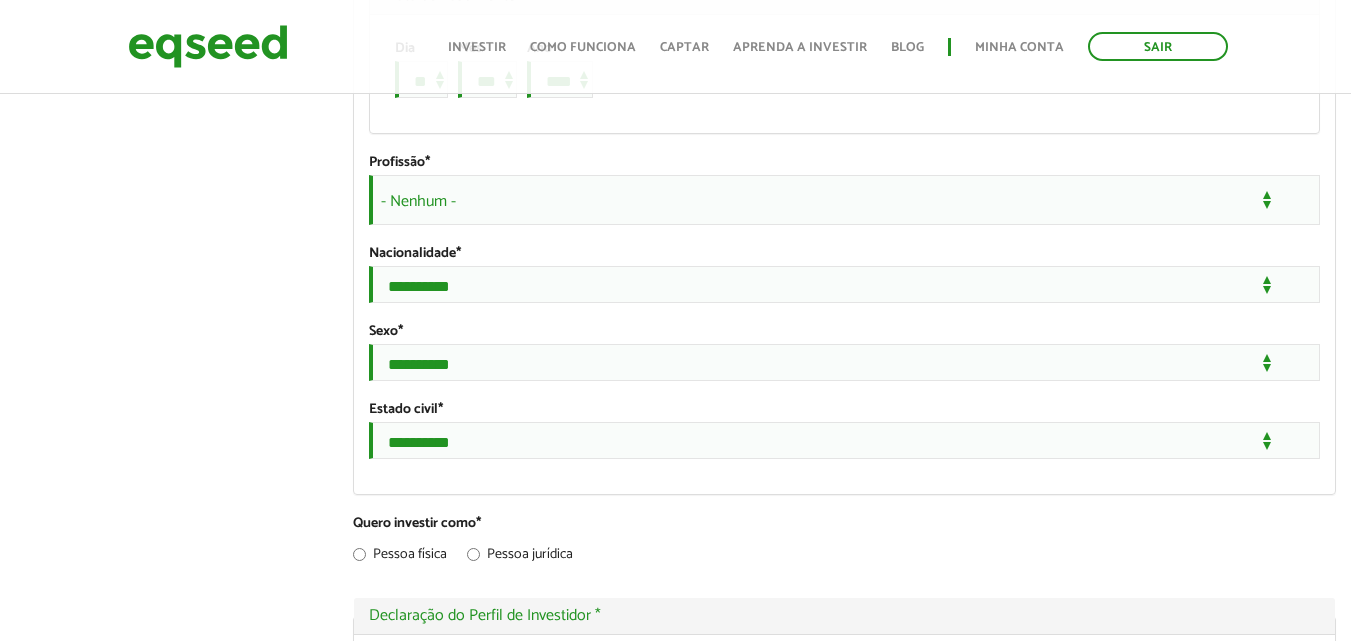 click on "- Nenhum -" at bounding box center [844, 200] 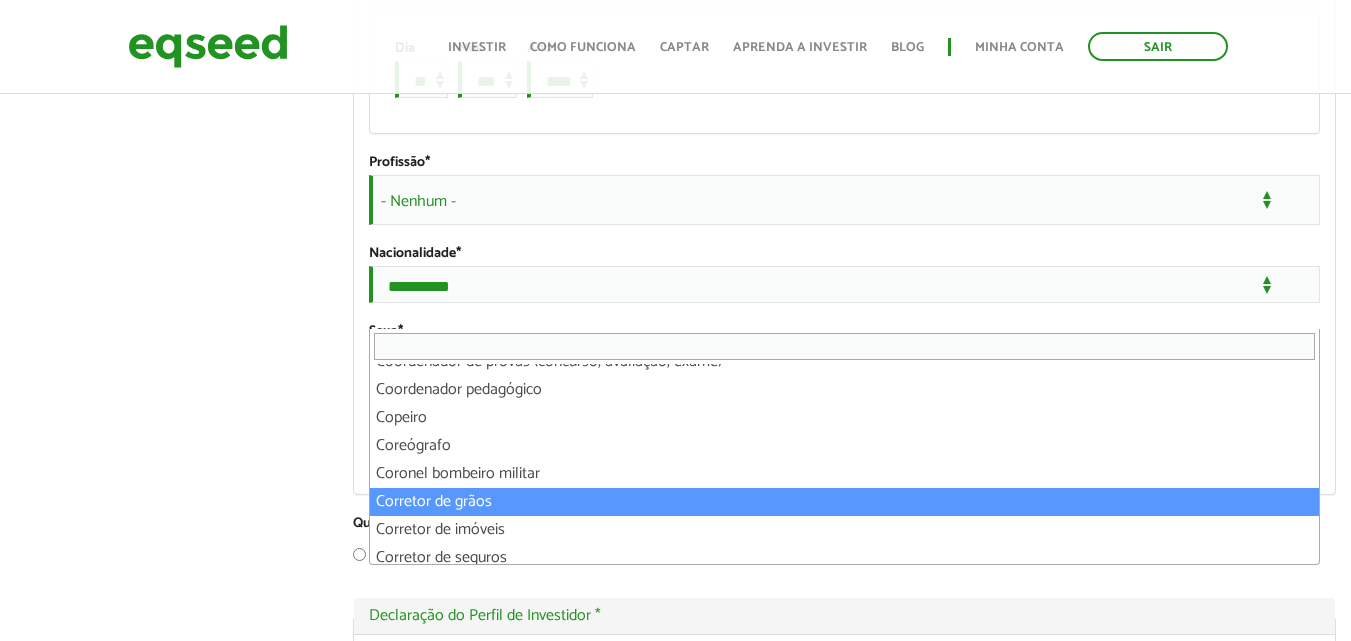 scroll, scrollTop: 8300, scrollLeft: 0, axis: vertical 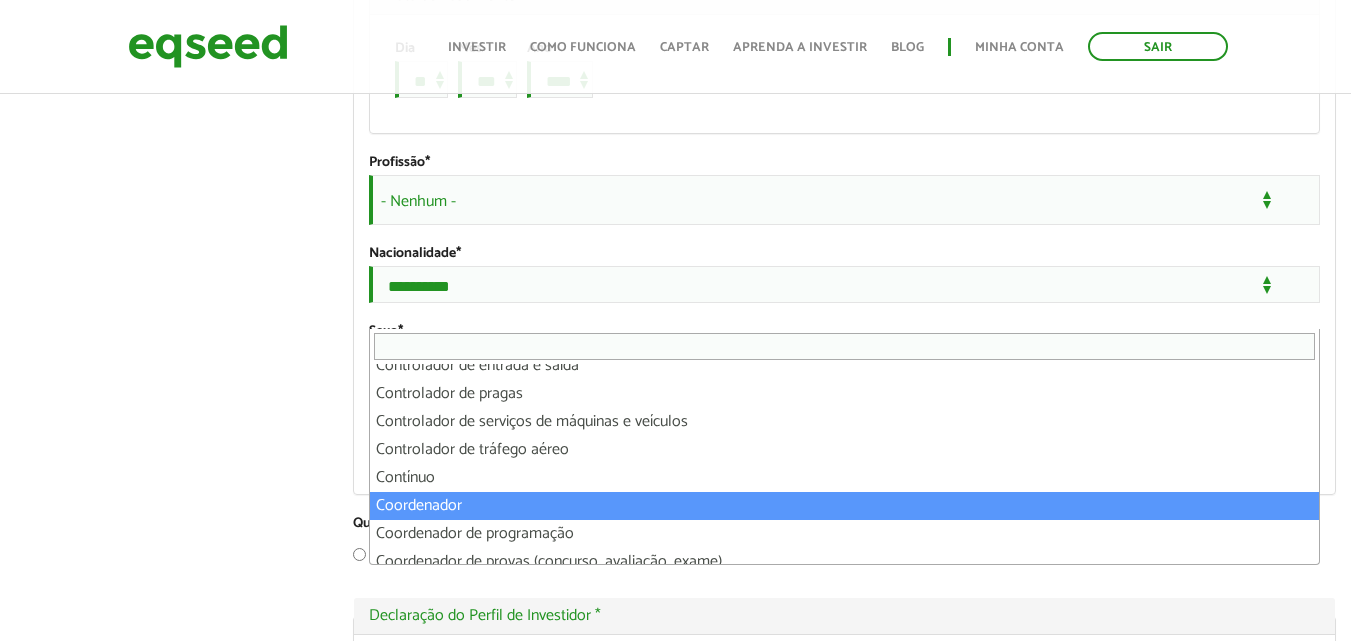 select on "**********" 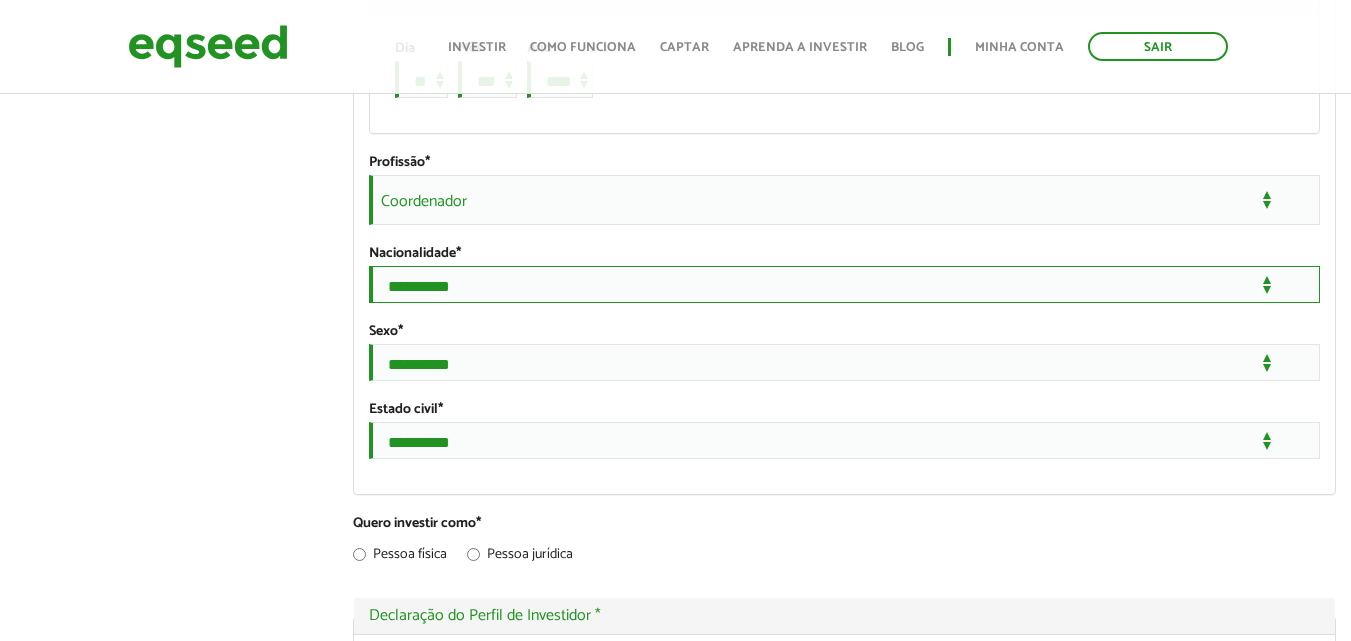 click on "**********" at bounding box center (844, 284) 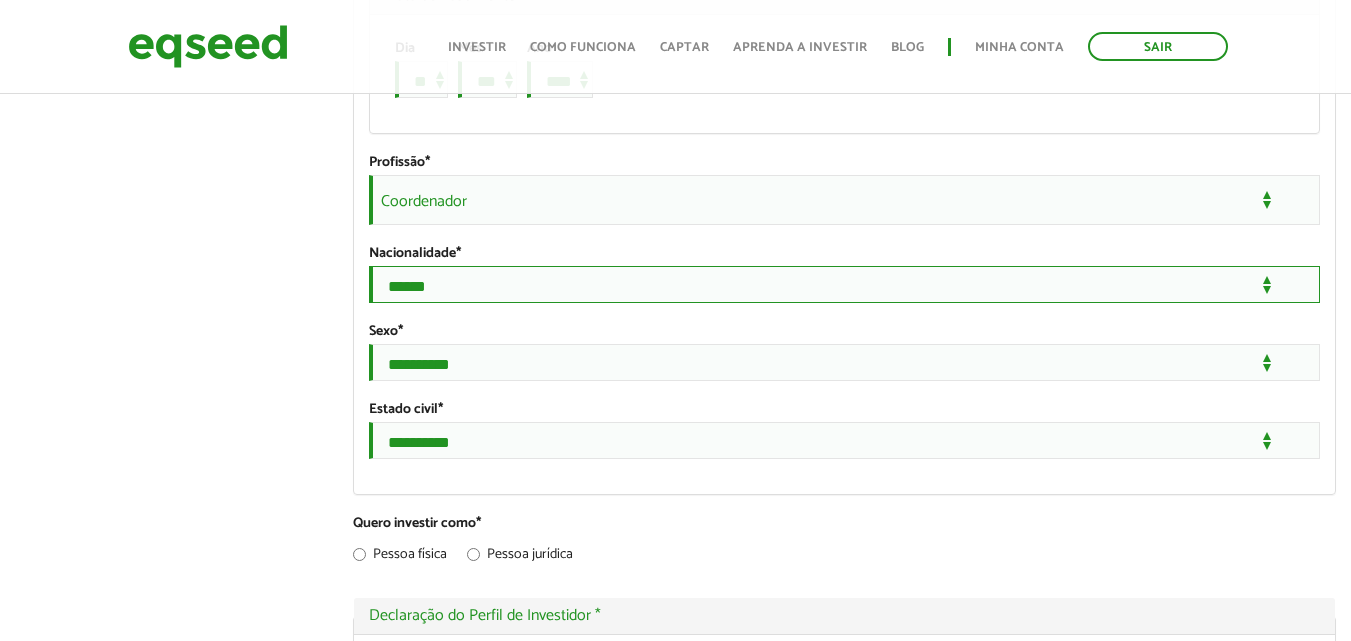 click on "**********" at bounding box center [844, 284] 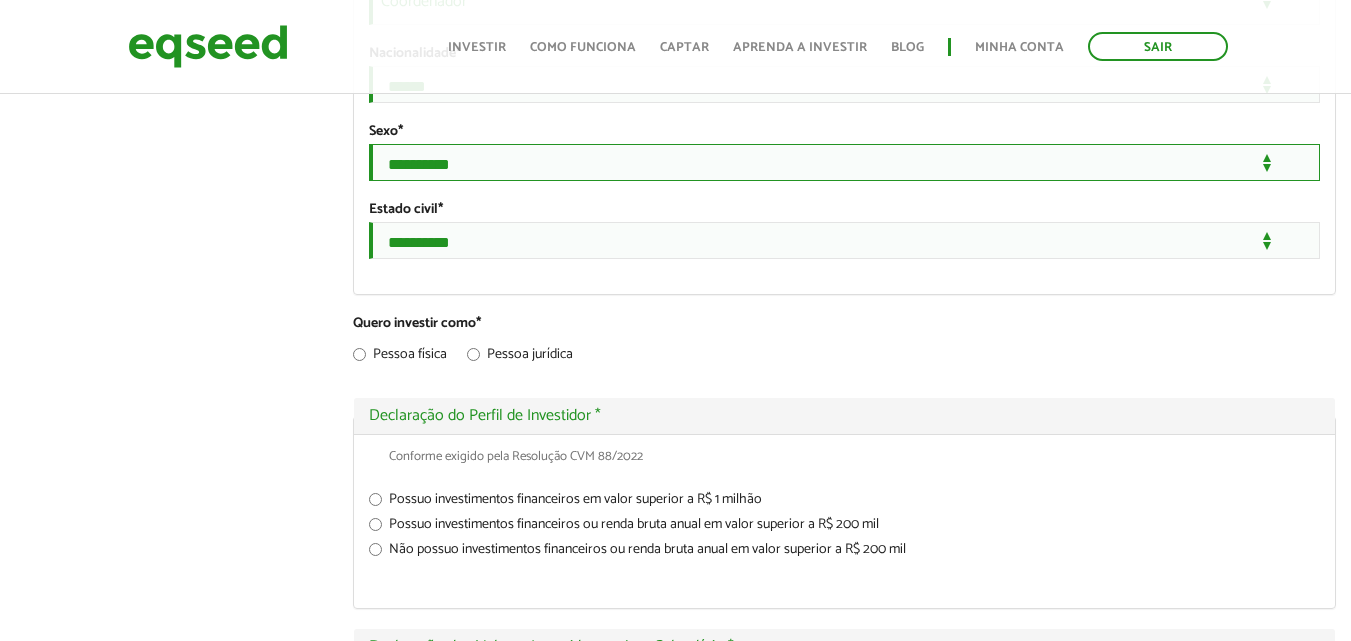 click on "**********" at bounding box center [844, 162] 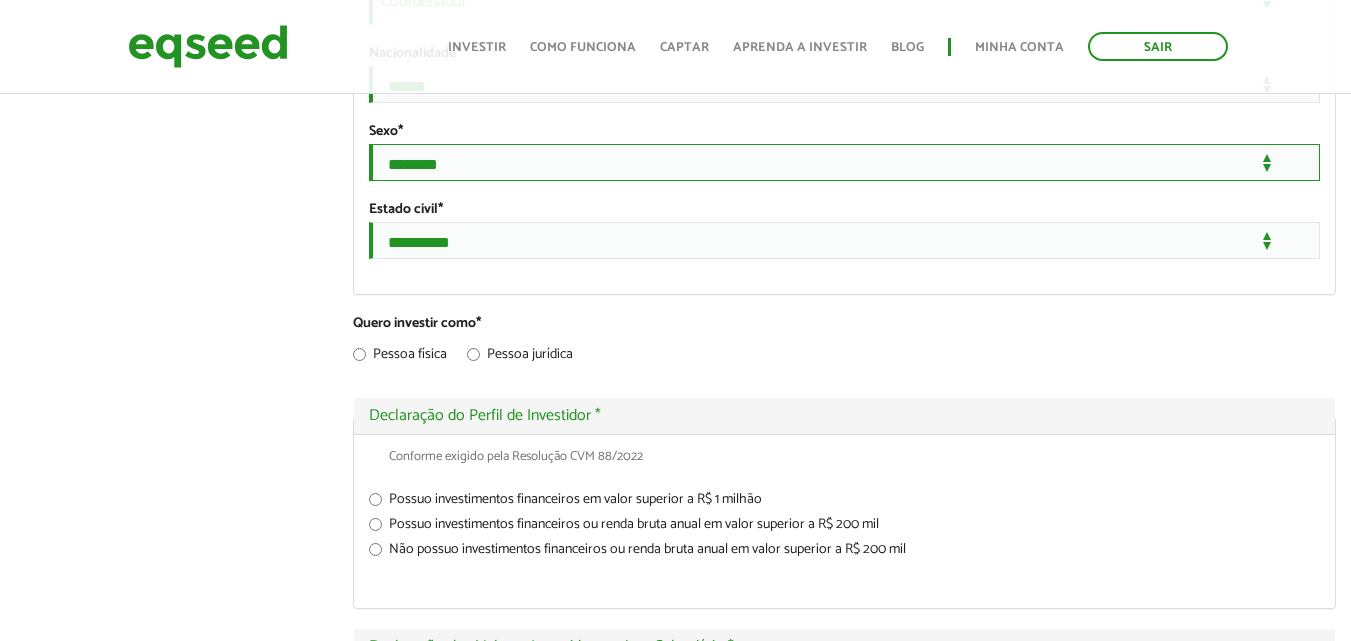 click on "**********" at bounding box center [844, 162] 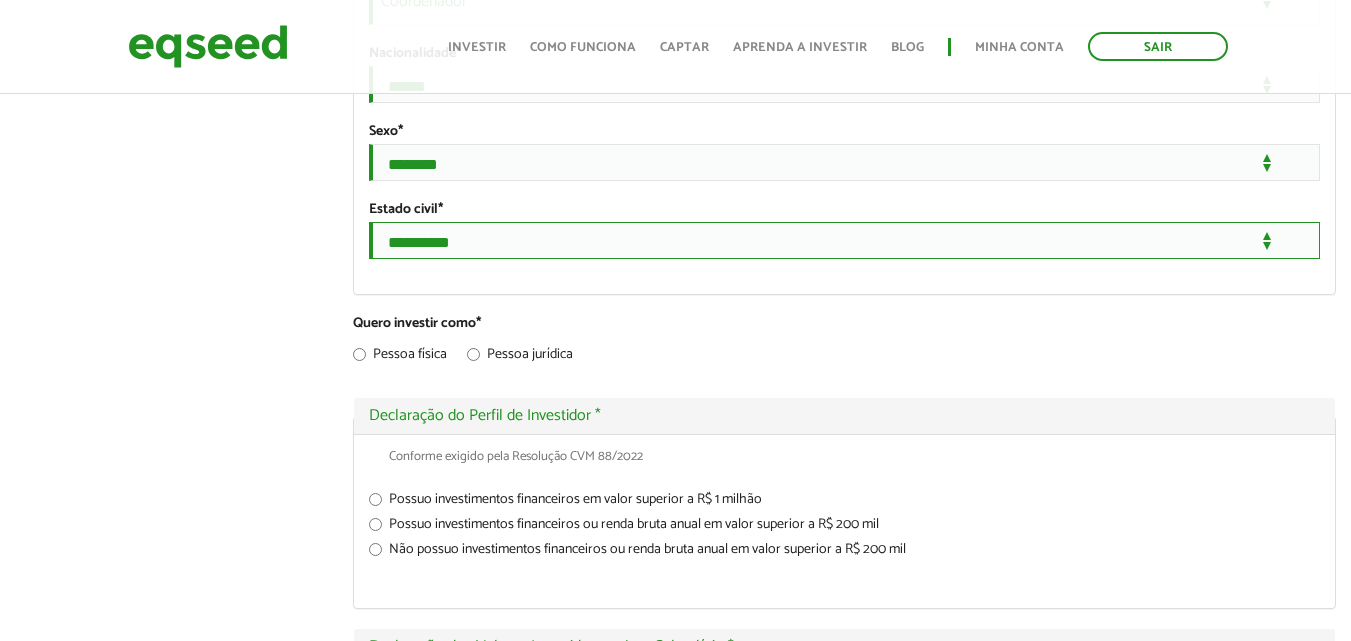 click on "**********" at bounding box center (844, 240) 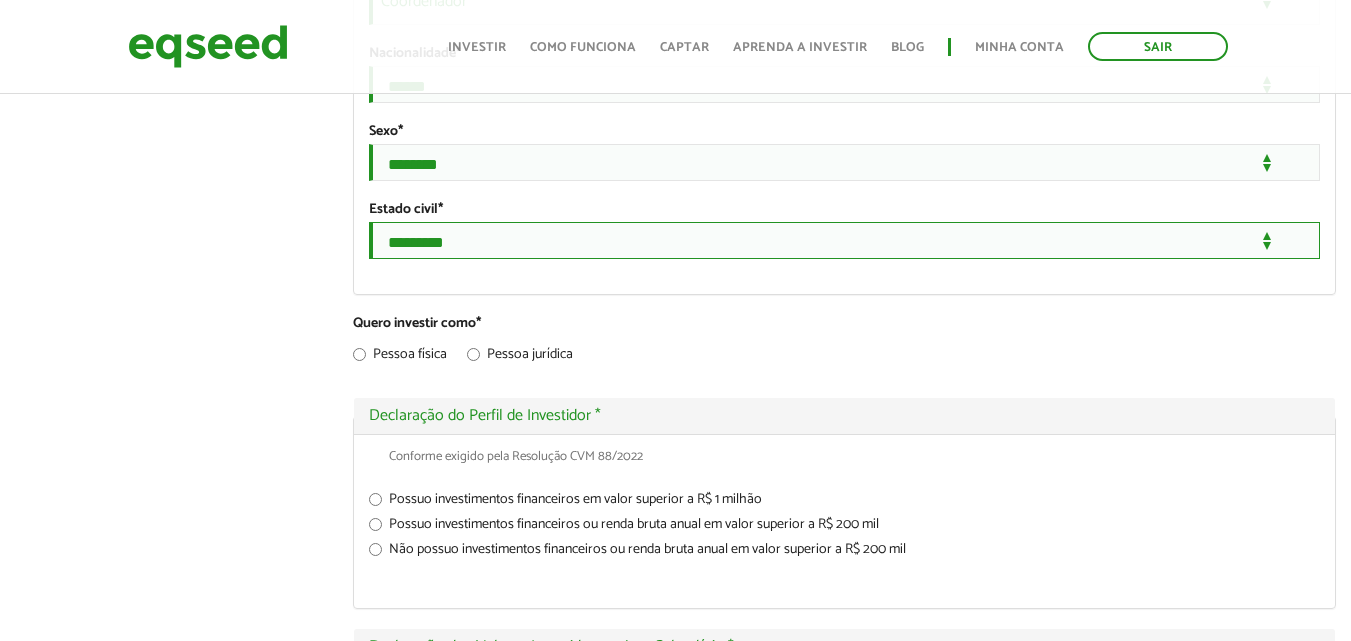 click on "**********" at bounding box center [844, 240] 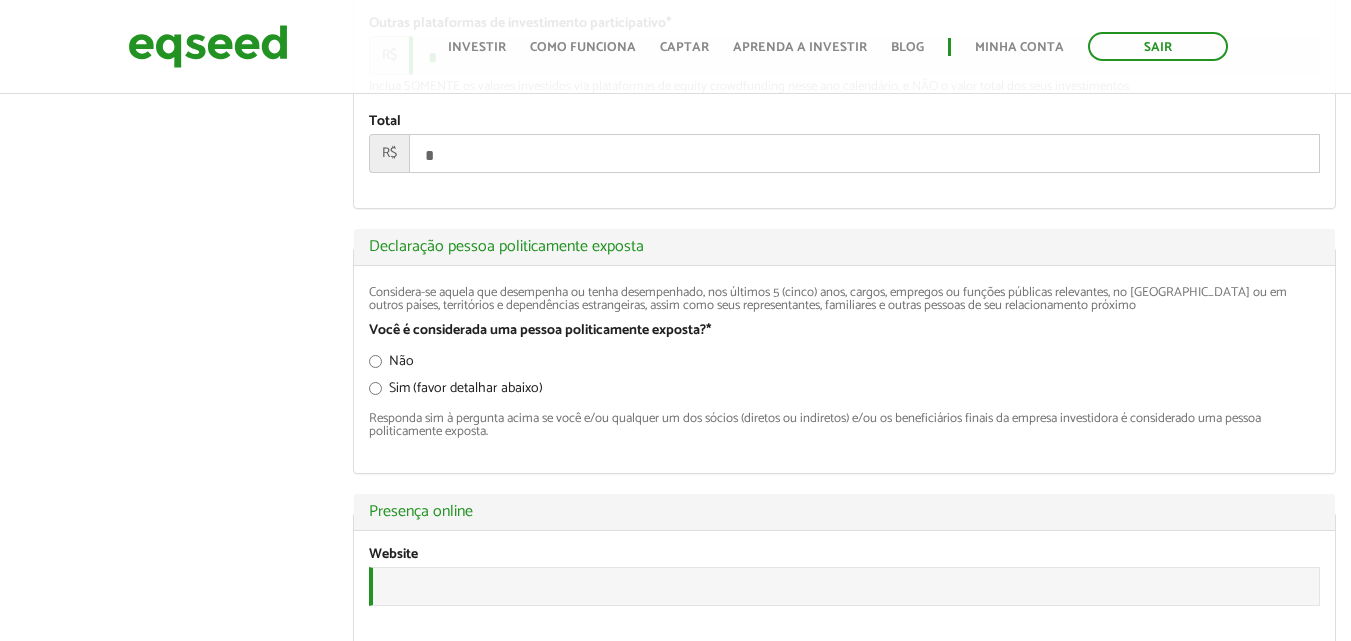 scroll, scrollTop: 2800, scrollLeft: 0, axis: vertical 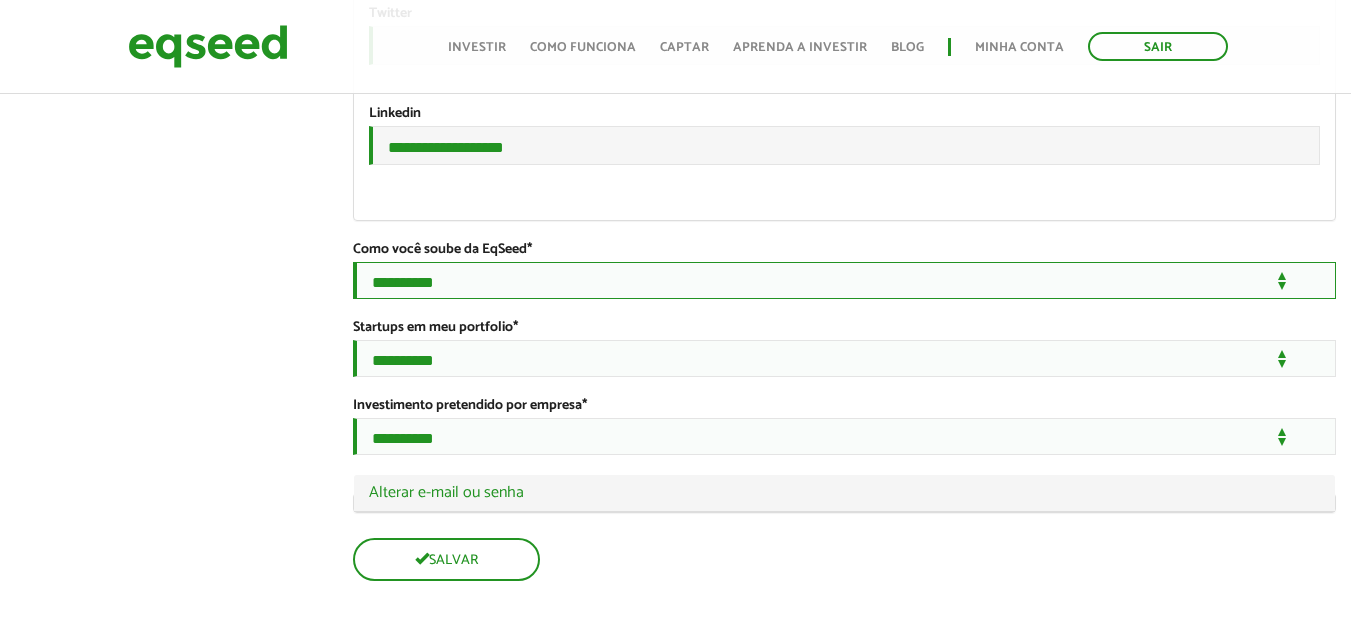 click on "**********" at bounding box center [844, 280] 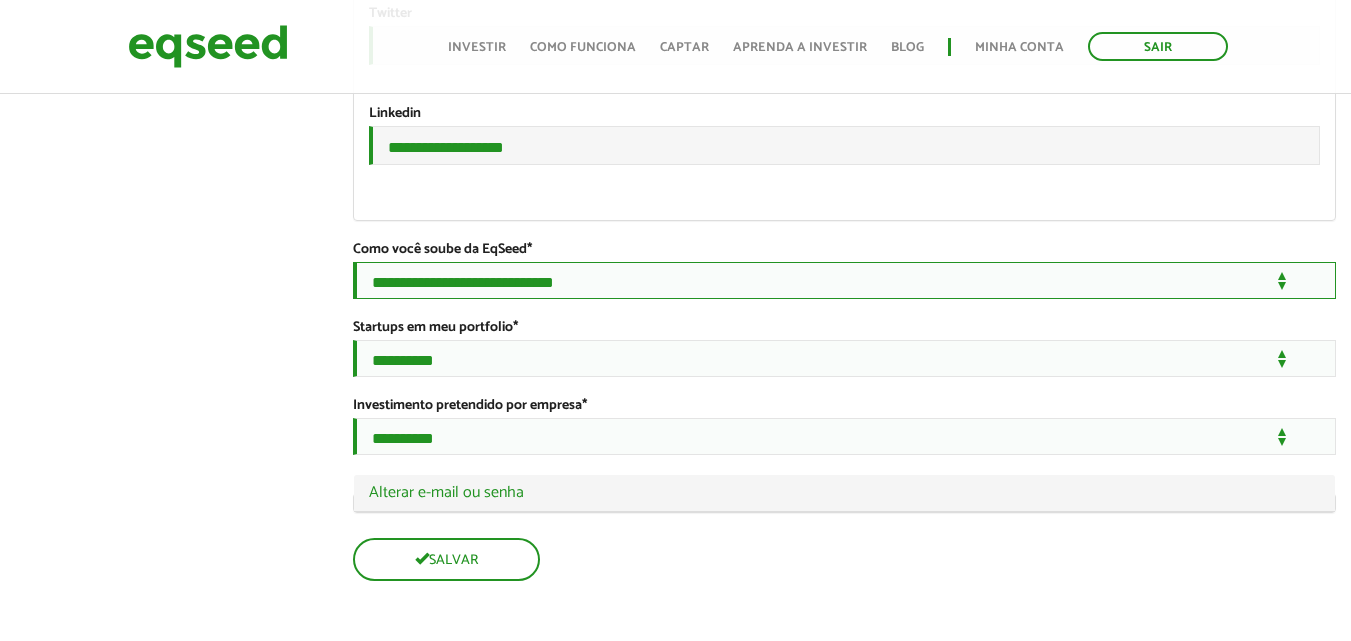 click on "**********" at bounding box center (844, 280) 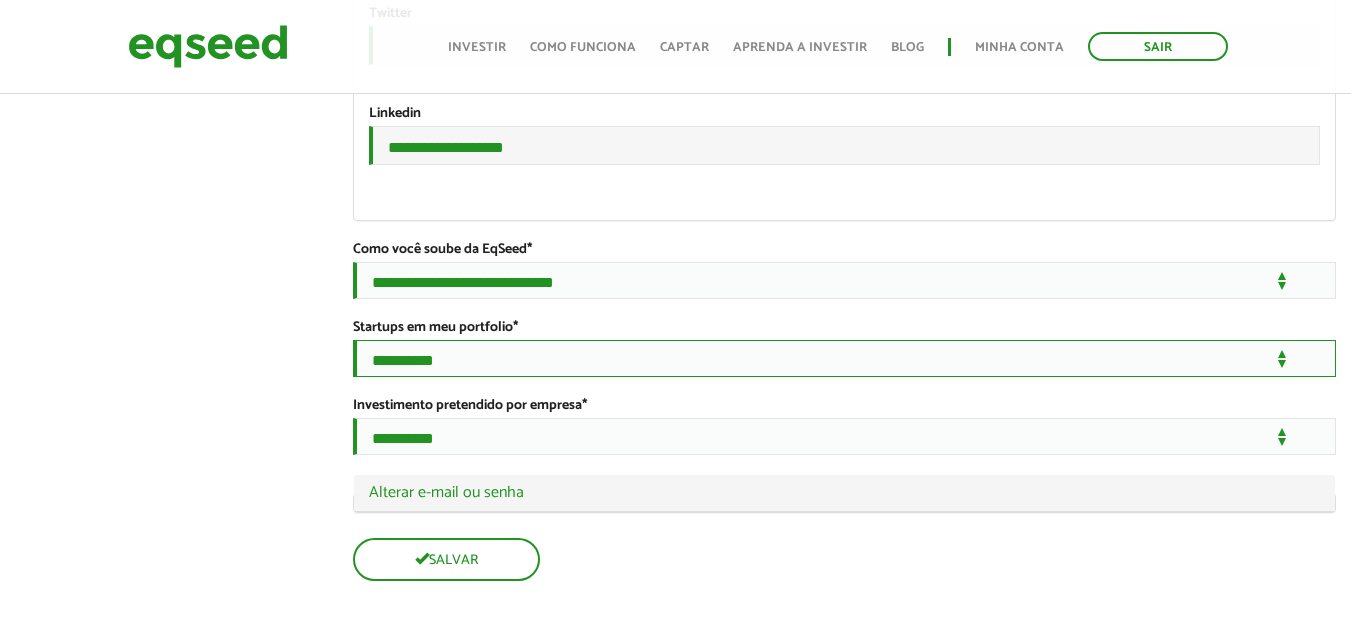 click on "**********" at bounding box center (844, 358) 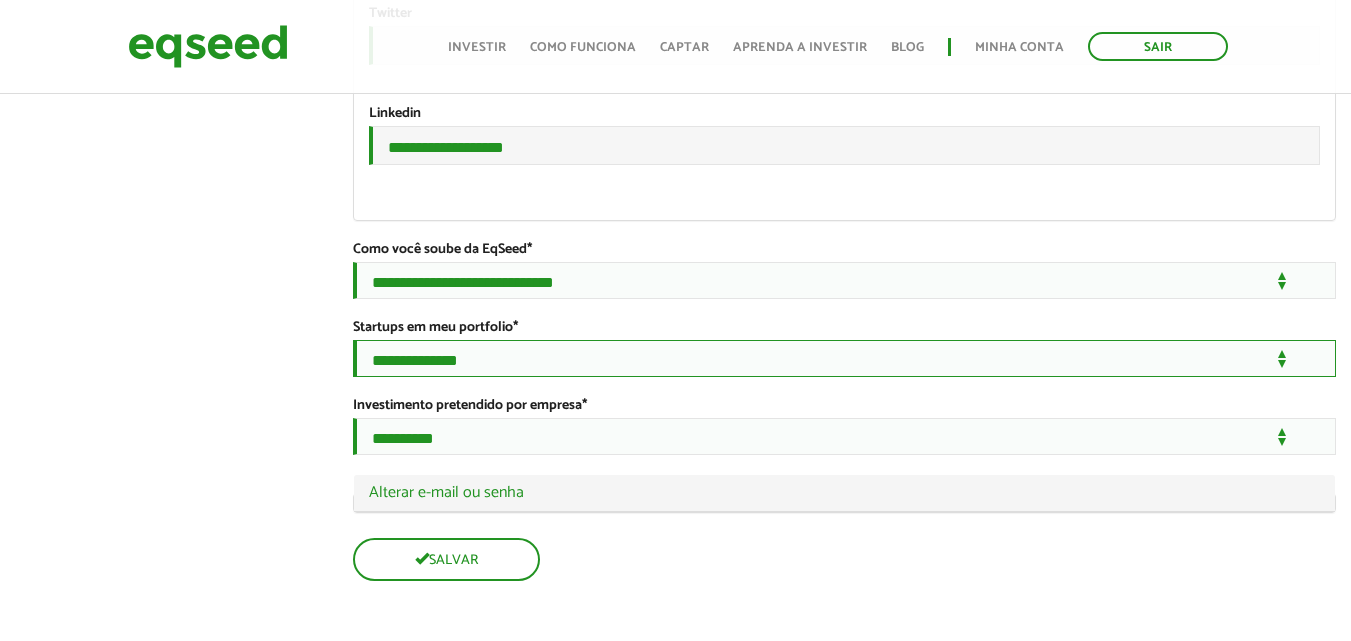 click on "**********" at bounding box center [844, 358] 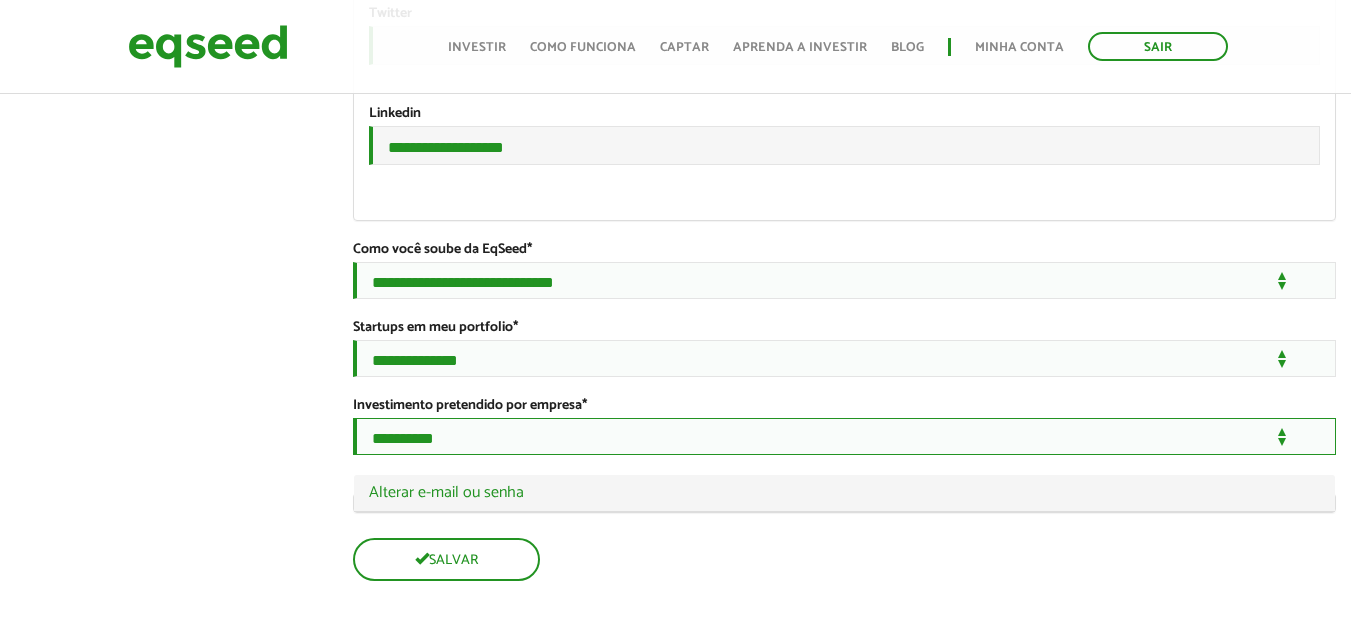 click on "**********" at bounding box center [844, 436] 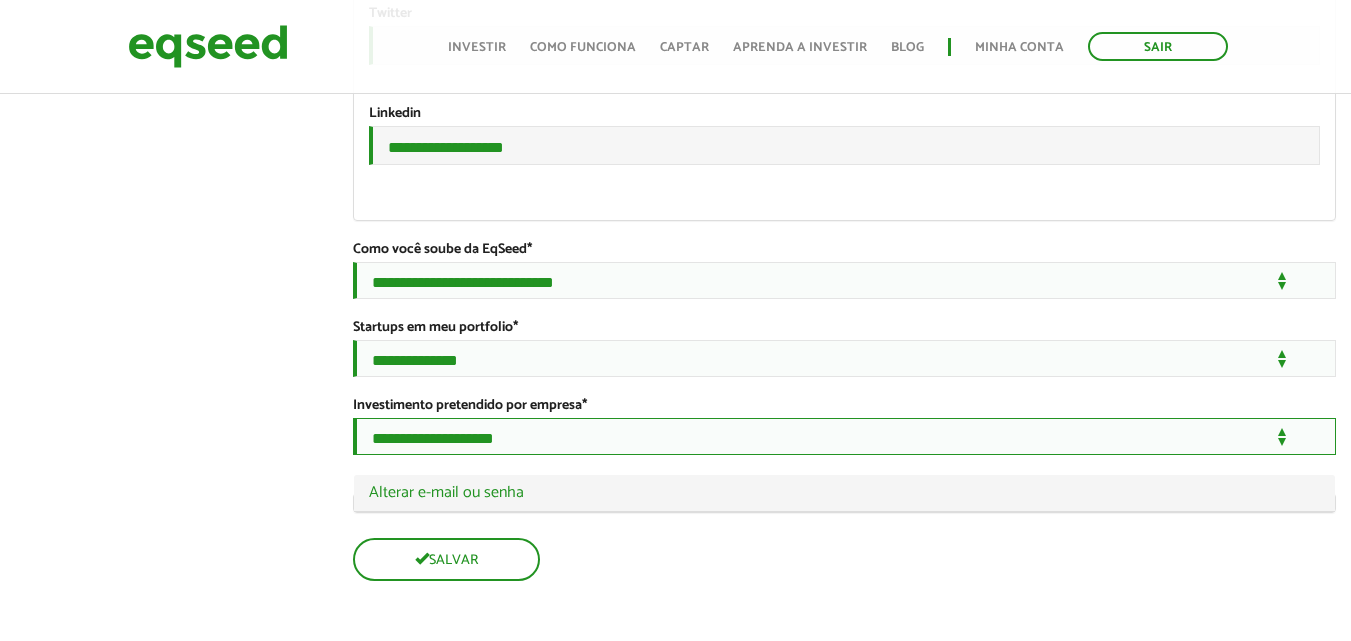click on "**********" at bounding box center (844, 436) 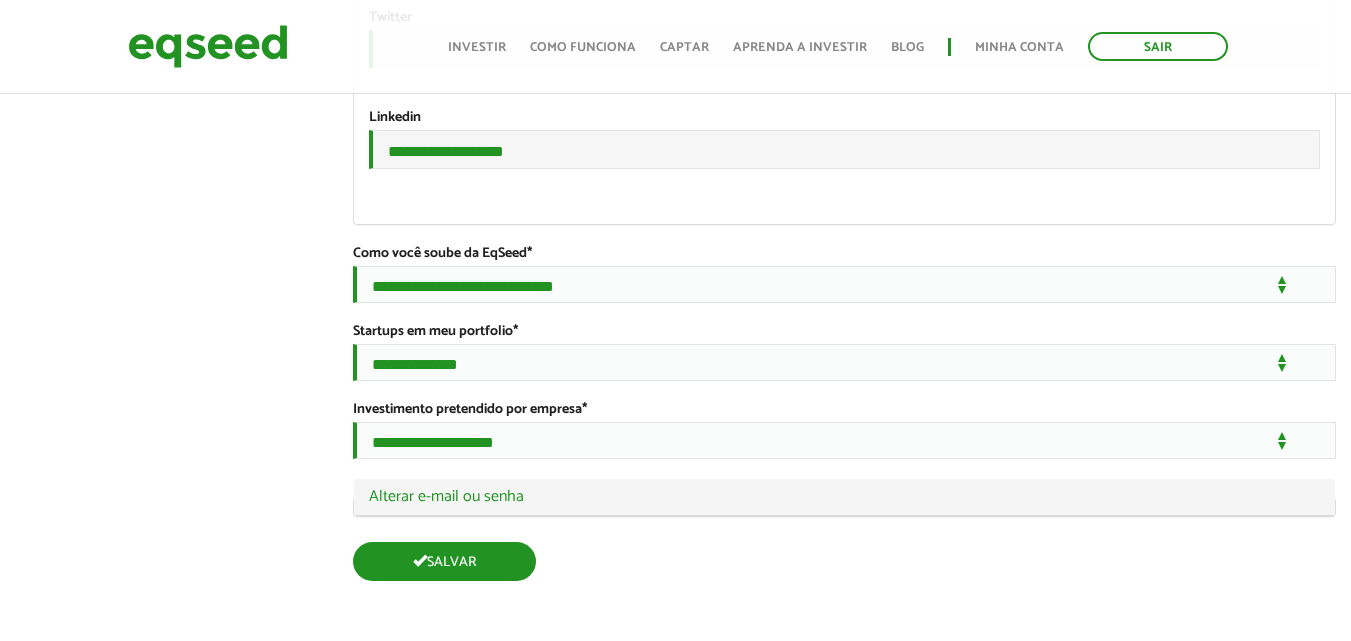 click on "Salvar" at bounding box center (444, 561) 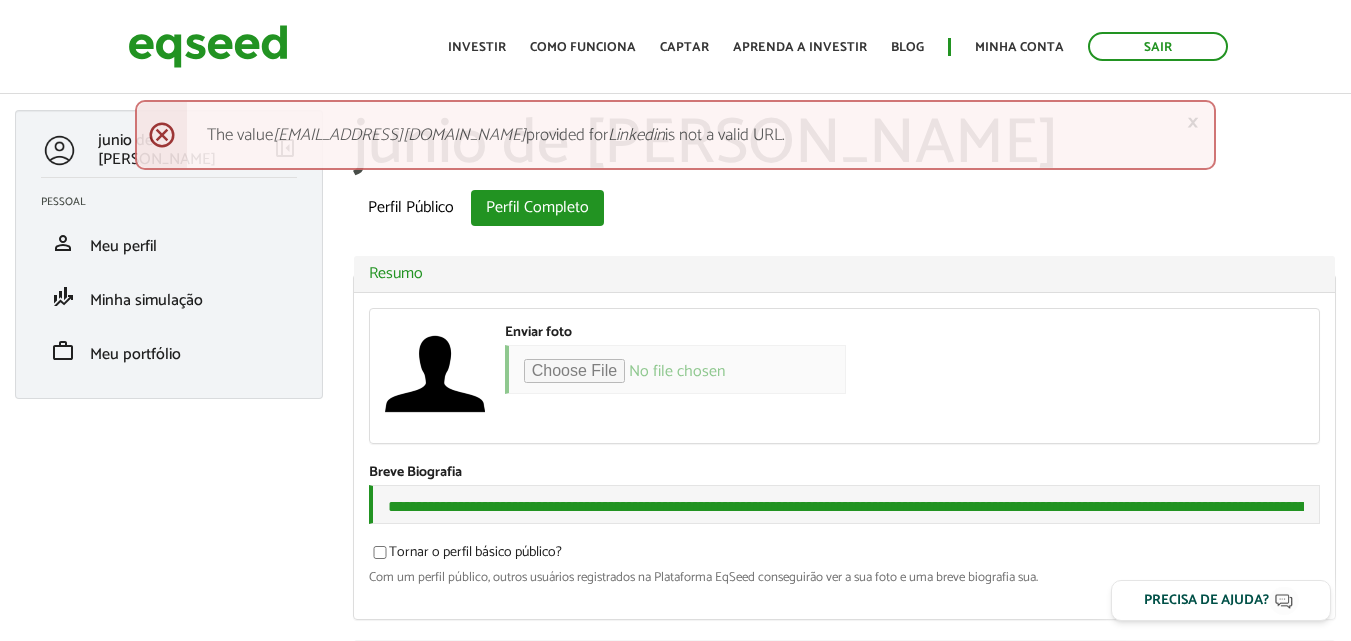 scroll, scrollTop: 0, scrollLeft: 0, axis: both 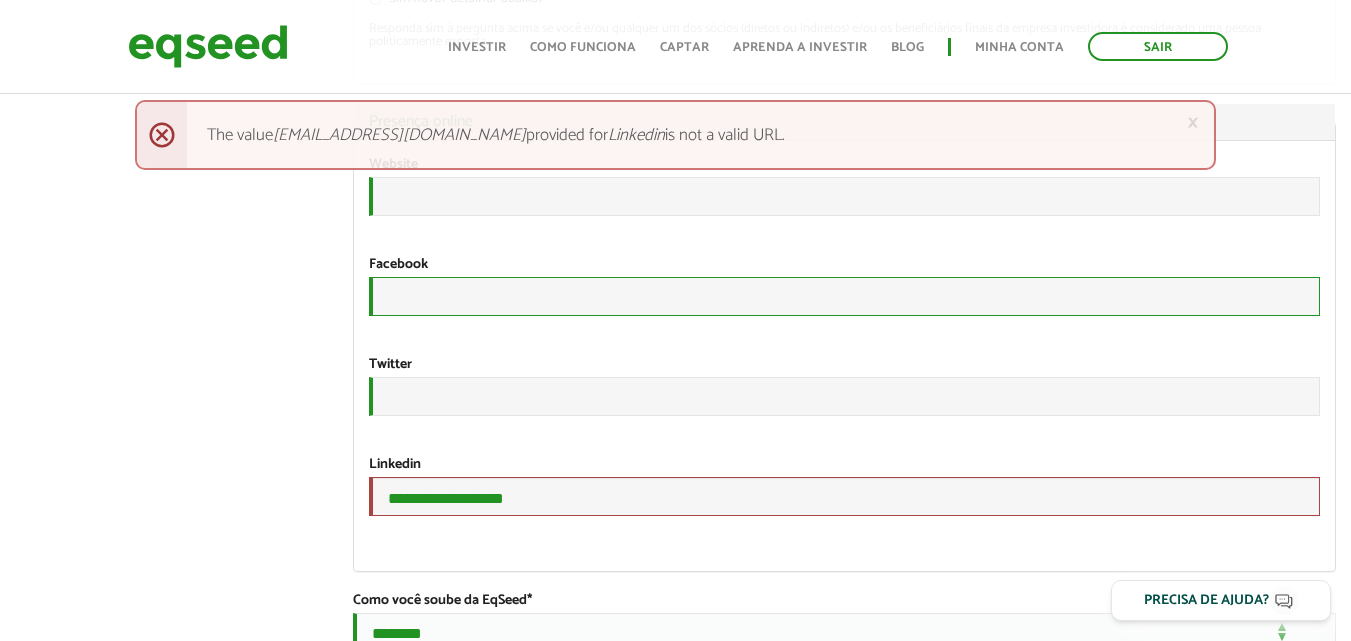 click on "URL" at bounding box center [844, 296] 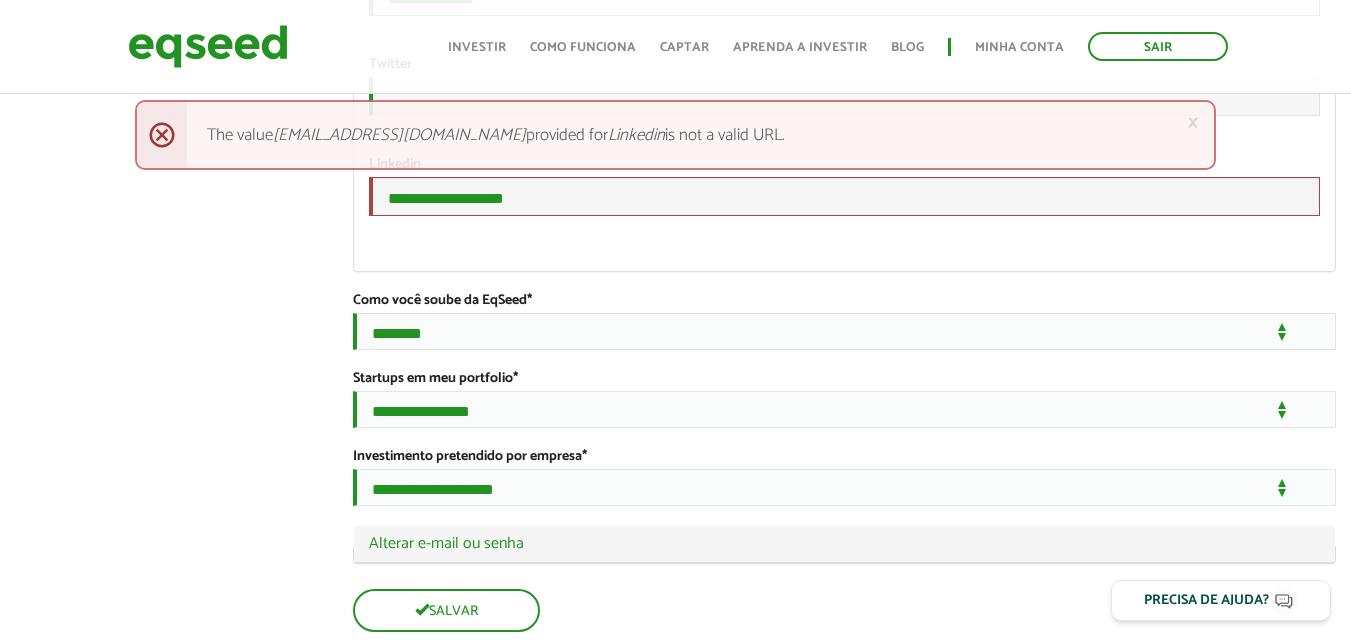 scroll, scrollTop: 3200, scrollLeft: 0, axis: vertical 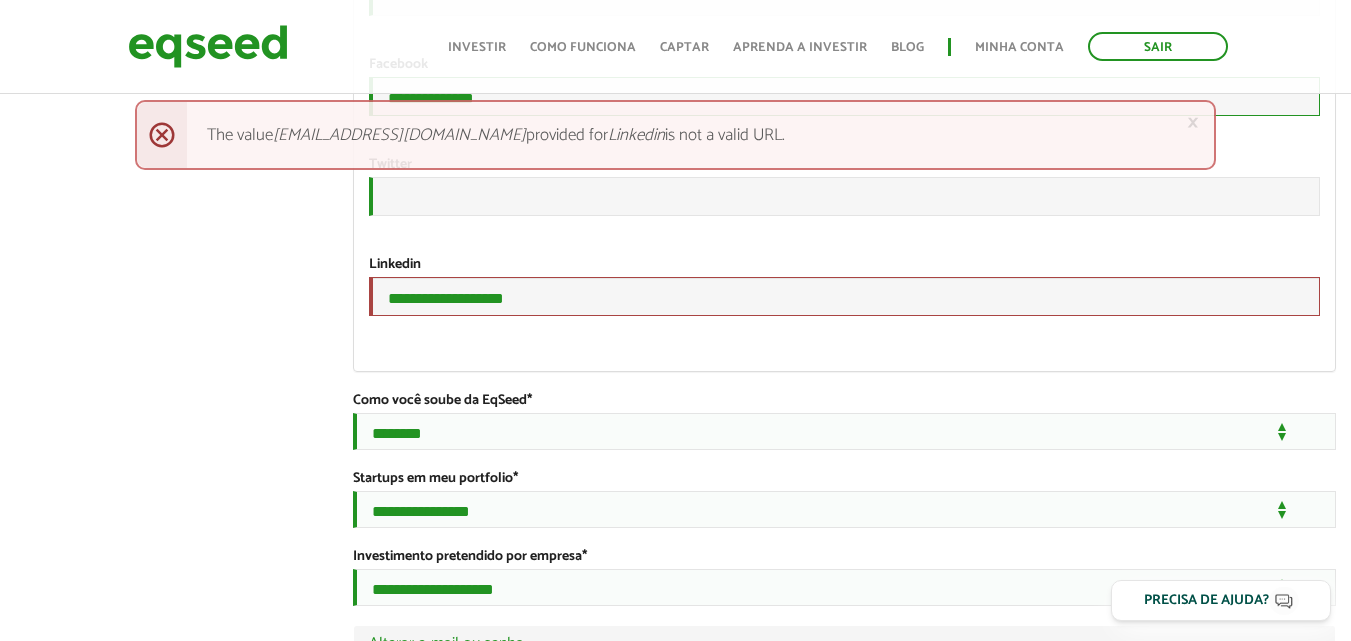 type on "**********" 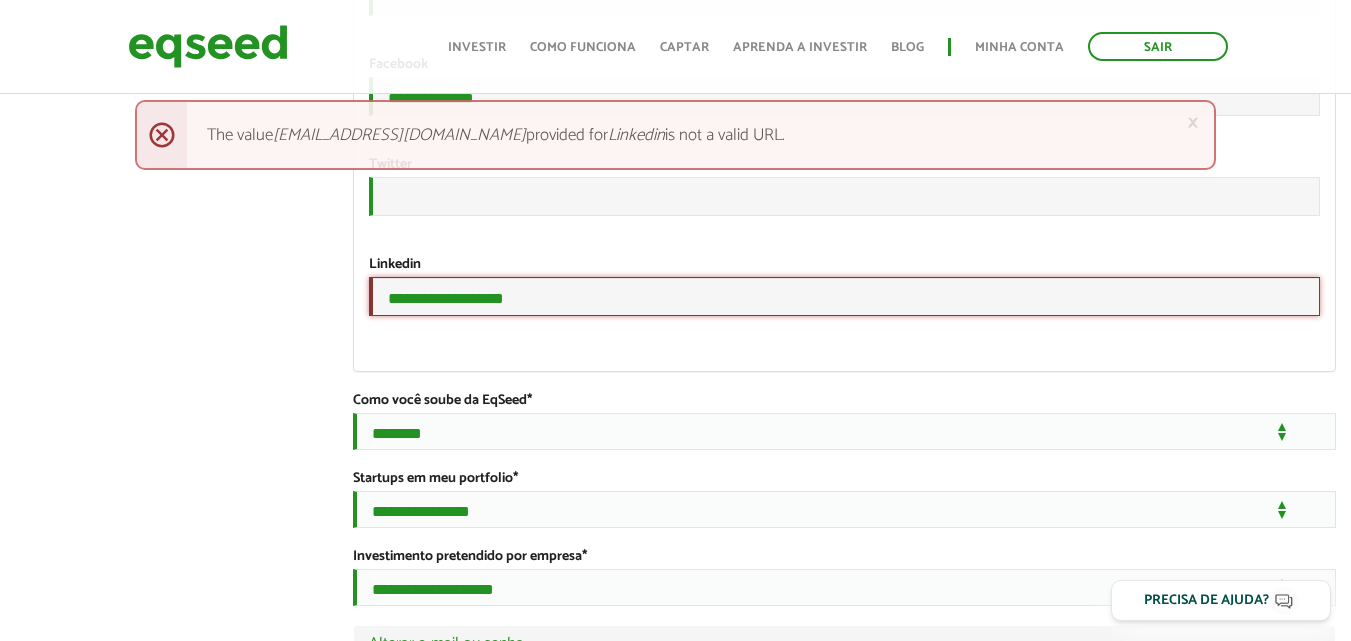 drag, startPoint x: 561, startPoint y: 492, endPoint x: 319, endPoint y: 491, distance: 242.00206 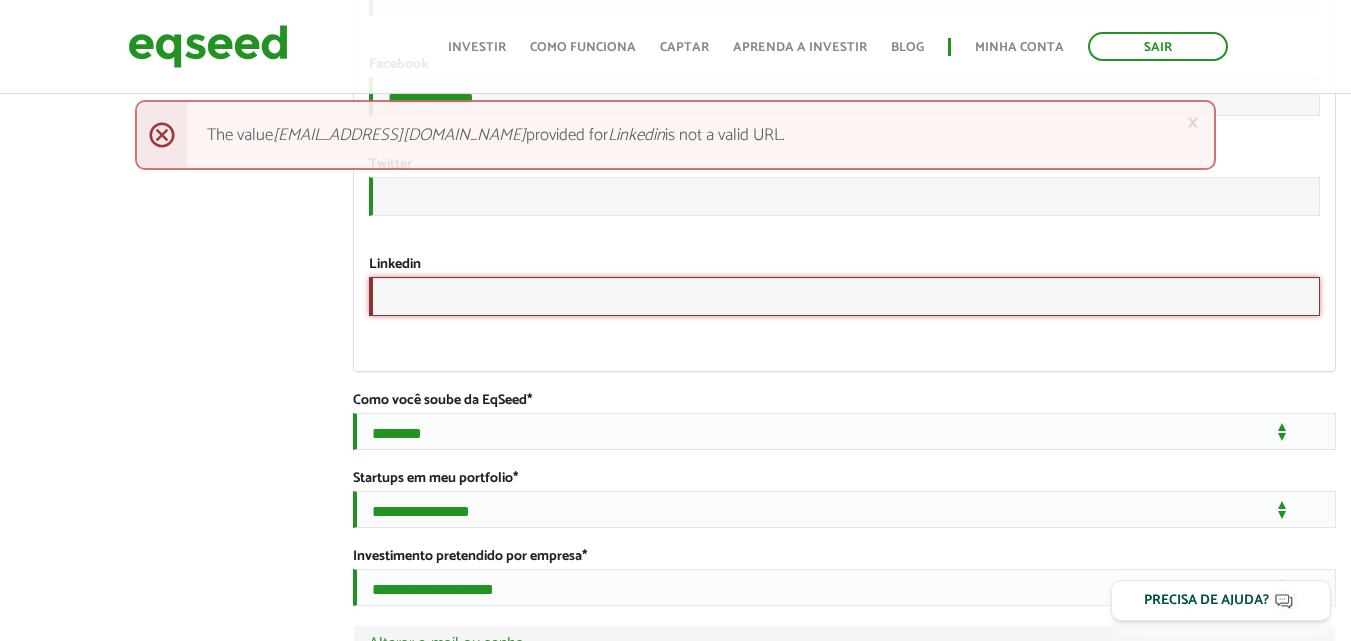 paste on "**********" 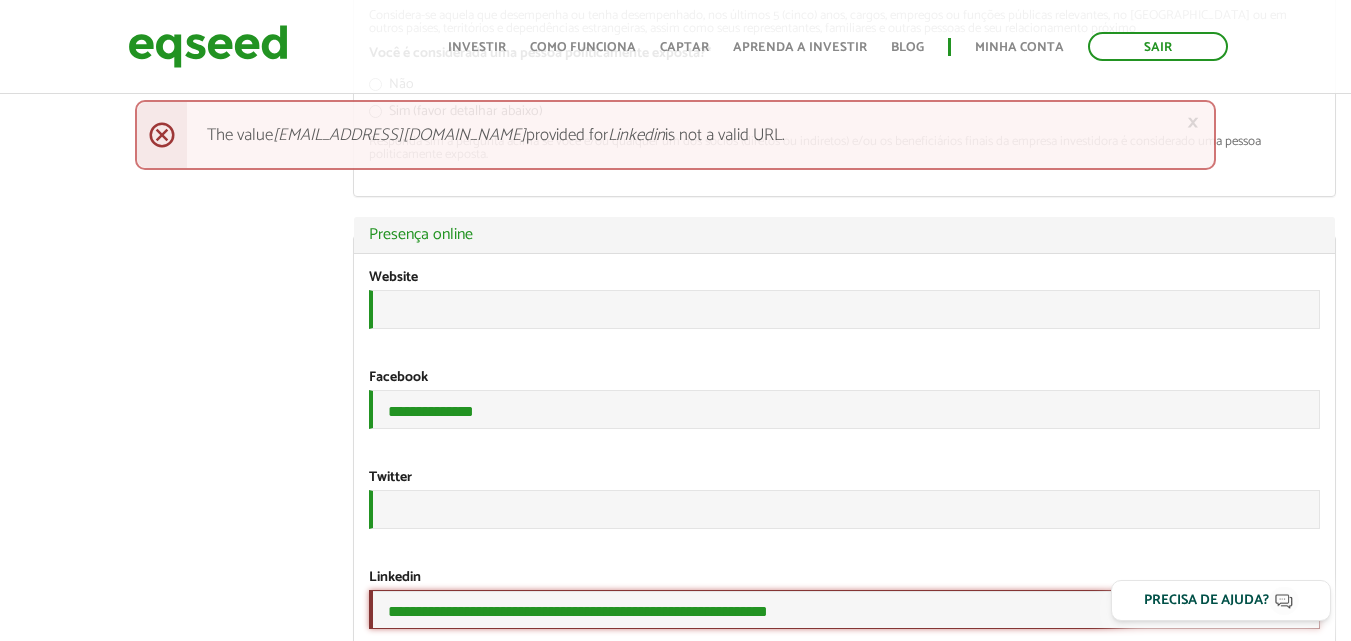scroll, scrollTop: 2987, scrollLeft: 0, axis: vertical 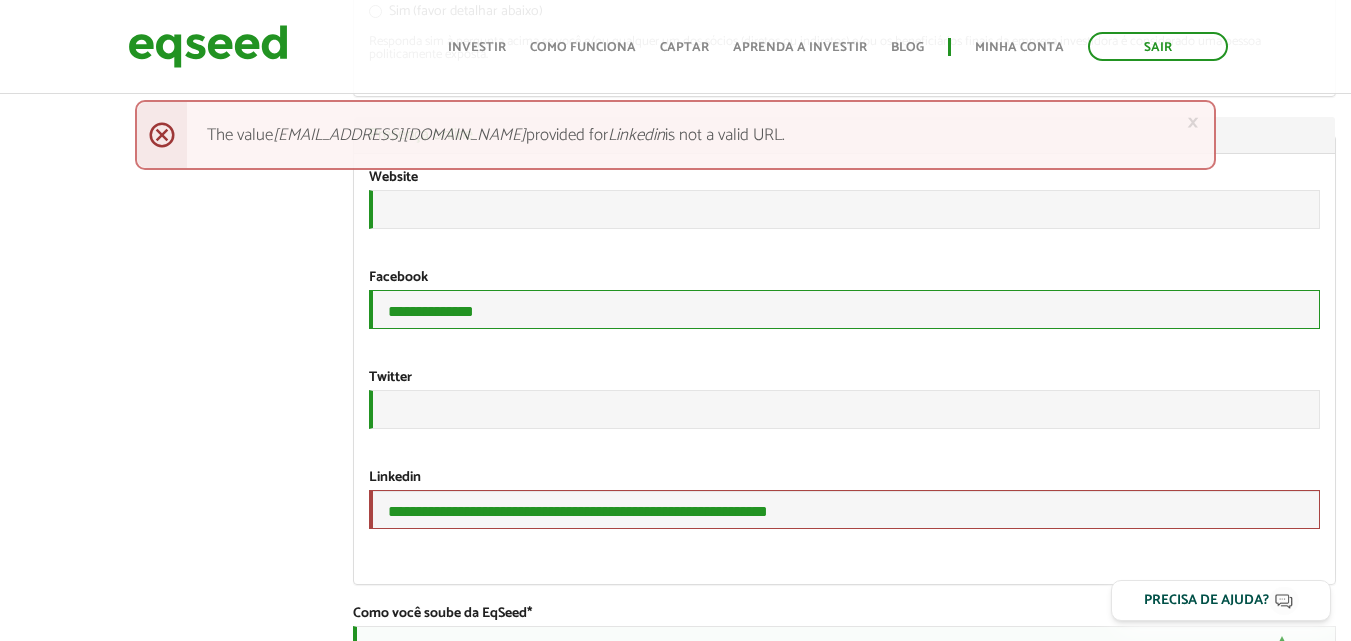 click on "**********" at bounding box center [844, 309] 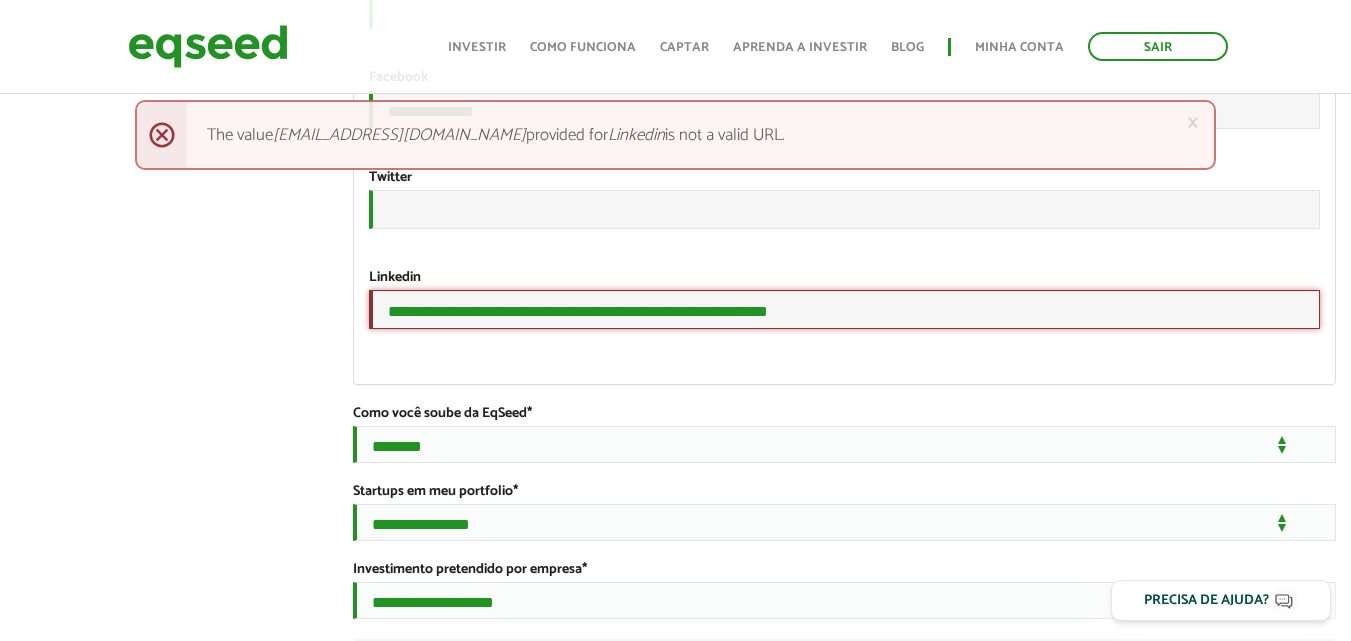 click on "**********" at bounding box center [844, 309] 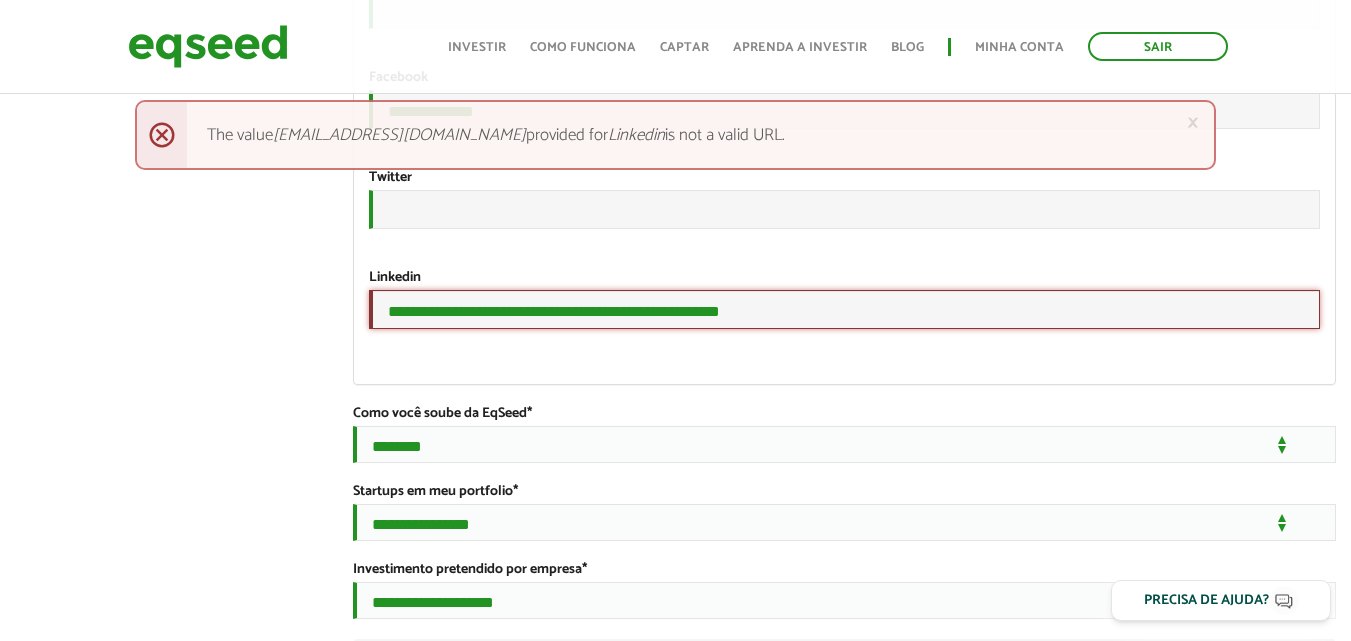 type on "**********" 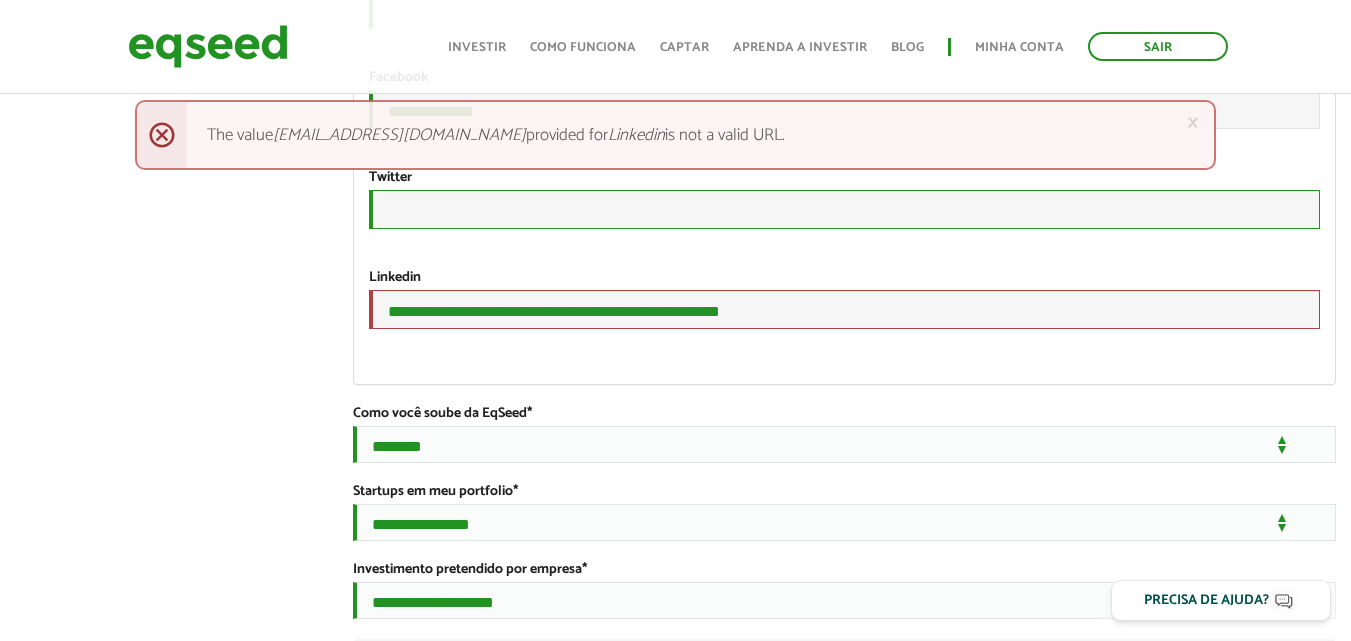click on "URL" at bounding box center (844, 209) 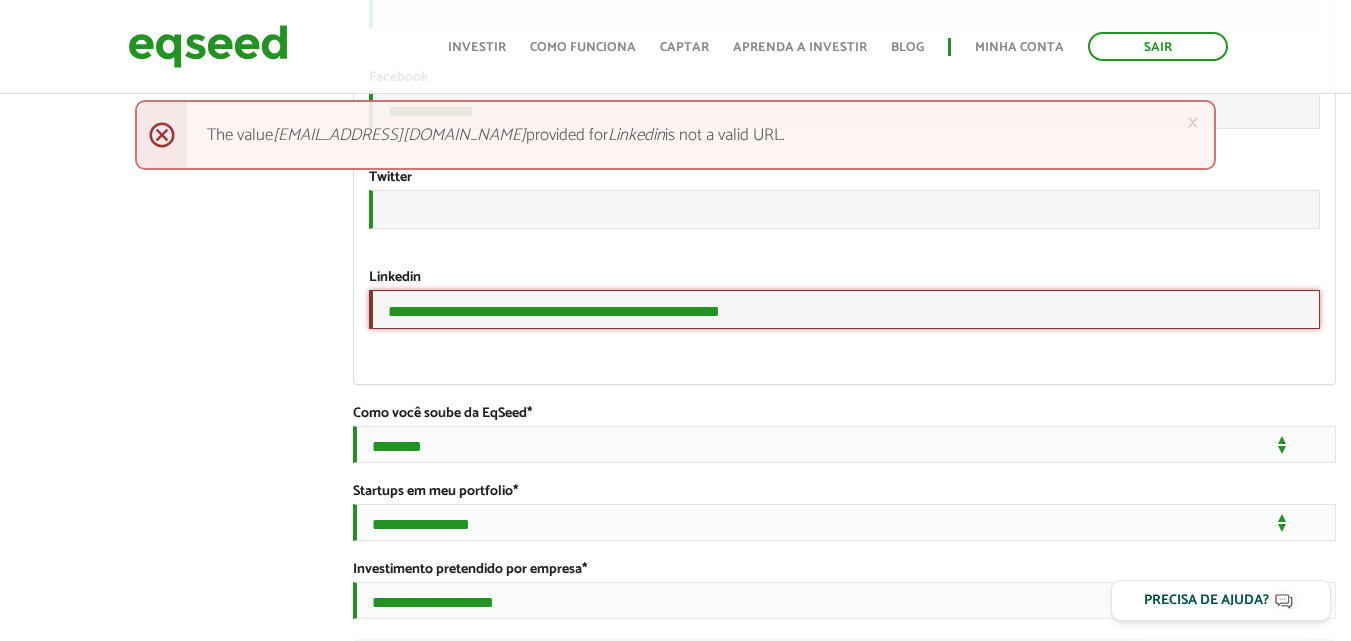 click on "**********" at bounding box center (844, 309) 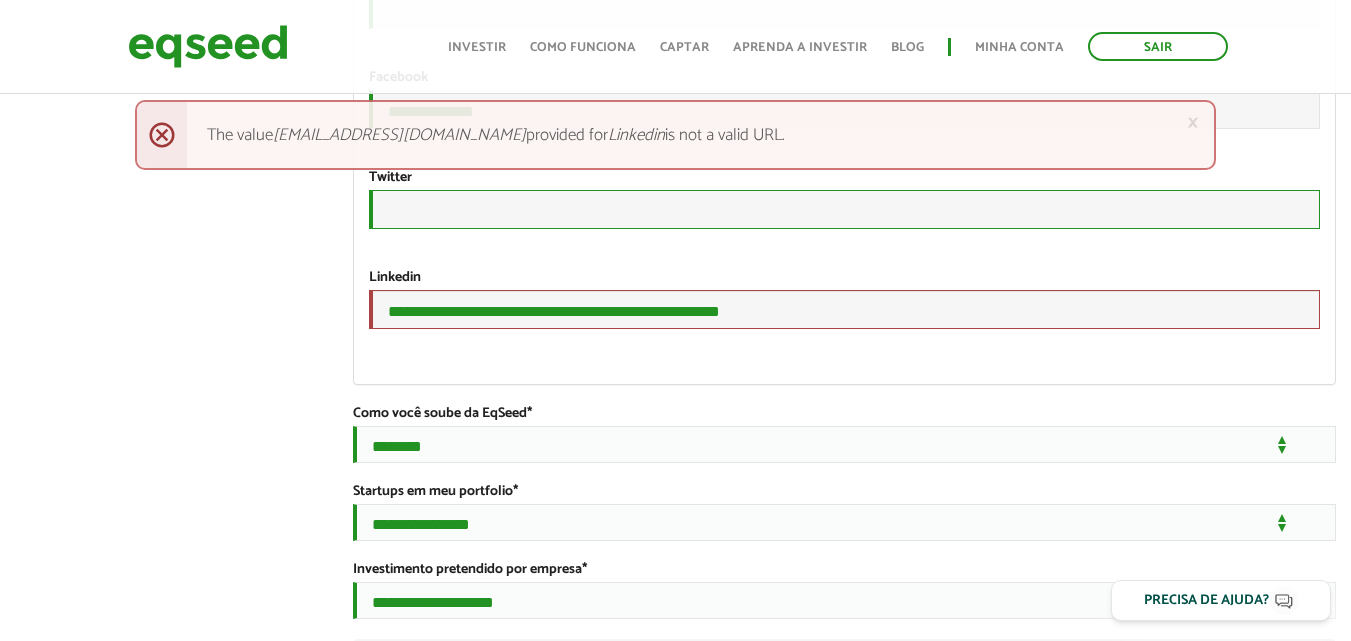 click on "URL" at bounding box center (844, 209) 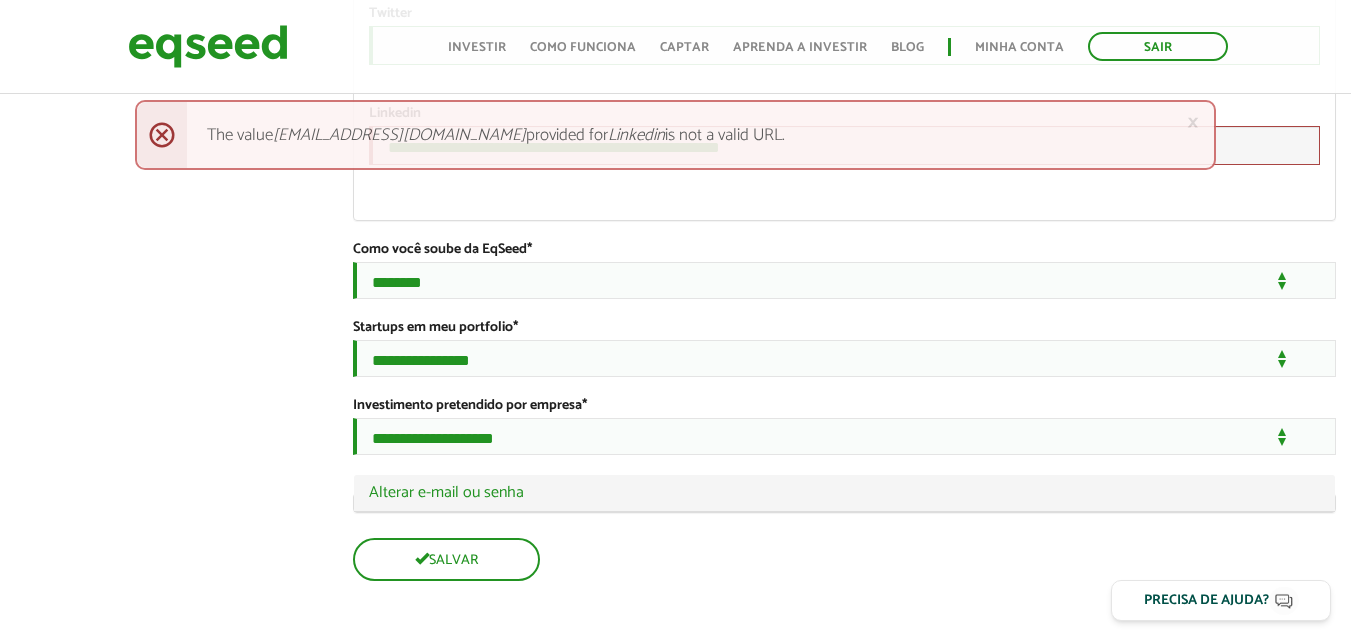 scroll, scrollTop: 3587, scrollLeft: 0, axis: vertical 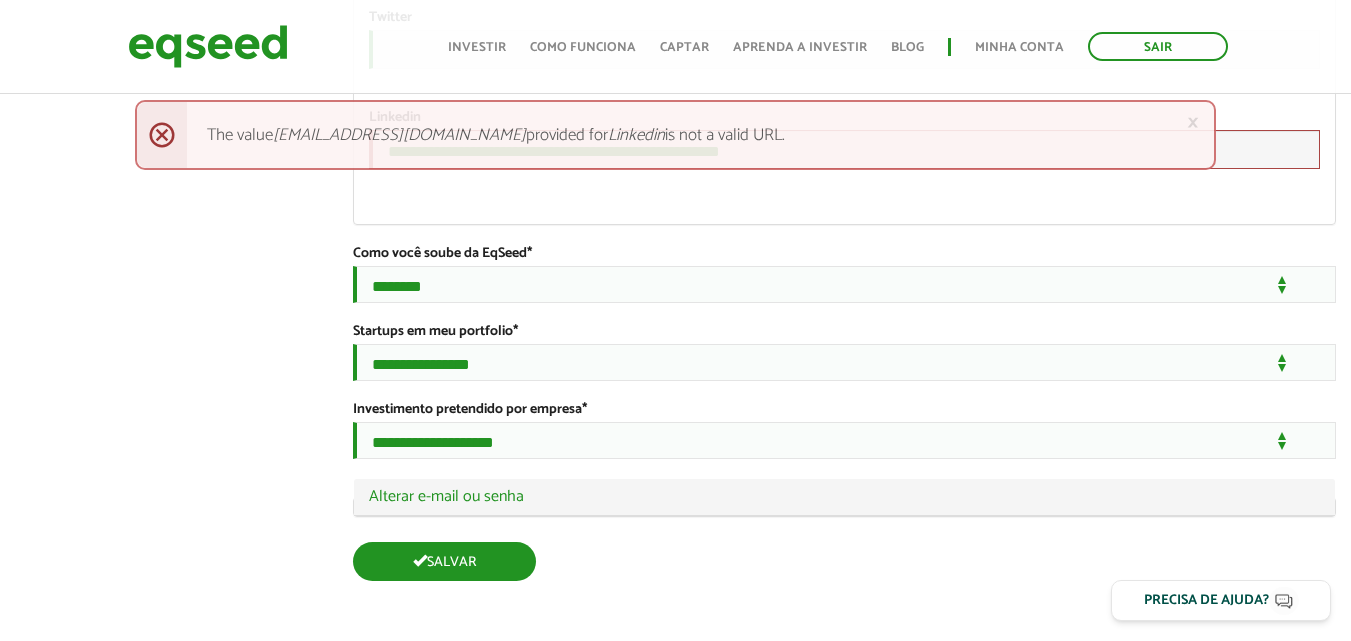 click on "Salvar" at bounding box center [444, 561] 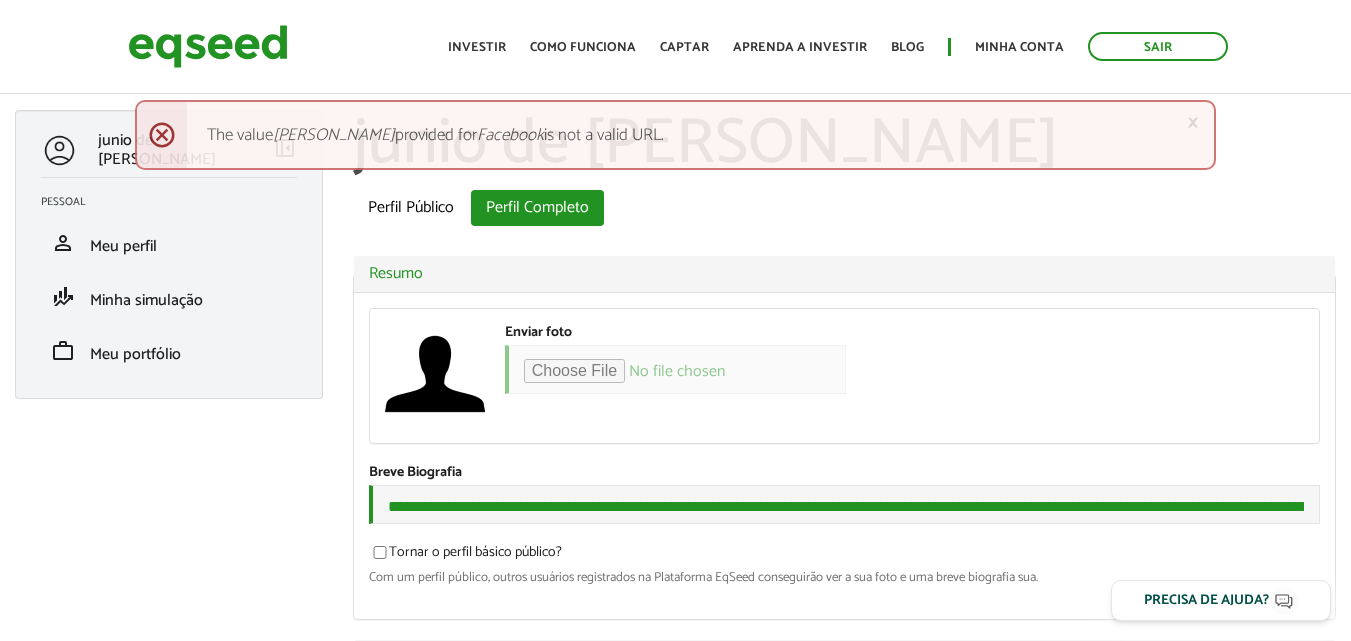 scroll, scrollTop: 0, scrollLeft: 0, axis: both 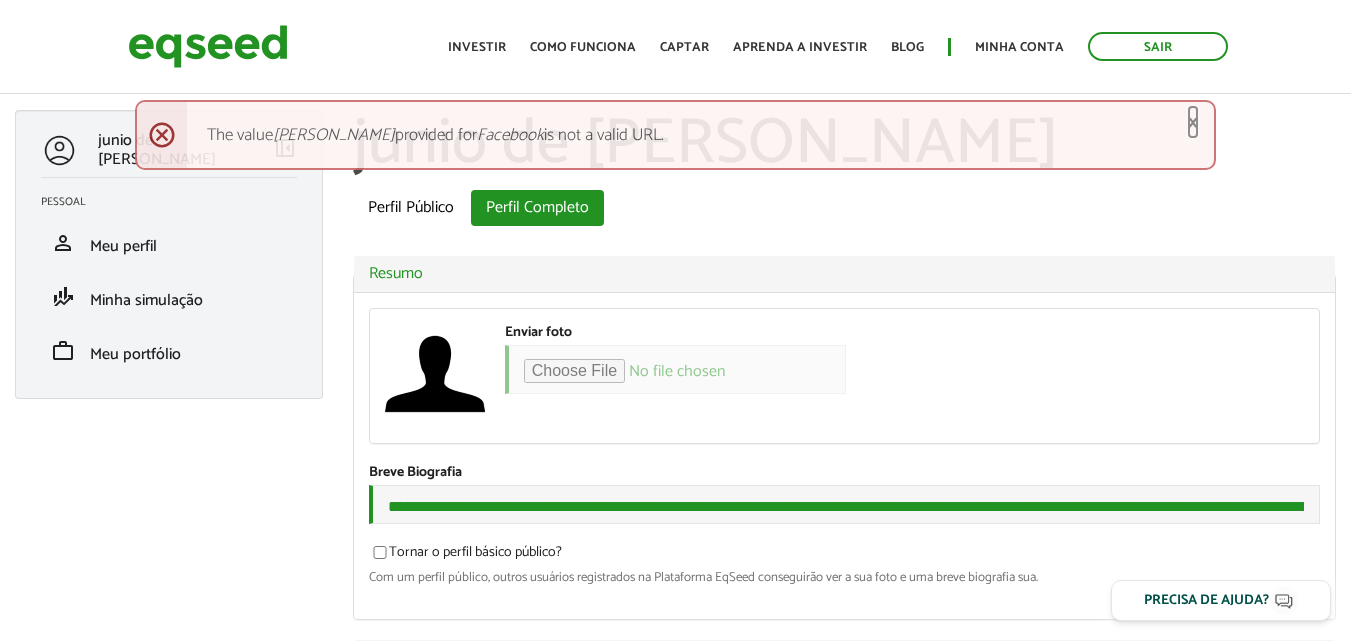 click on "×" at bounding box center [1193, 122] 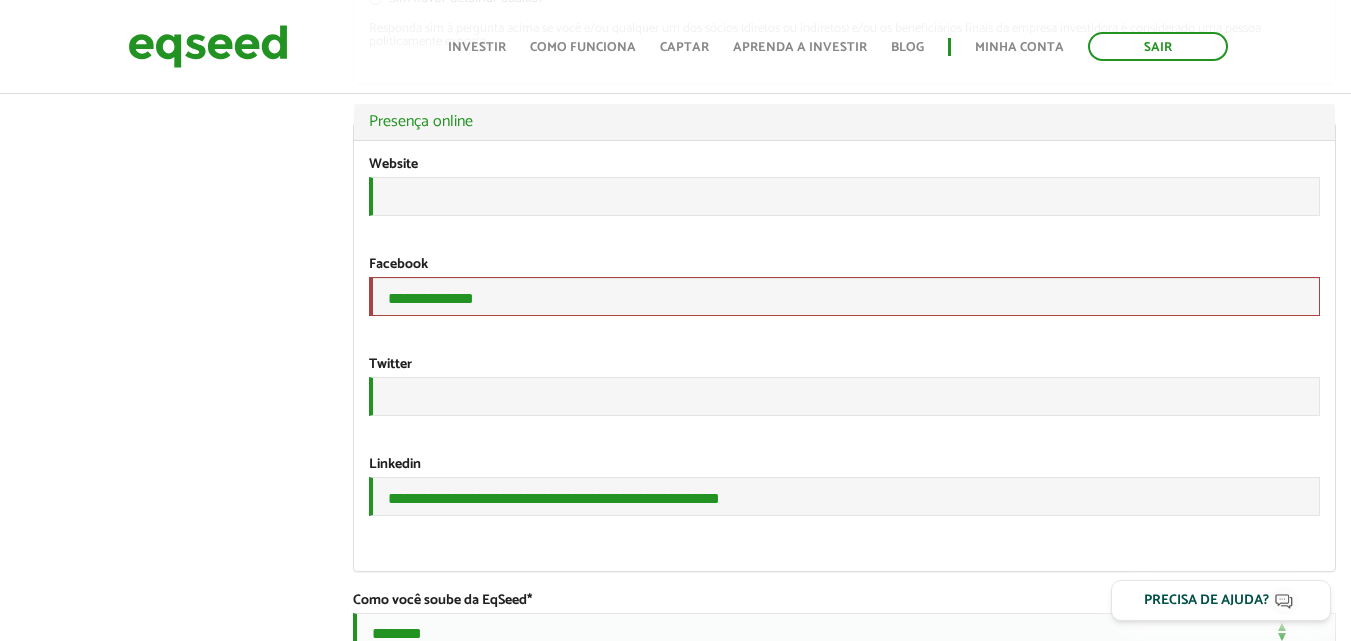 scroll, scrollTop: 3100, scrollLeft: 0, axis: vertical 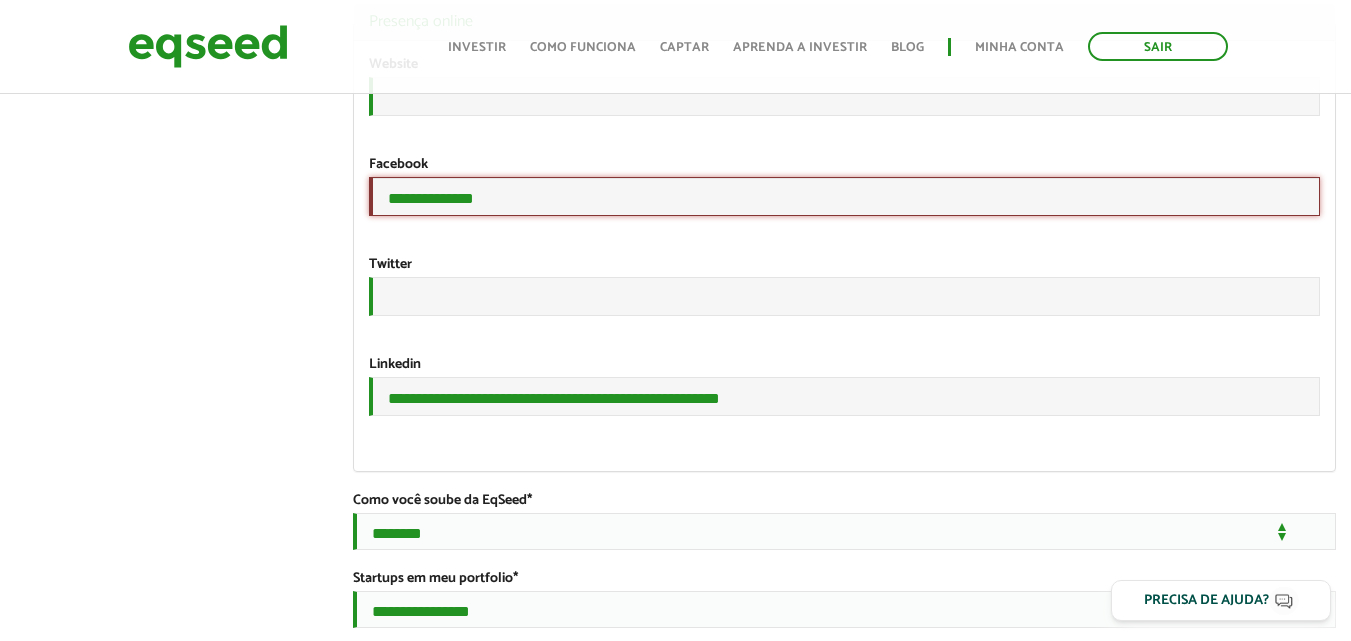 click on "**********" at bounding box center [844, 196] 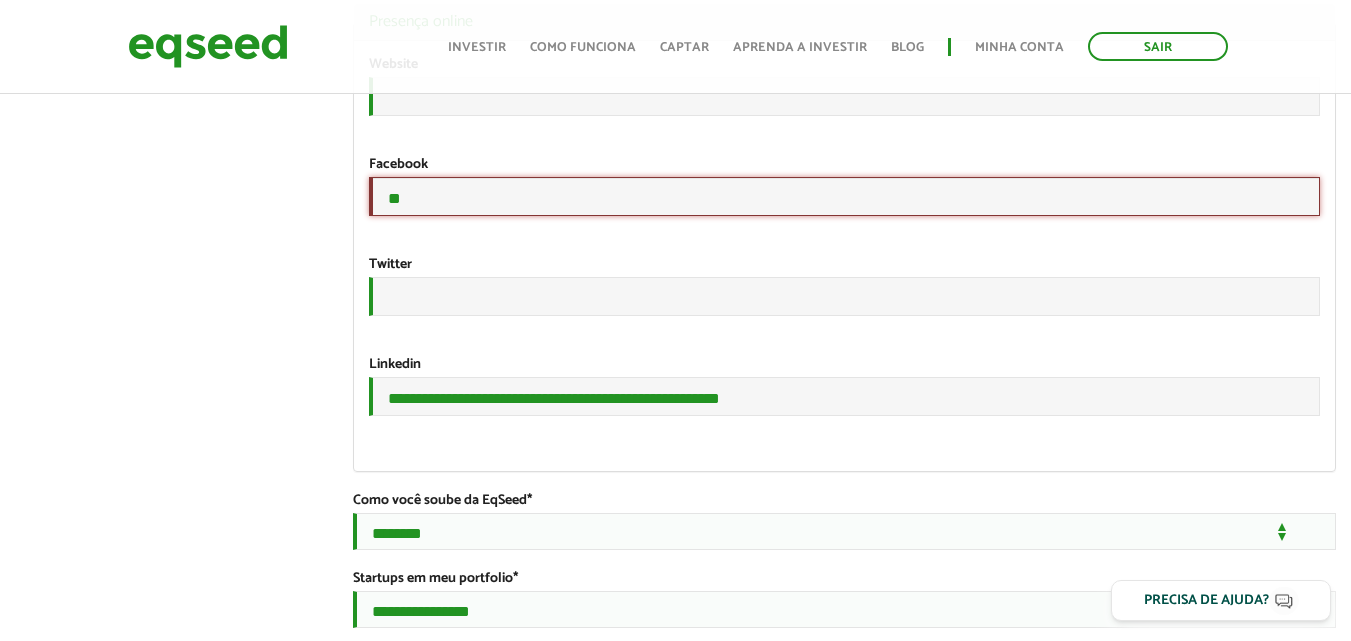 type on "*" 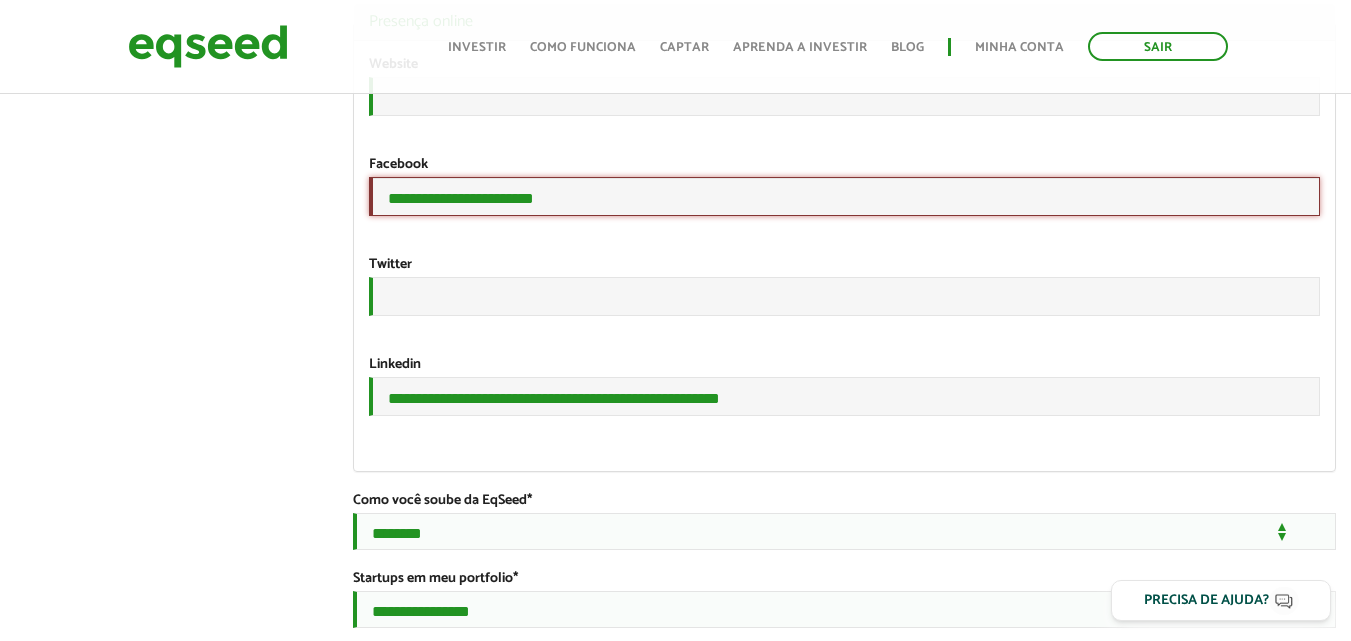 type on "**********" 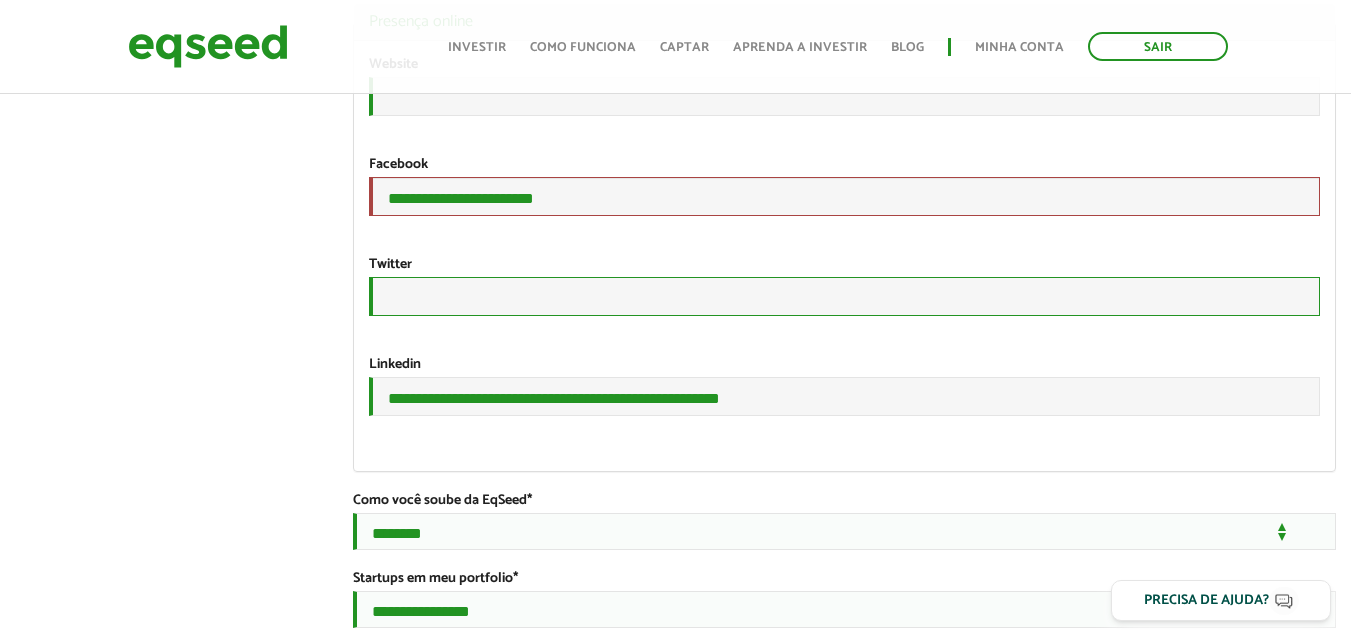 click on "URL" at bounding box center [844, 296] 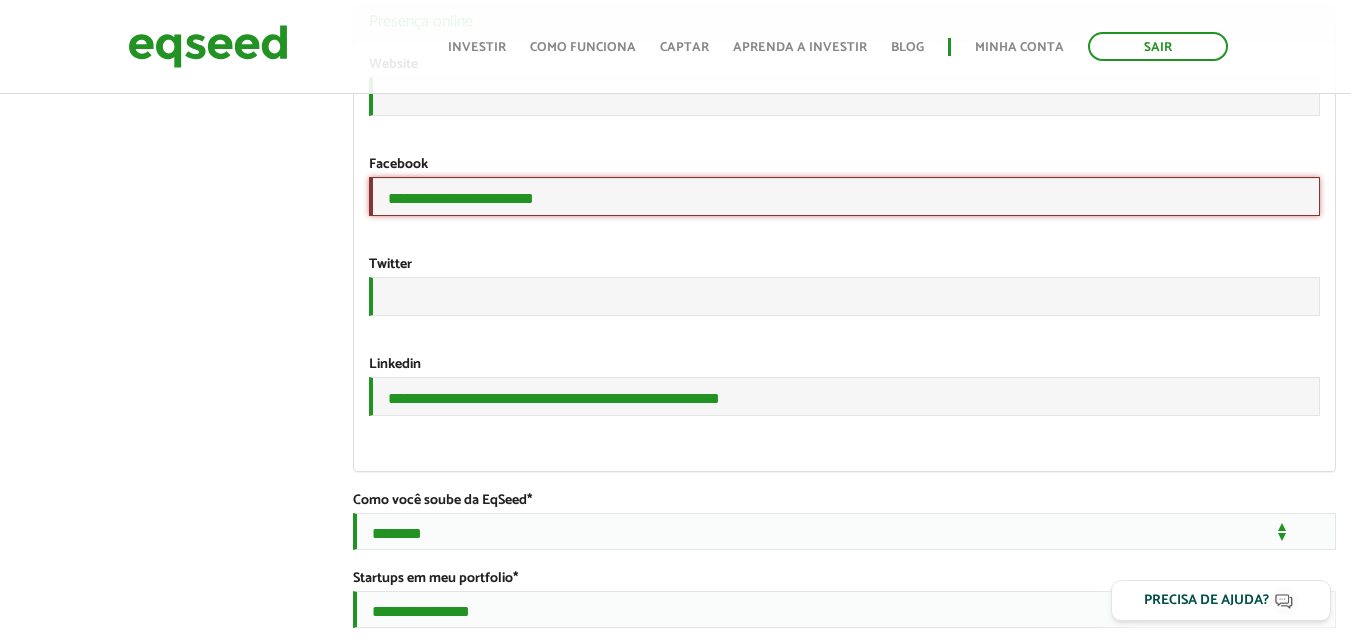 click on "**********" at bounding box center [844, 196] 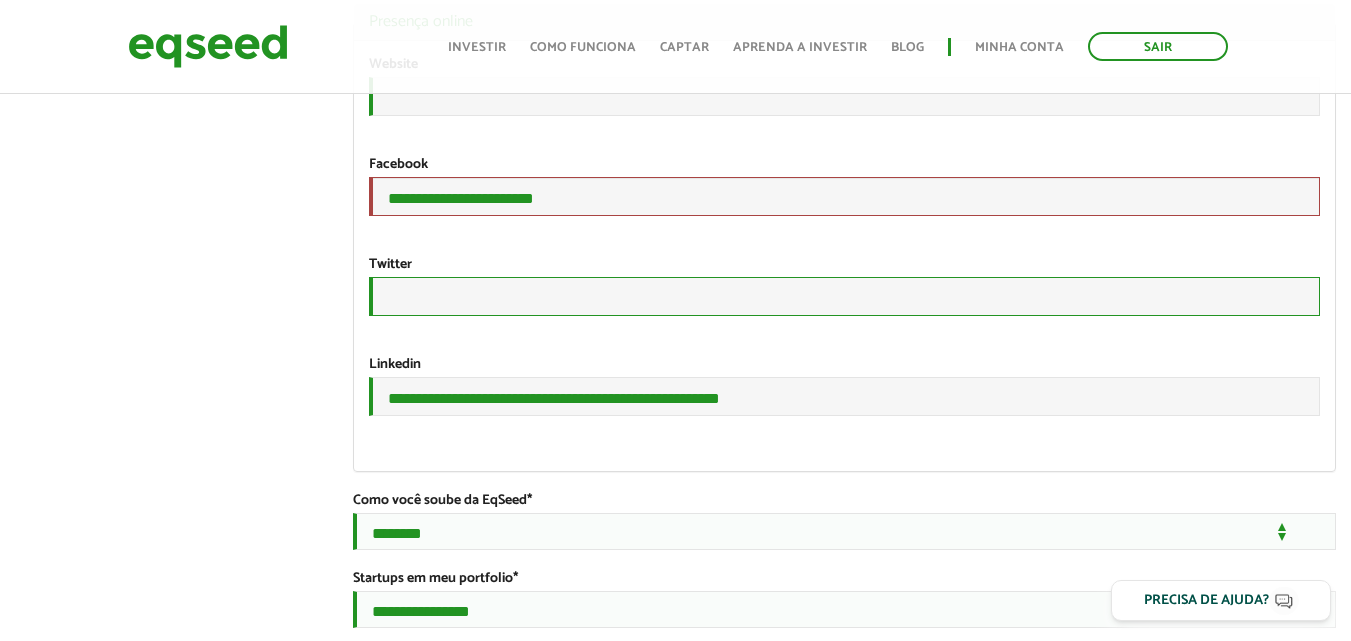 click on "URL" at bounding box center (844, 296) 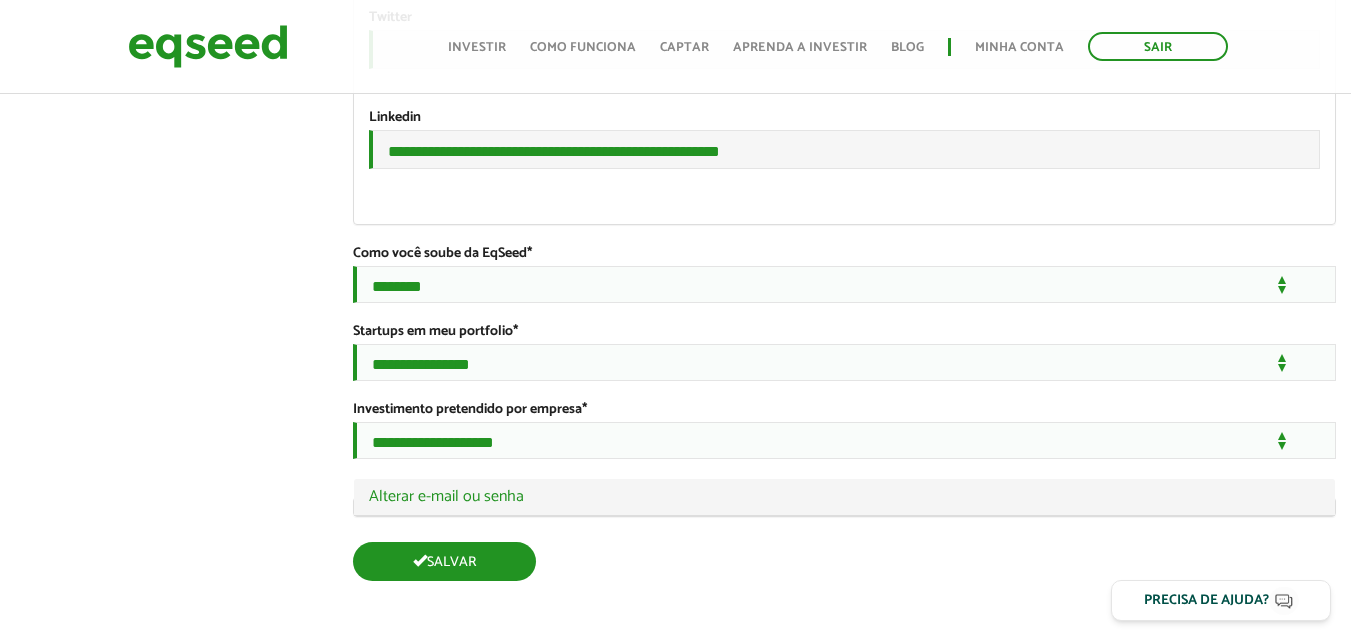 scroll, scrollTop: 3583, scrollLeft: 0, axis: vertical 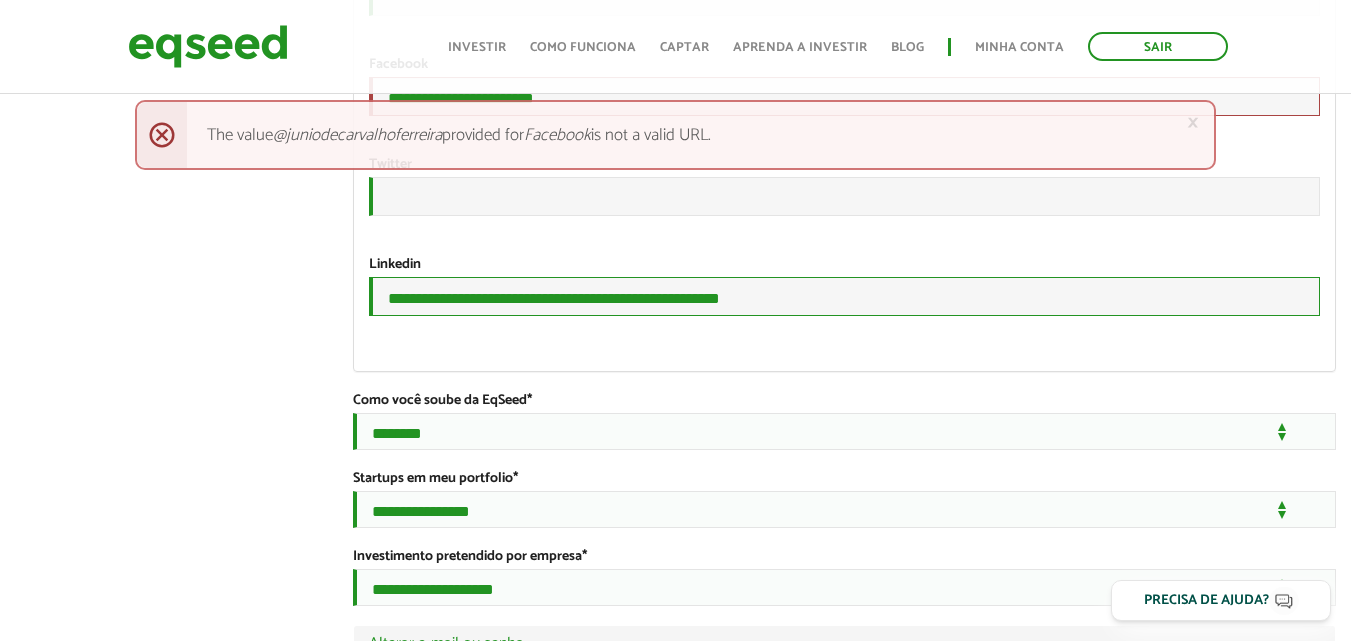 drag, startPoint x: 695, startPoint y: 492, endPoint x: 351, endPoint y: 474, distance: 344.4706 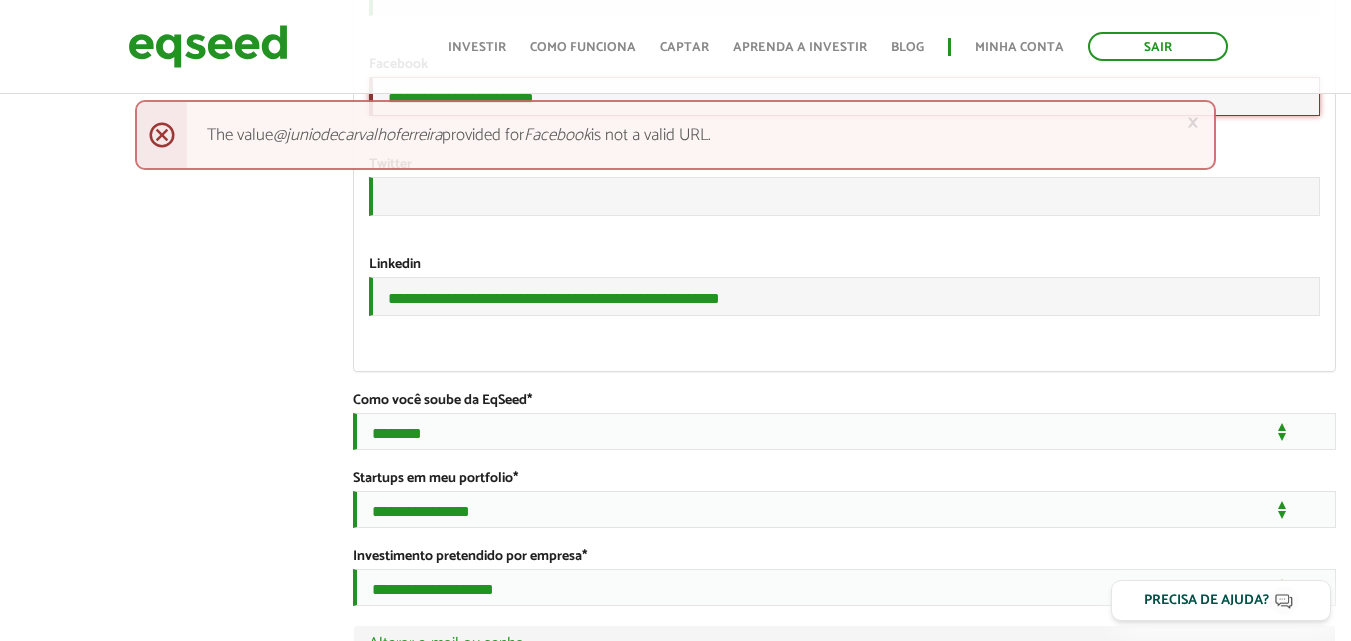 drag, startPoint x: 571, startPoint y: 267, endPoint x: 222, endPoint y: 247, distance: 349.5726 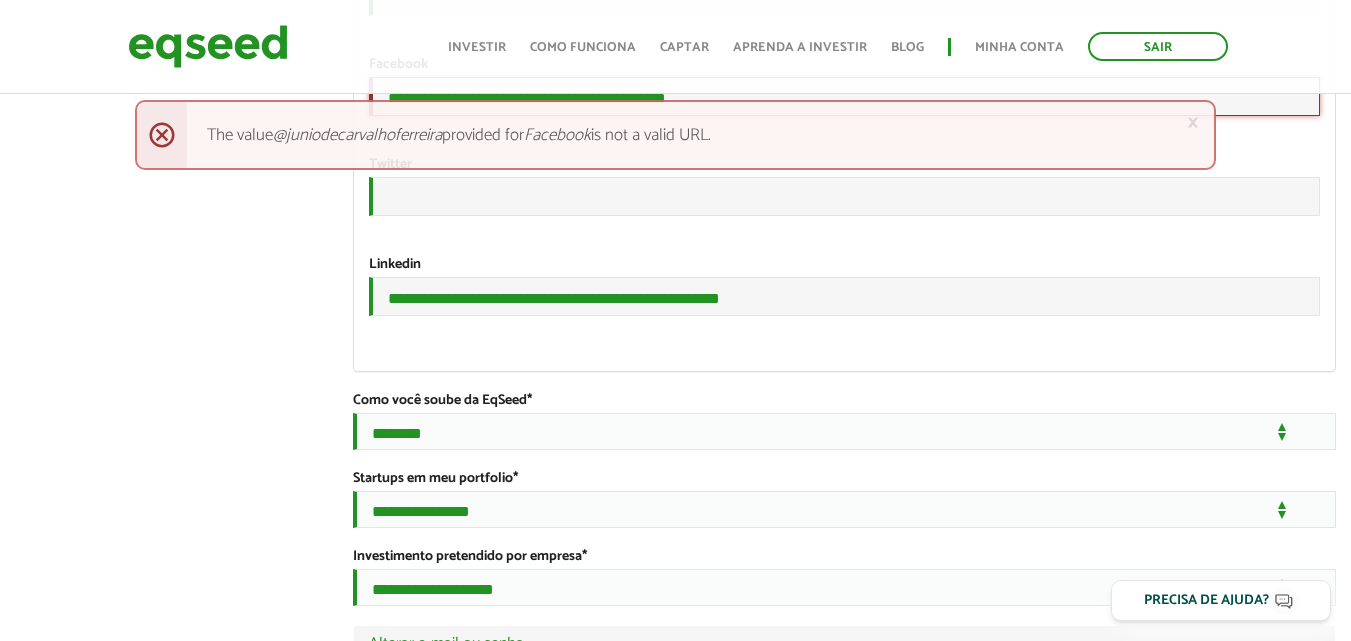 click on "**********" at bounding box center [844, 96] 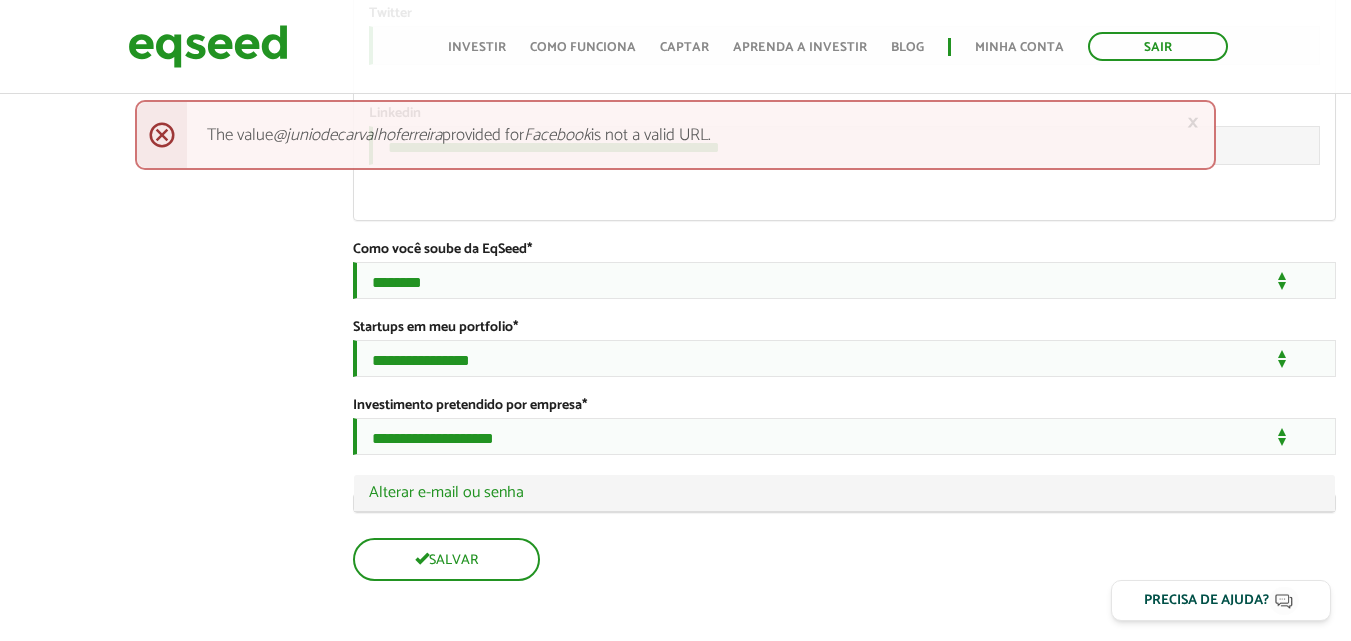 scroll, scrollTop: 3100, scrollLeft: 0, axis: vertical 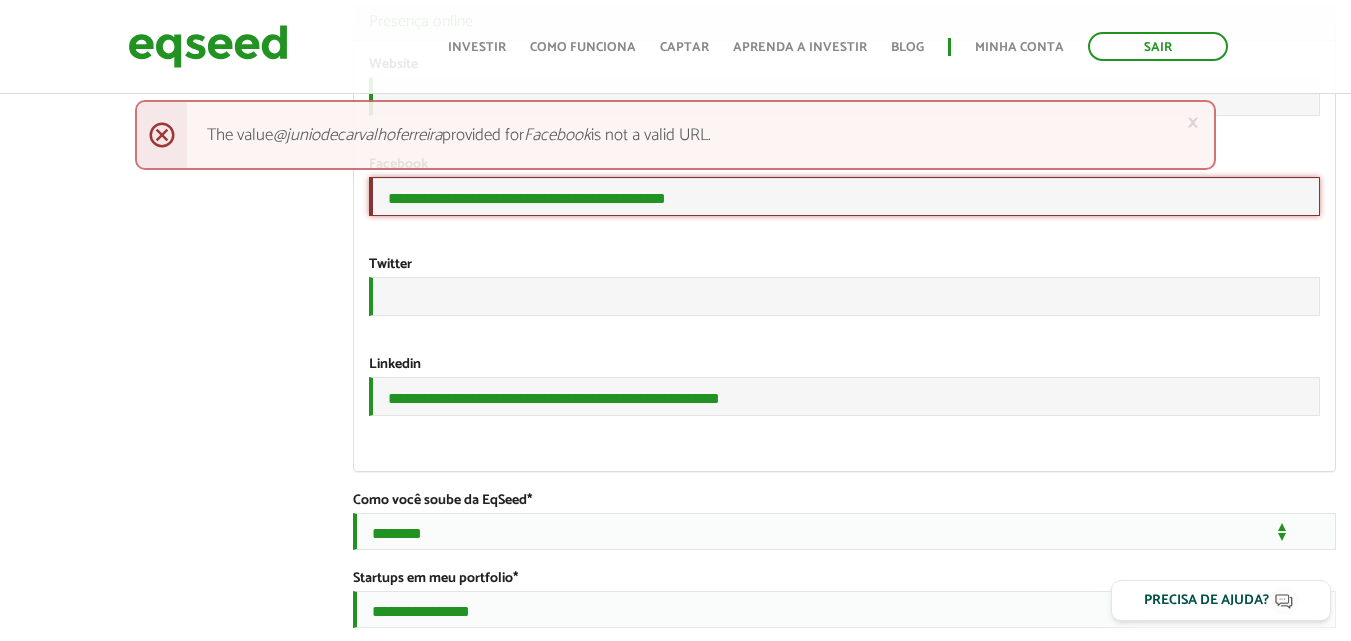 click on "**********" at bounding box center (844, 196) 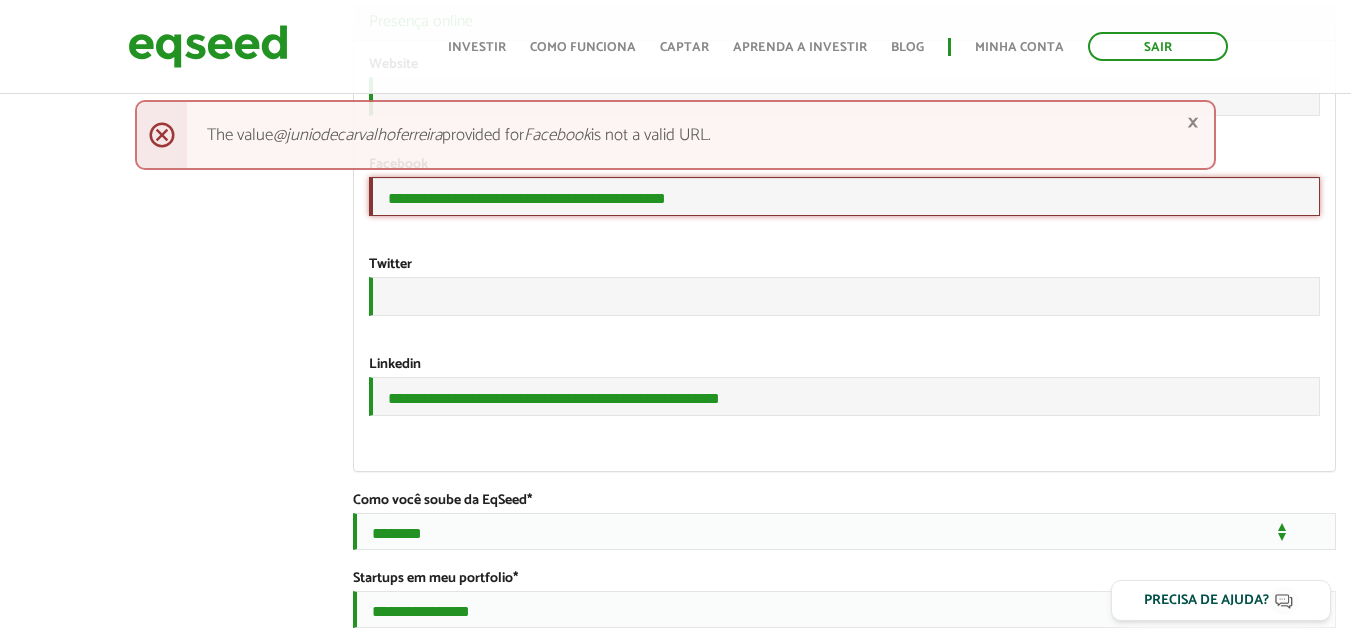 type on "**********" 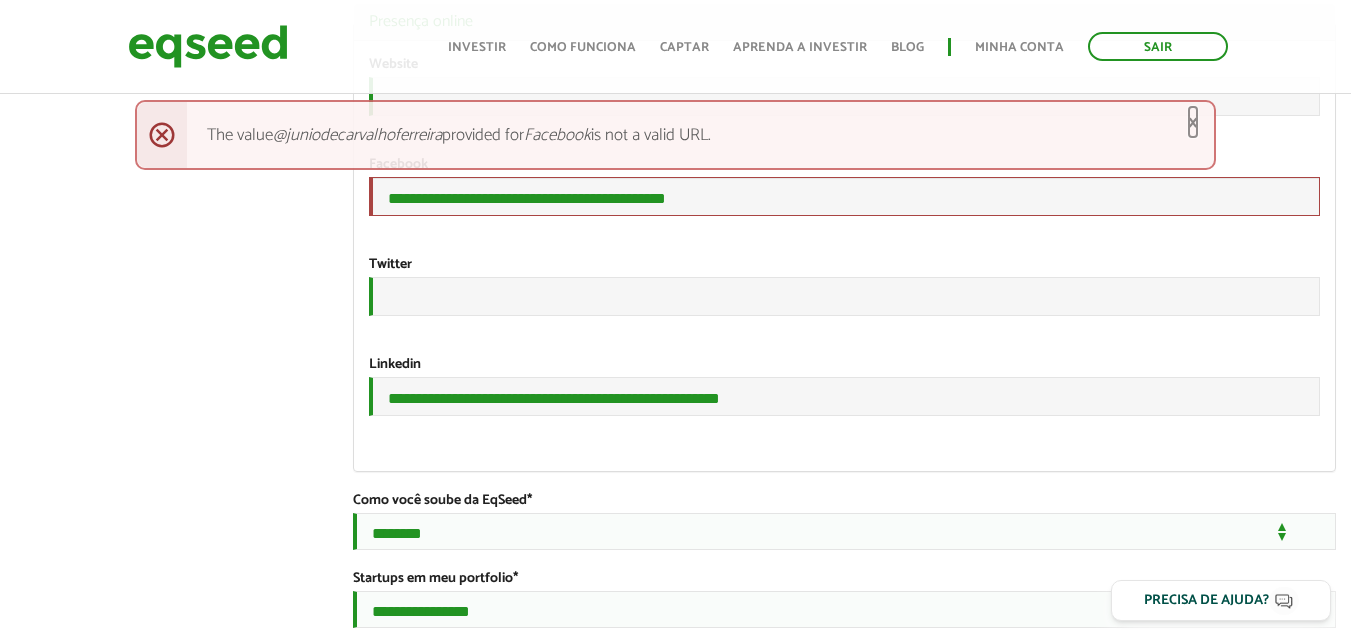 click on "×" at bounding box center (1193, 122) 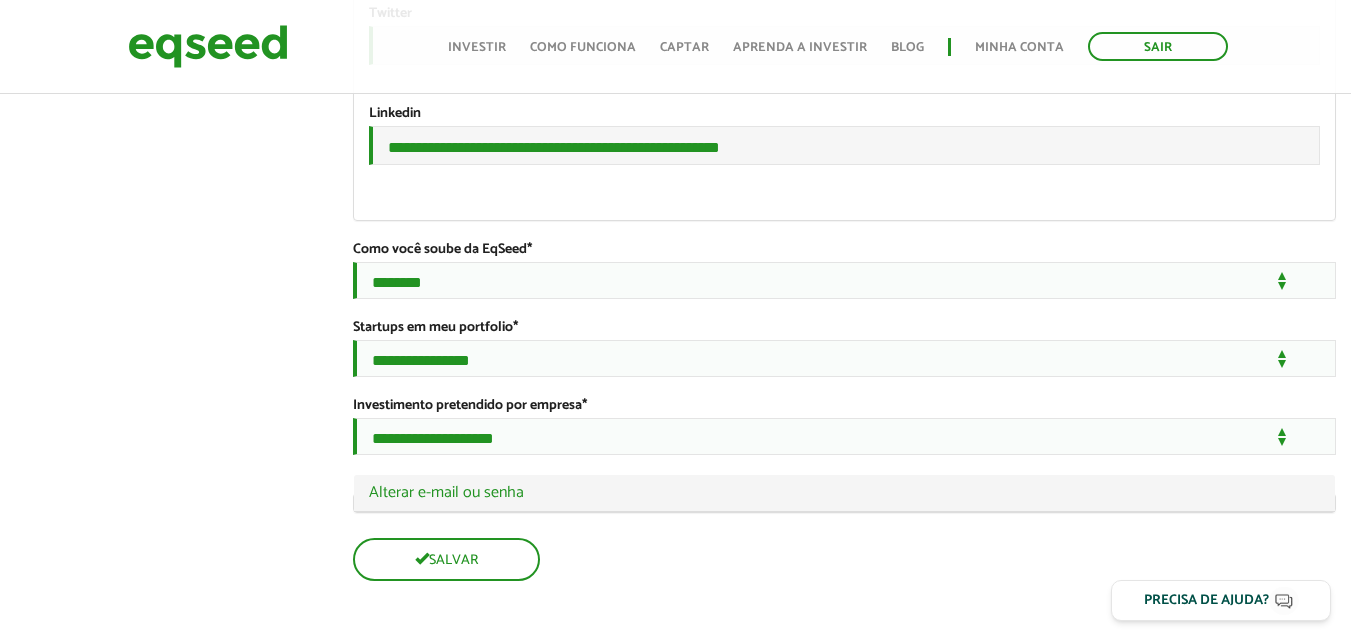scroll, scrollTop: 3587, scrollLeft: 0, axis: vertical 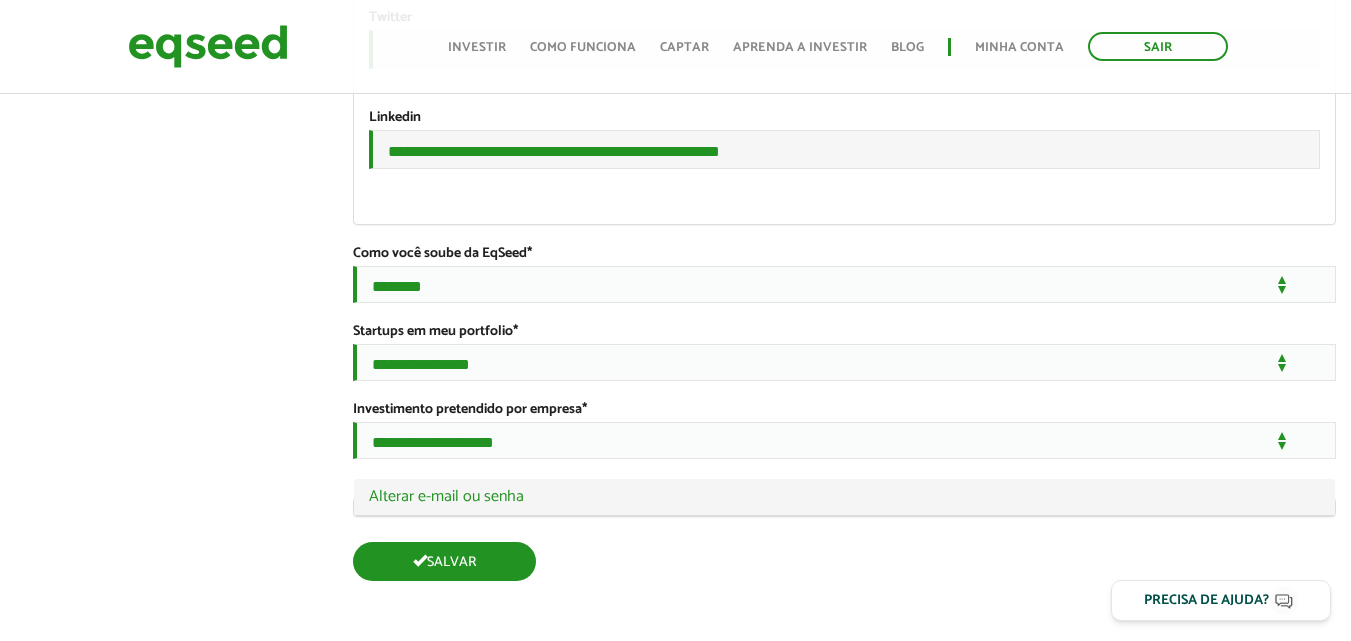click on "Salvar" at bounding box center (444, 561) 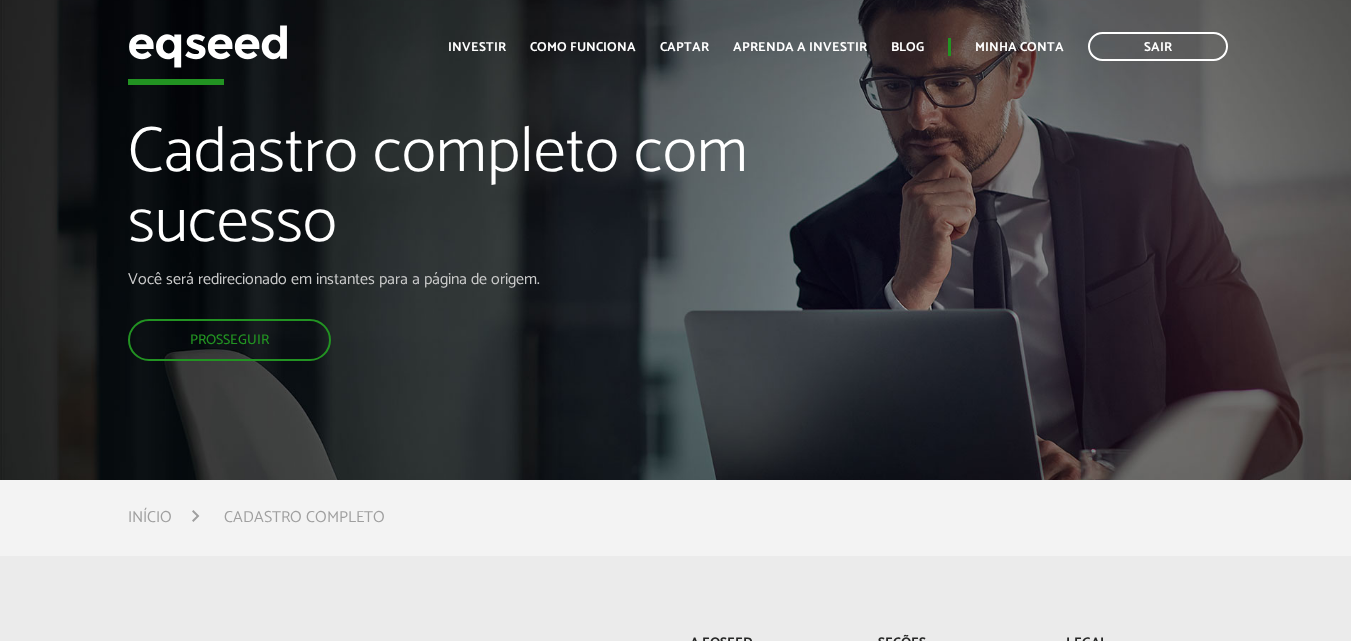 scroll, scrollTop: 0, scrollLeft: 0, axis: both 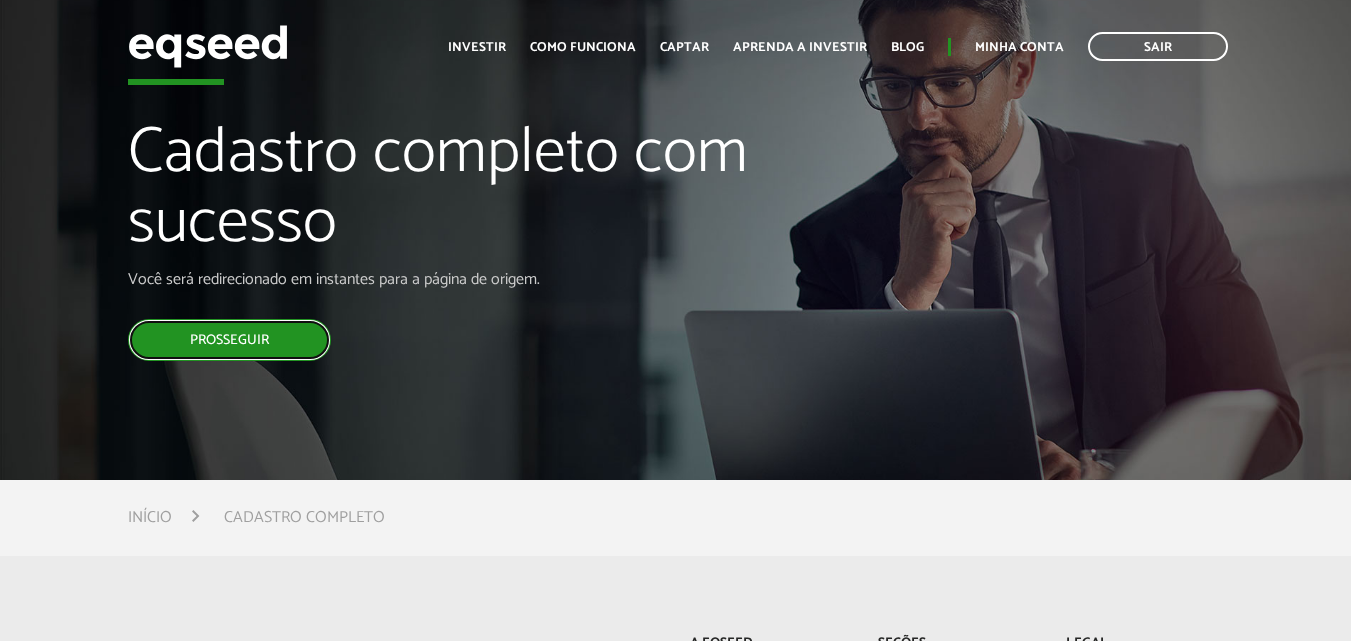 click on "Prosseguir" at bounding box center (229, 340) 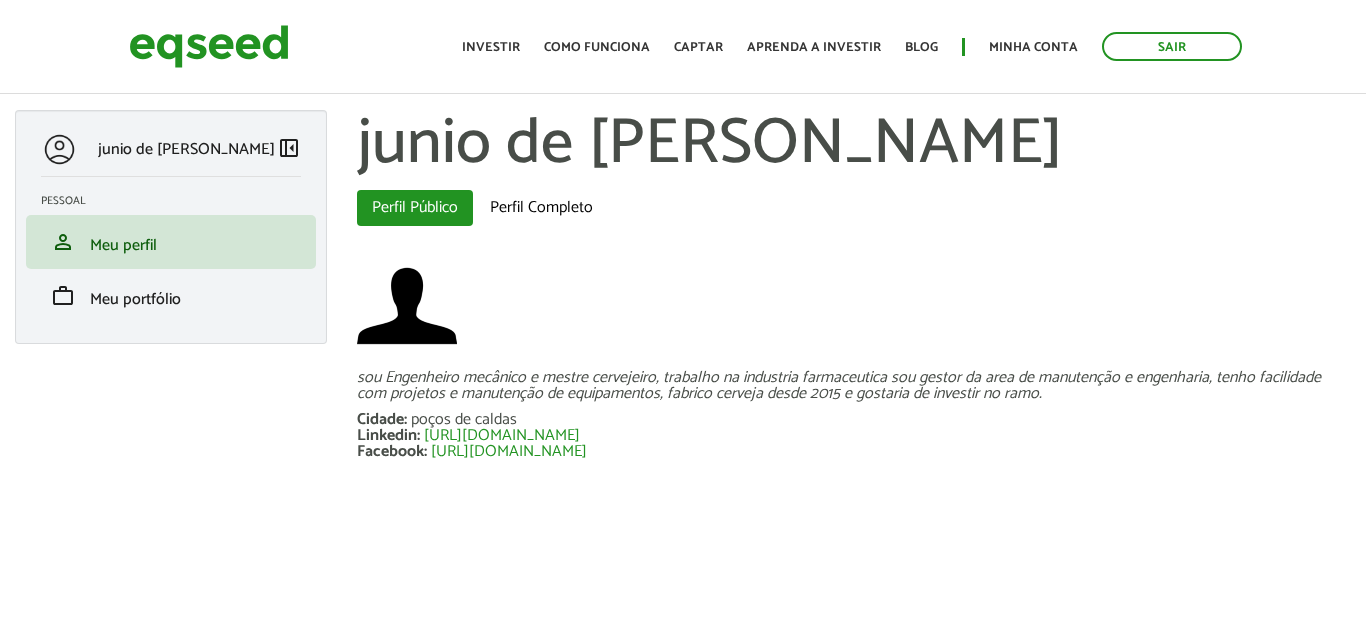 scroll, scrollTop: 0, scrollLeft: 0, axis: both 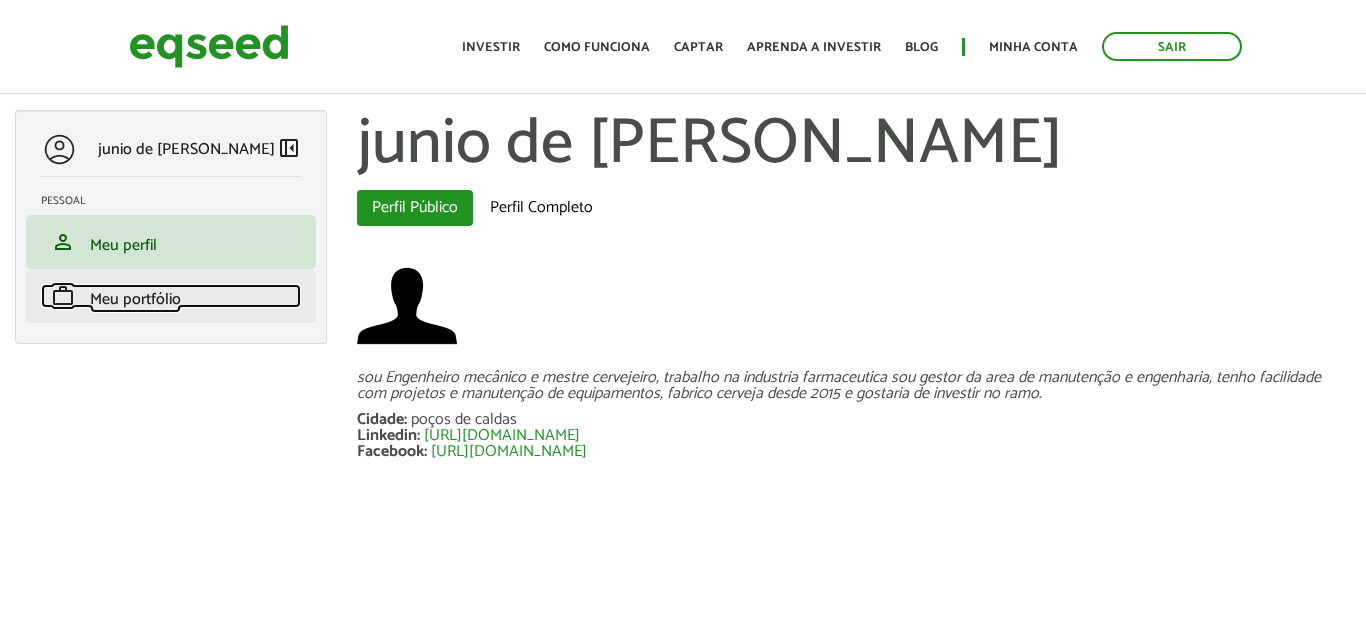 click on "Meu portfólio" at bounding box center [135, 299] 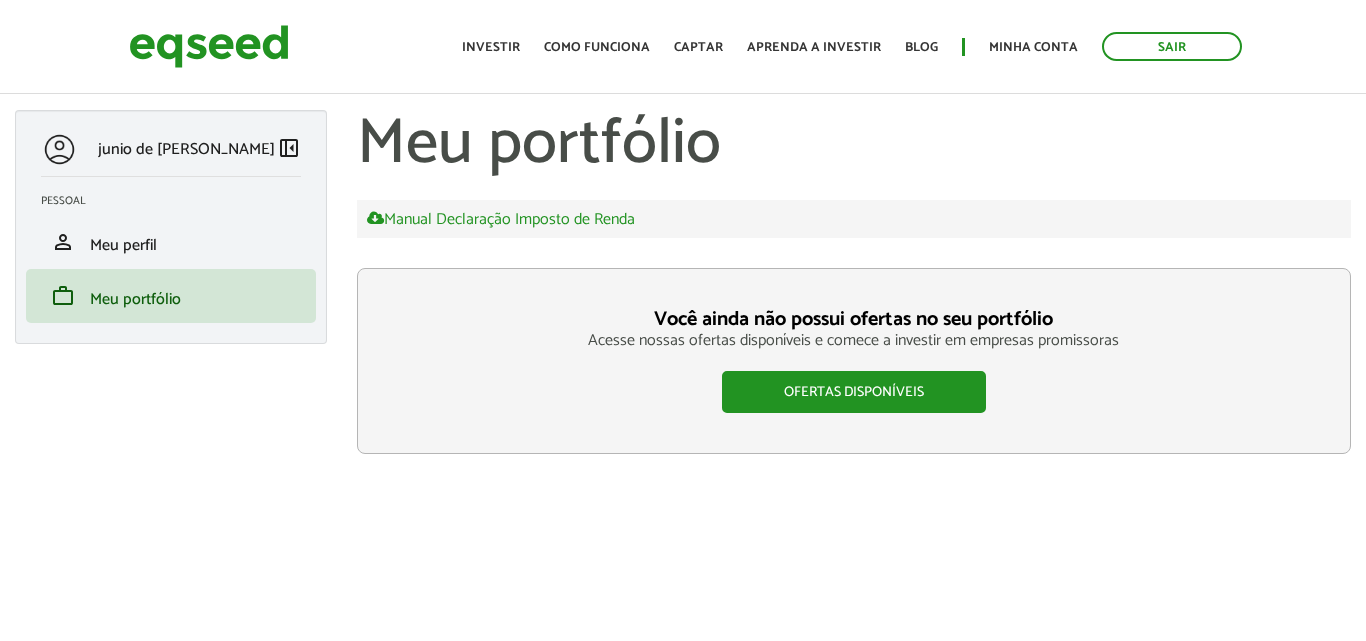 scroll, scrollTop: 0, scrollLeft: 0, axis: both 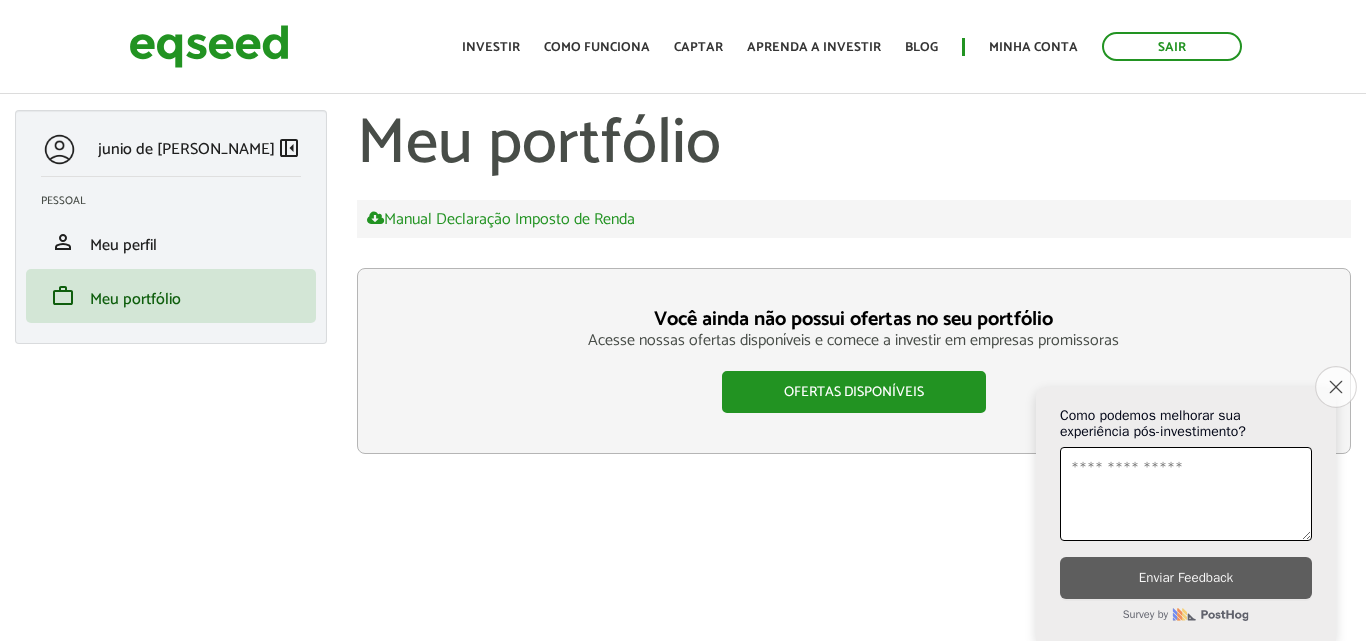 click on "Close survey" at bounding box center [1336, 387] 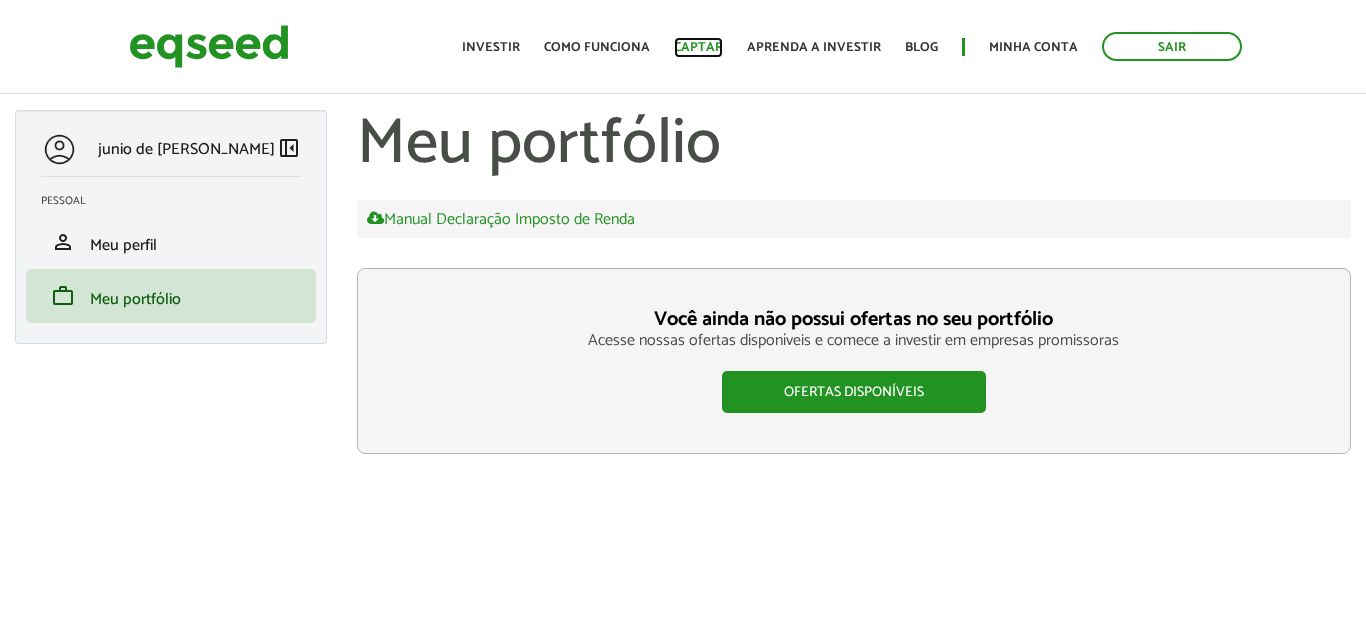 click on "Captar" at bounding box center (698, 47) 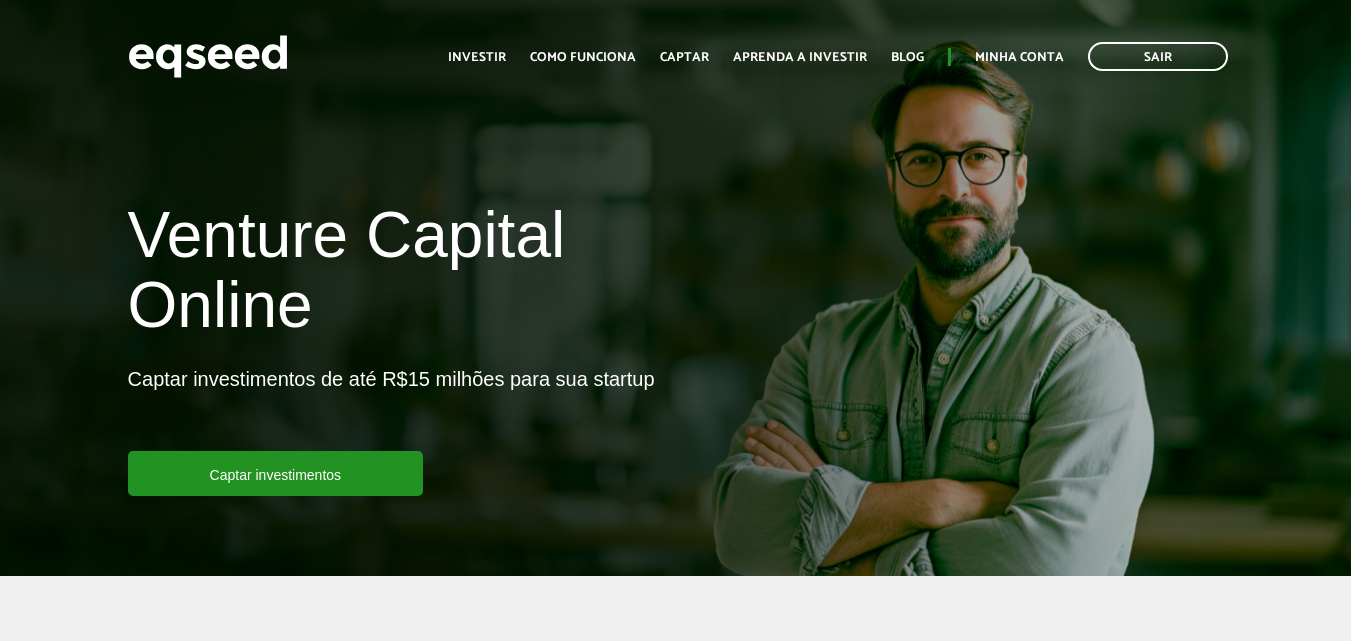 scroll, scrollTop: 0, scrollLeft: 0, axis: both 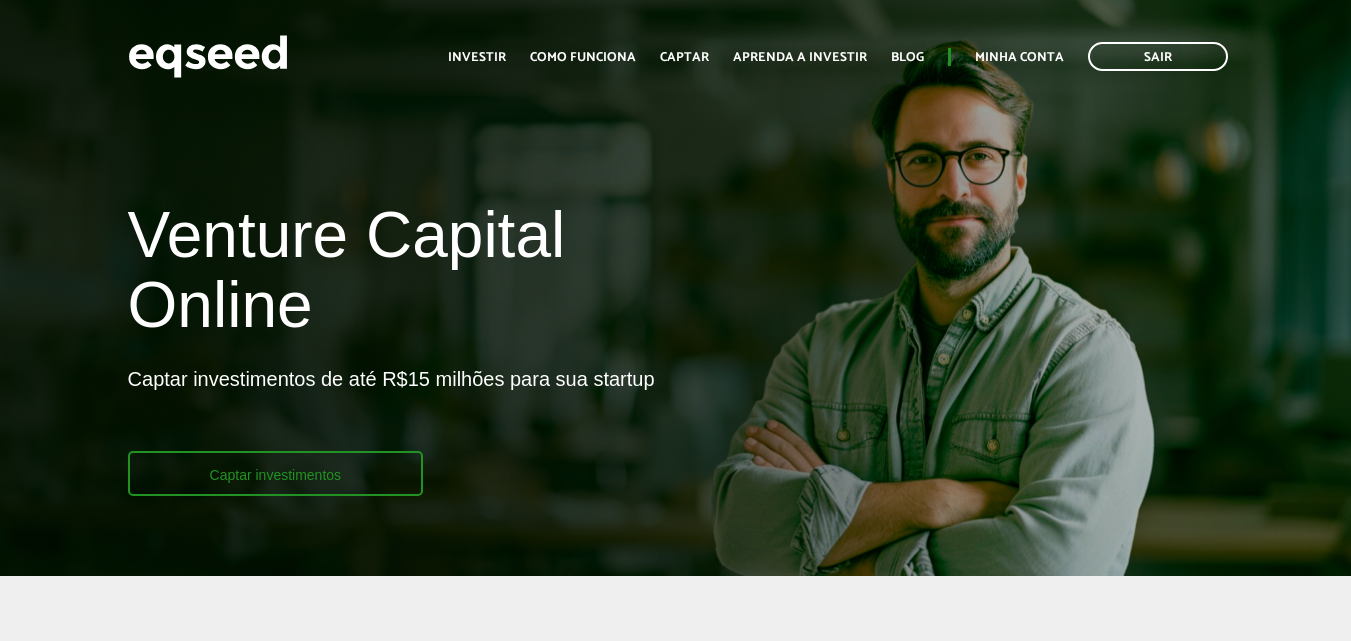 click on "Captar investimentos" at bounding box center (276, 473) 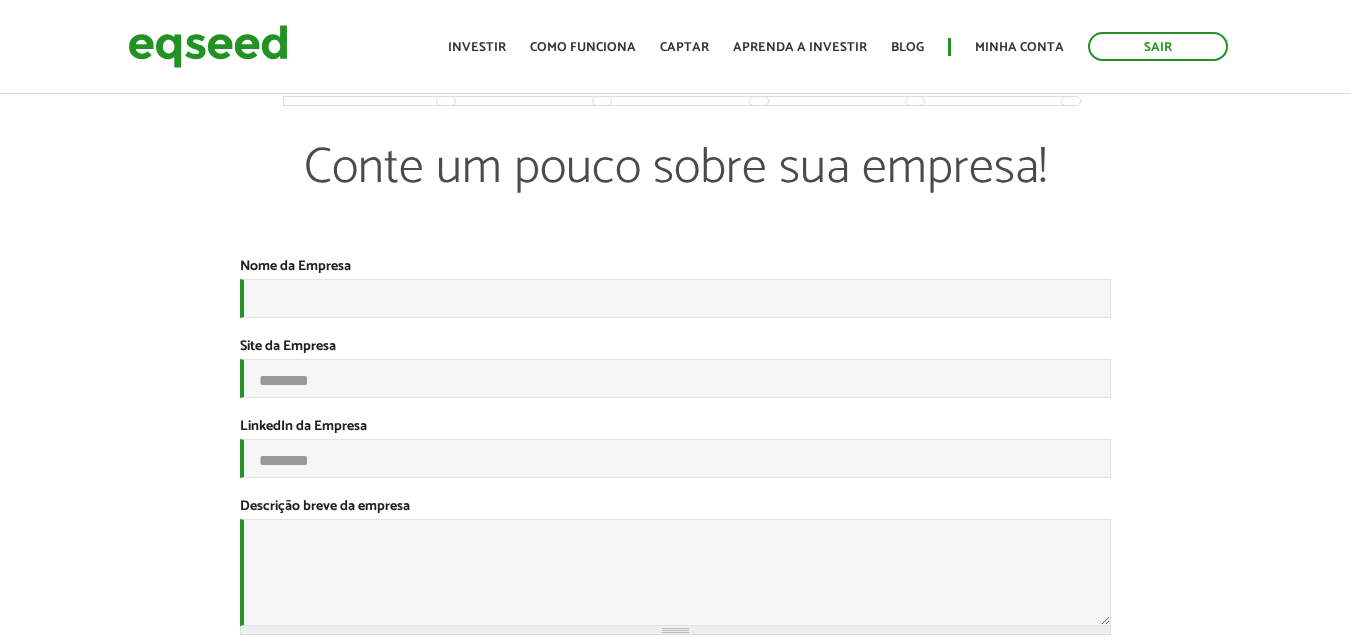 scroll, scrollTop: 0, scrollLeft: 0, axis: both 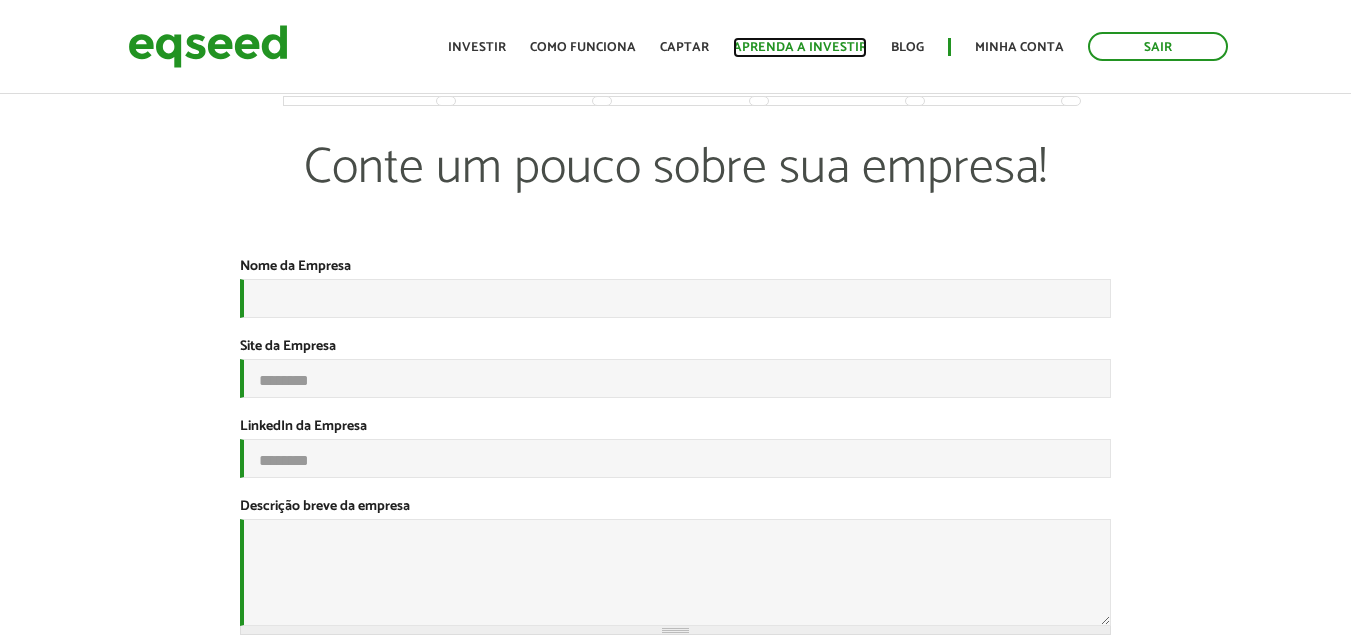 click on "Aprenda a investir" at bounding box center (800, 47) 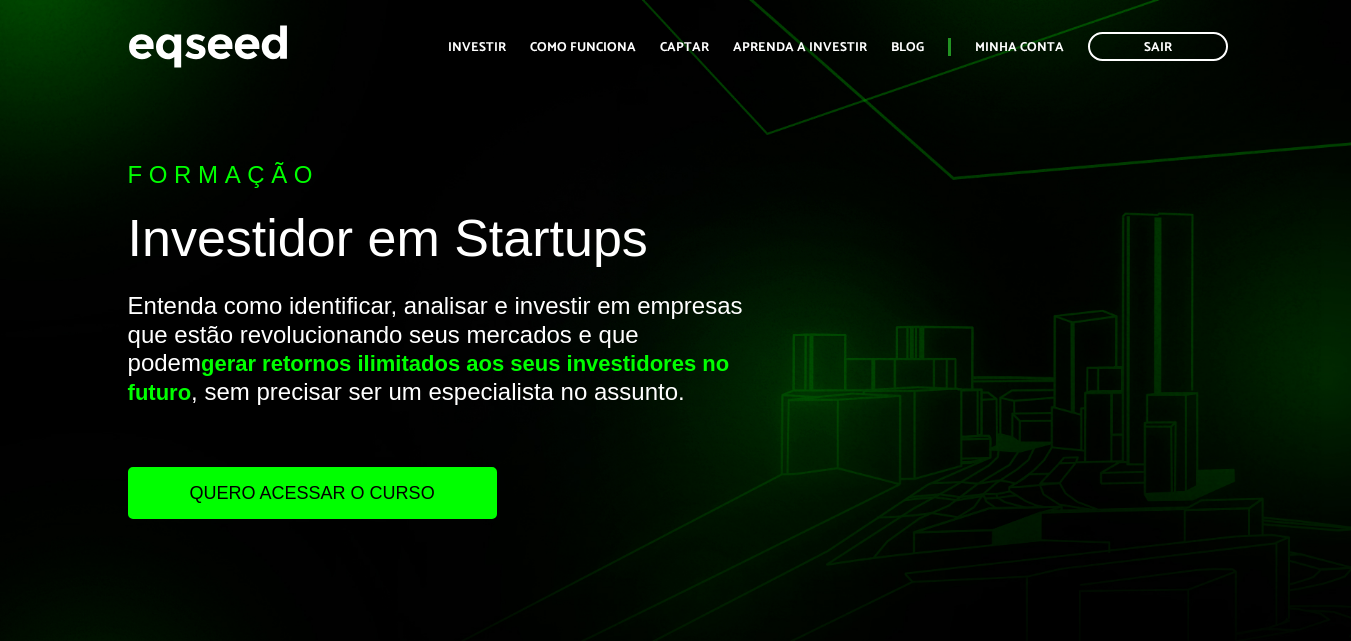 scroll, scrollTop: 0, scrollLeft: 0, axis: both 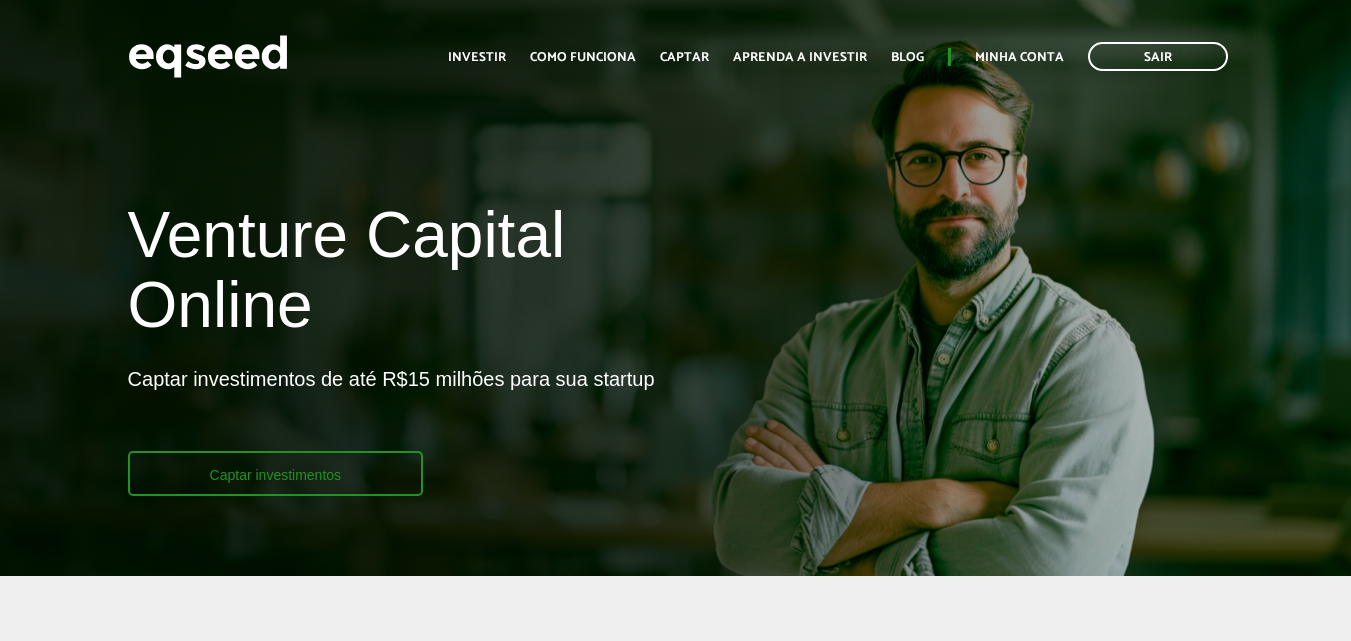 click on "Captar investimentos" at bounding box center [276, 473] 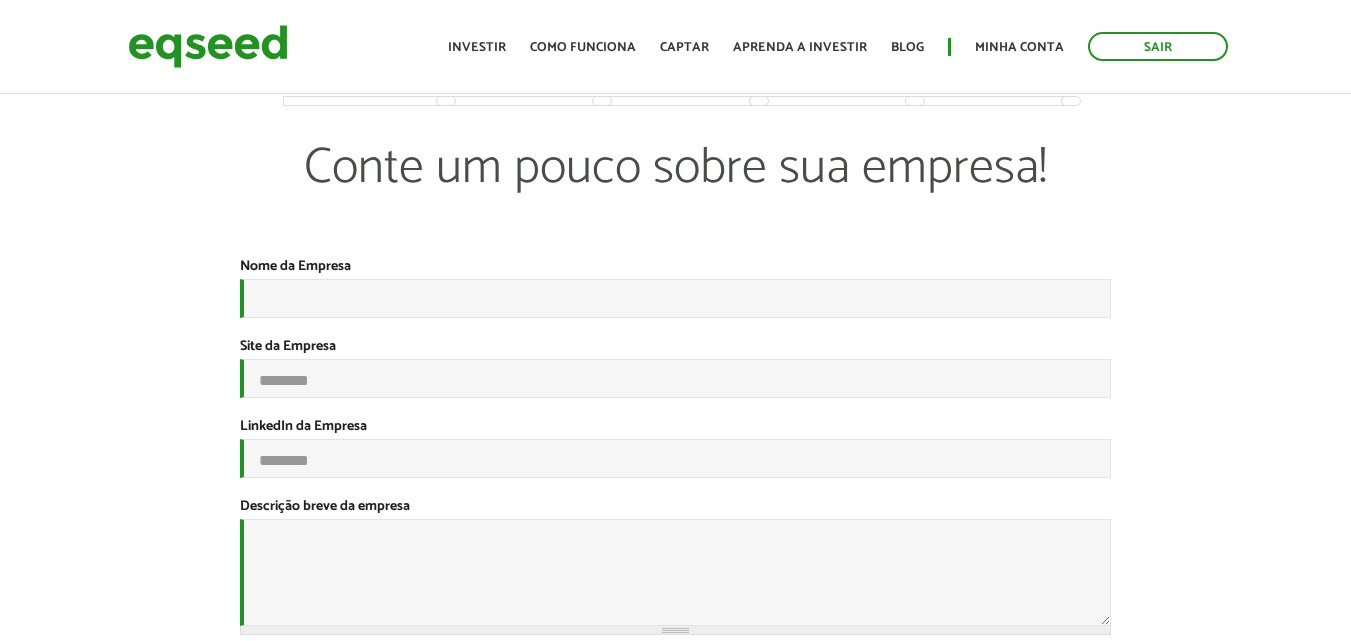scroll, scrollTop: 0, scrollLeft: 0, axis: both 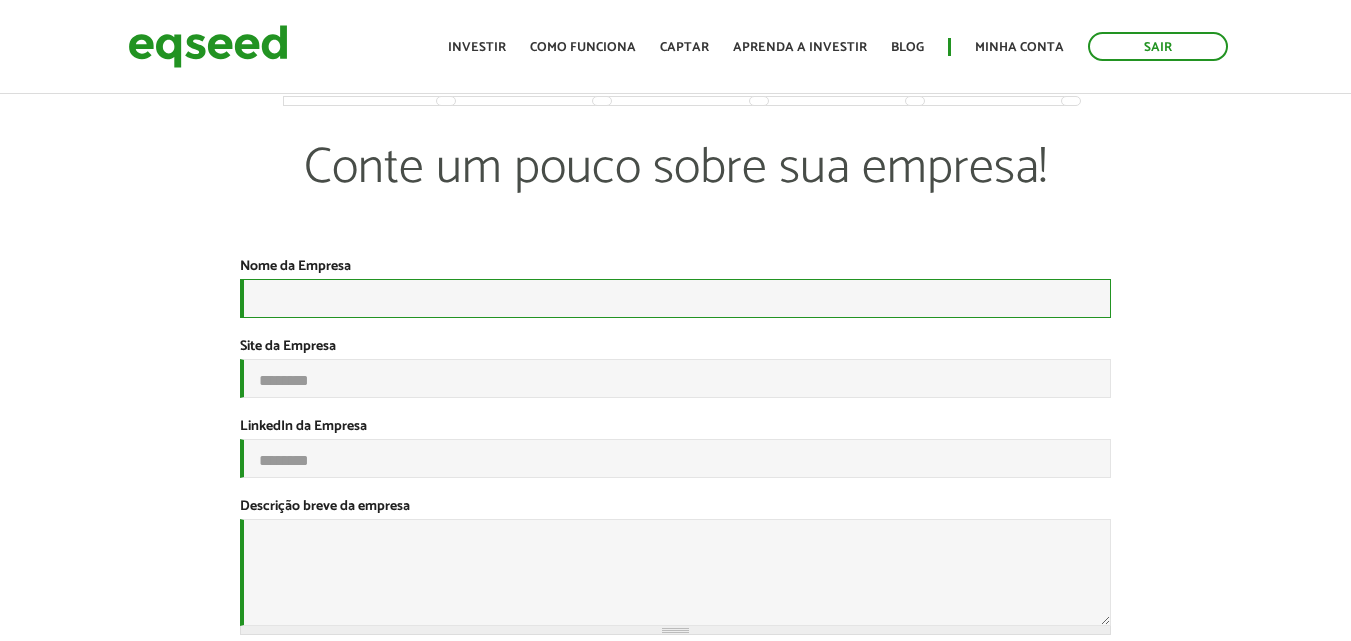 click on "Nome da Empresa  *" at bounding box center [675, 298] 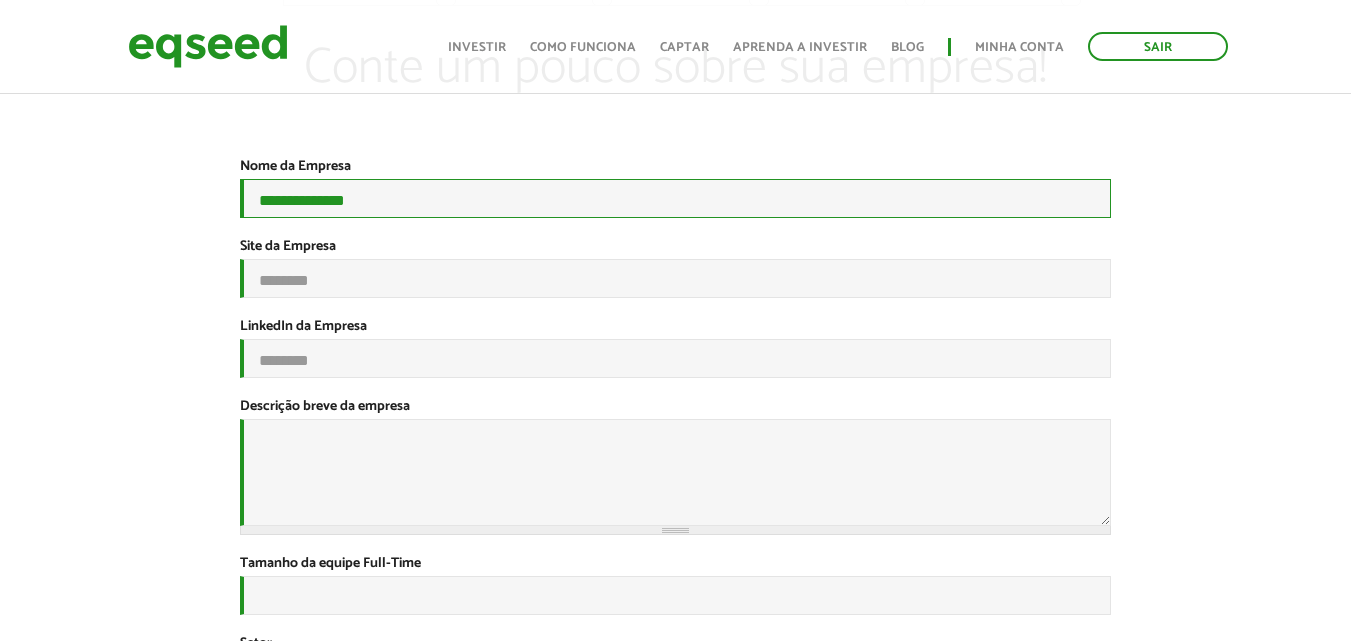 scroll, scrollTop: 300, scrollLeft: 0, axis: vertical 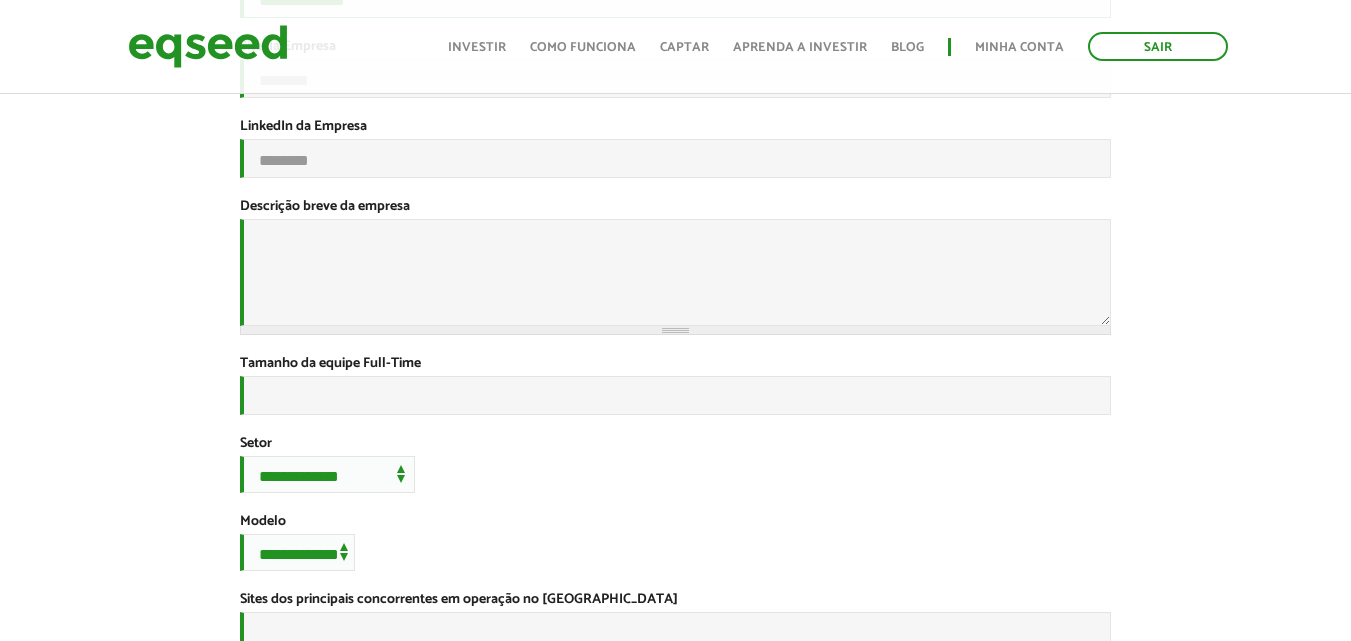 type on "**********" 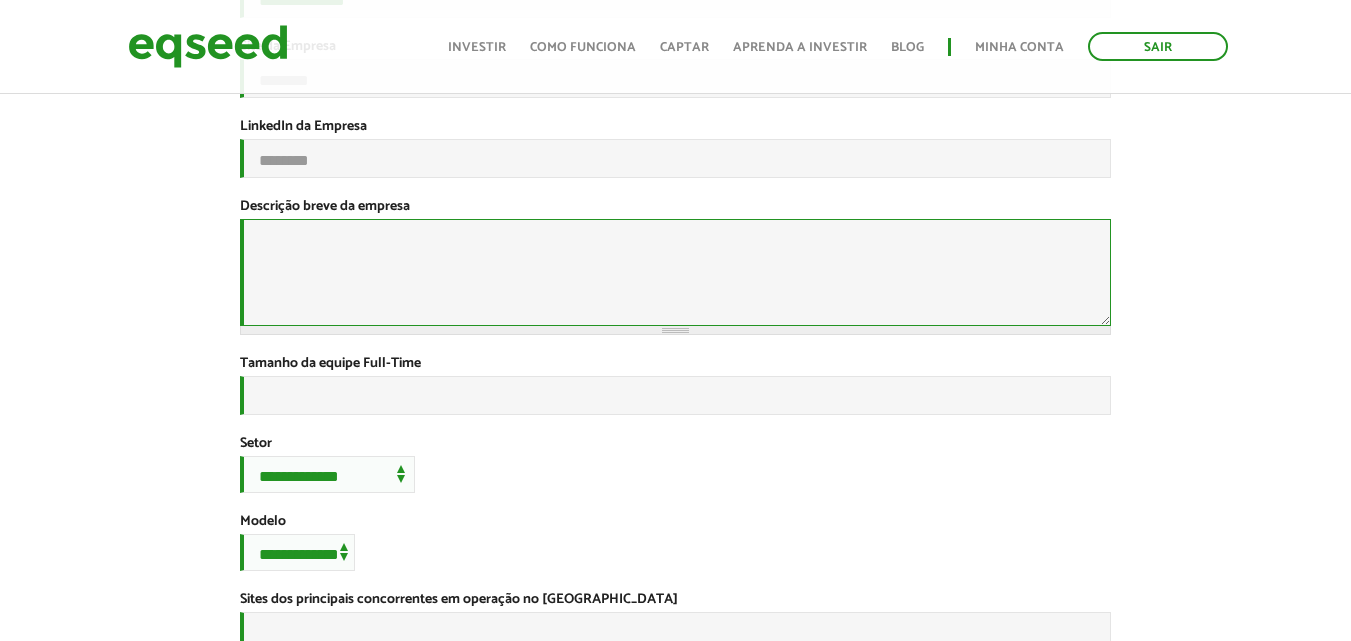 click on "Descrição breve da empresa  *" at bounding box center [675, 272] 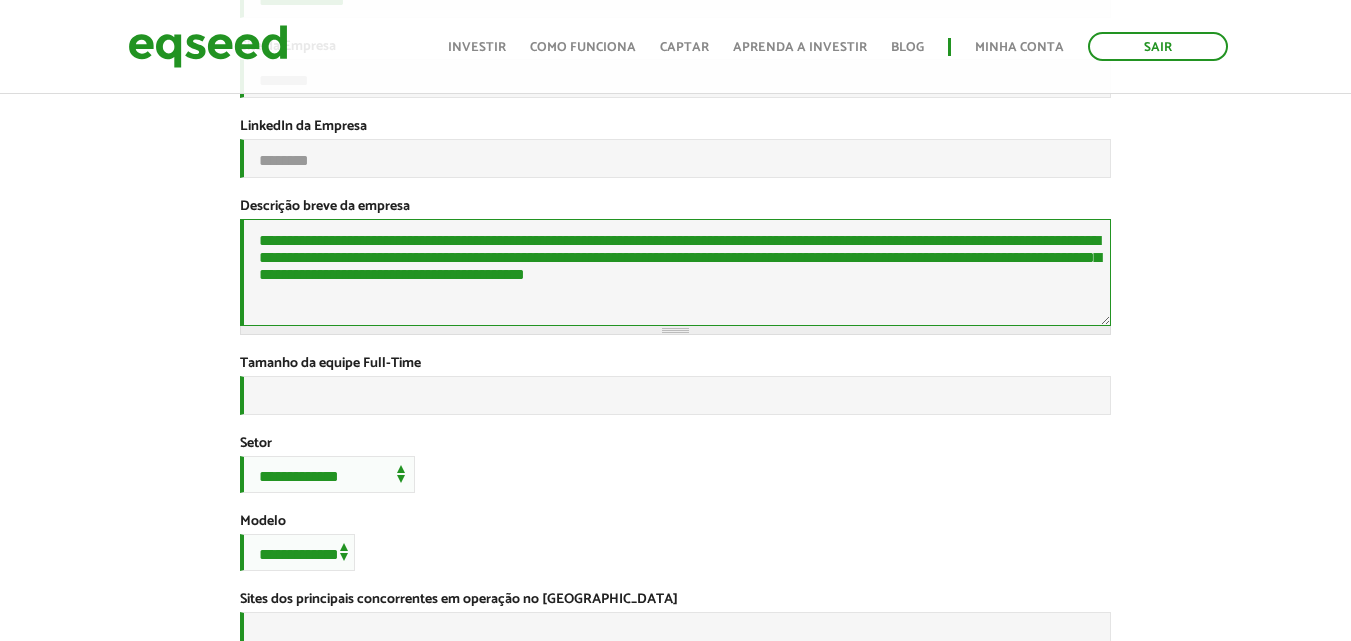 type on "**********" 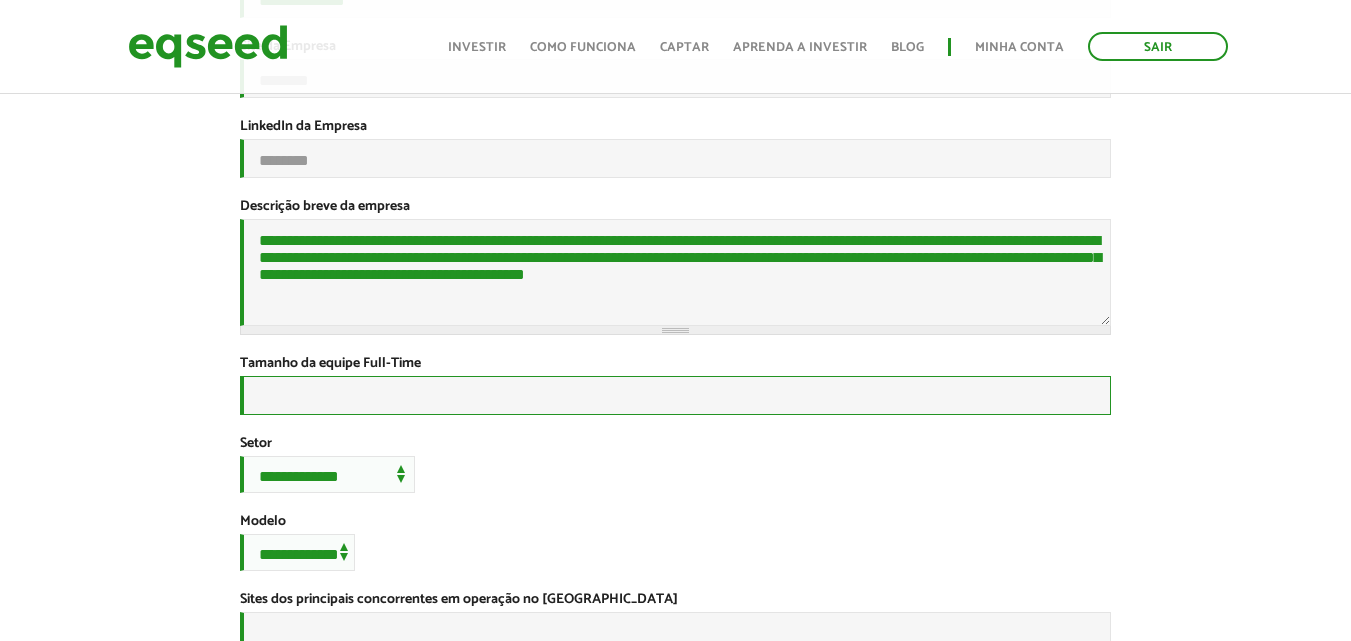 click on "Tamanho da equipe Full-Time  *" at bounding box center [675, 395] 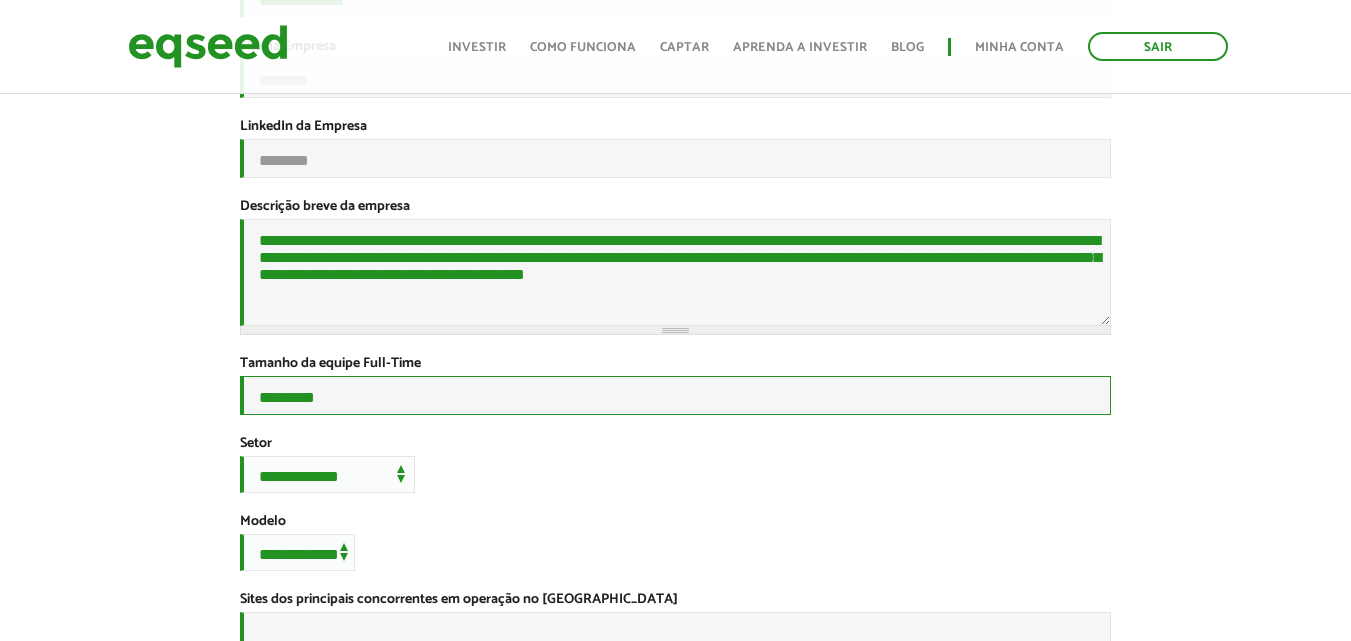 scroll, scrollTop: 500, scrollLeft: 0, axis: vertical 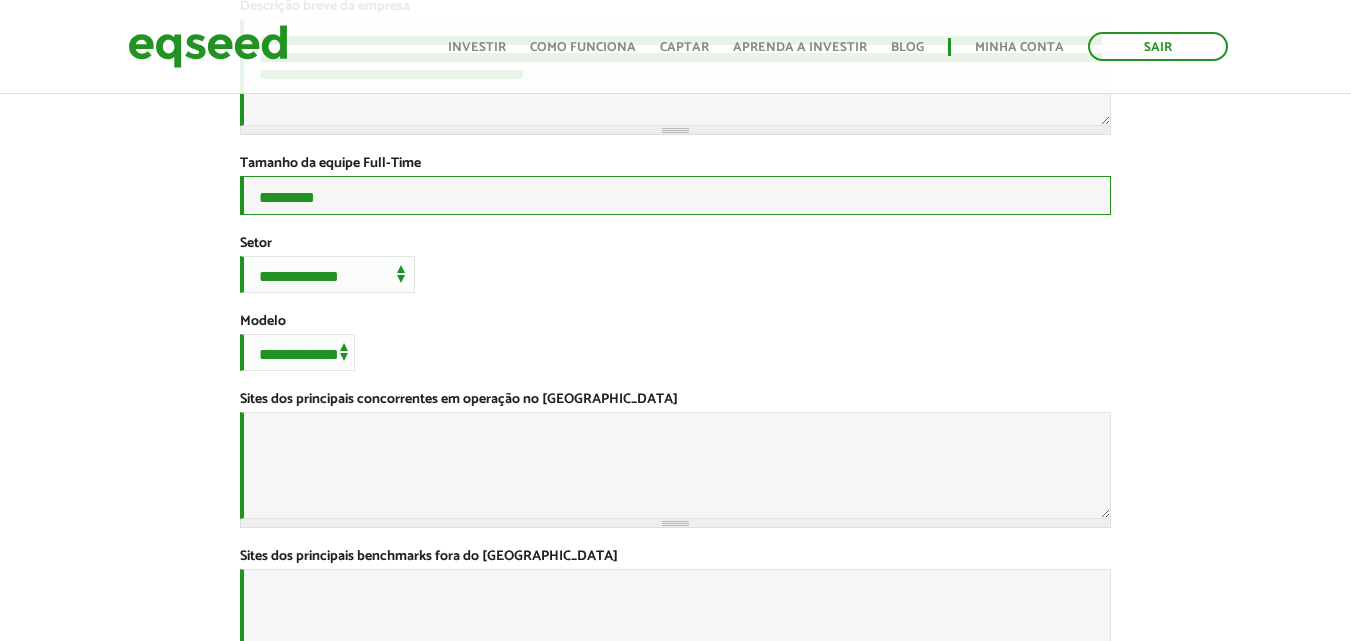 type on "*********" 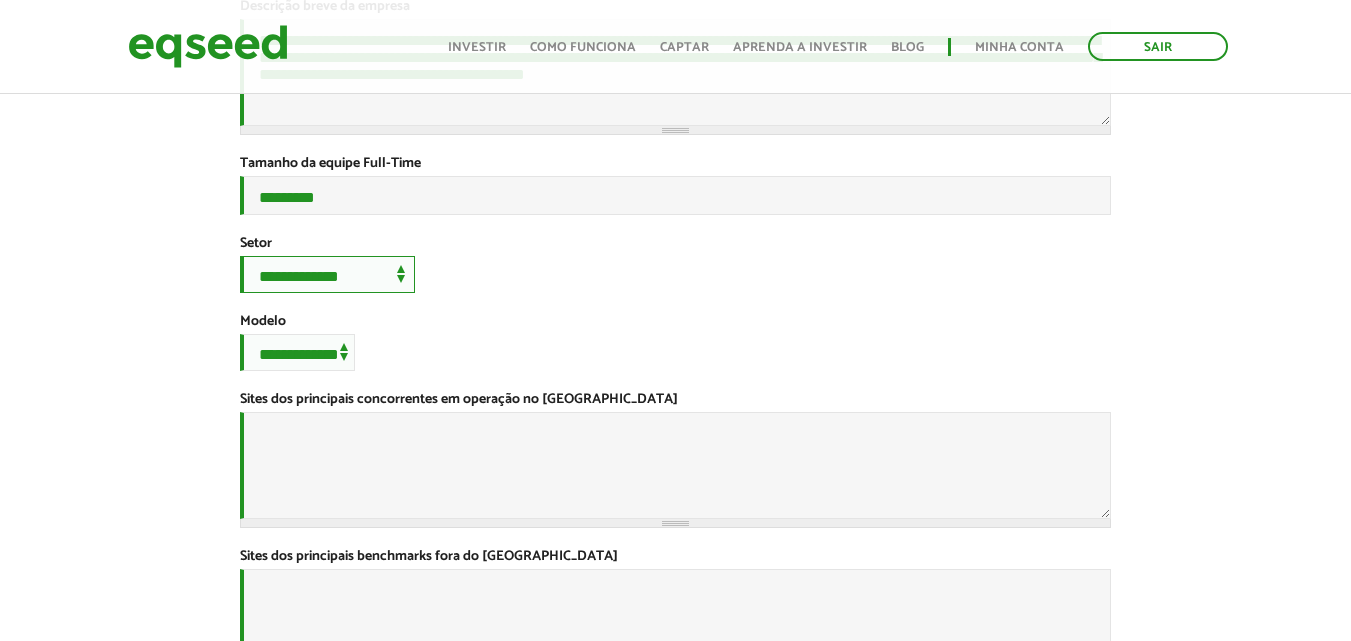 click on "**********" at bounding box center [327, 274] 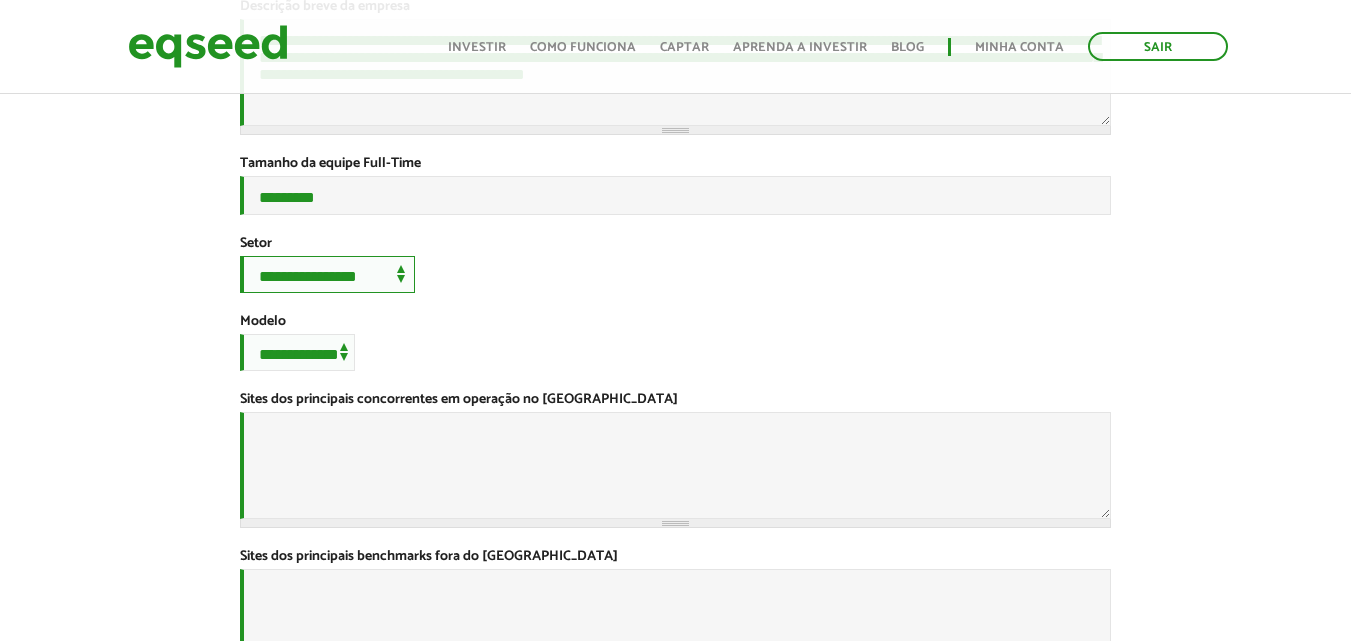 click on "**********" at bounding box center (327, 274) 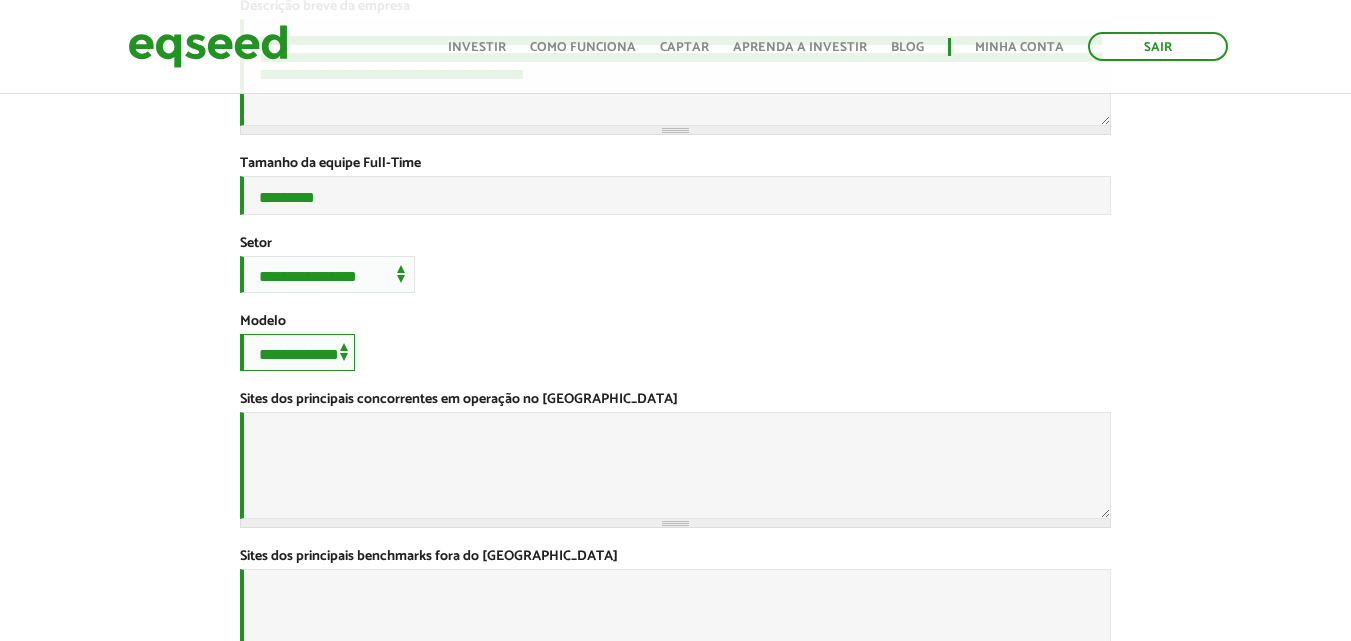 click on "**********" at bounding box center [297, 352] 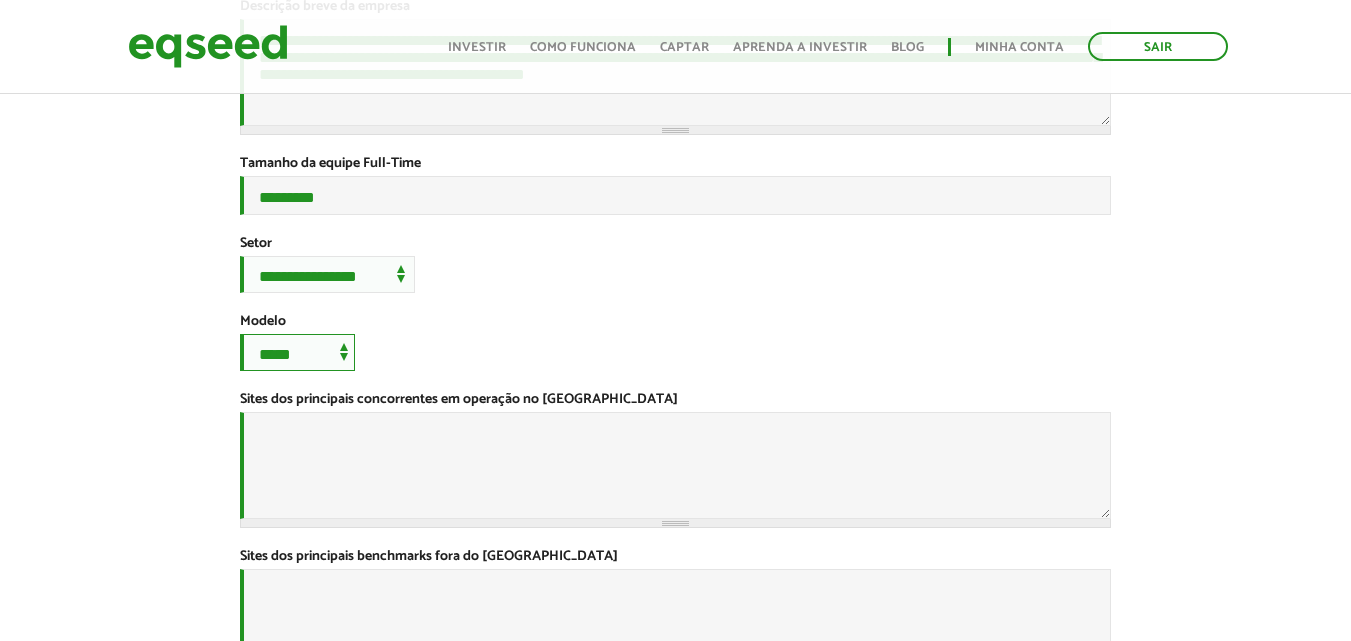 click on "**********" at bounding box center (297, 352) 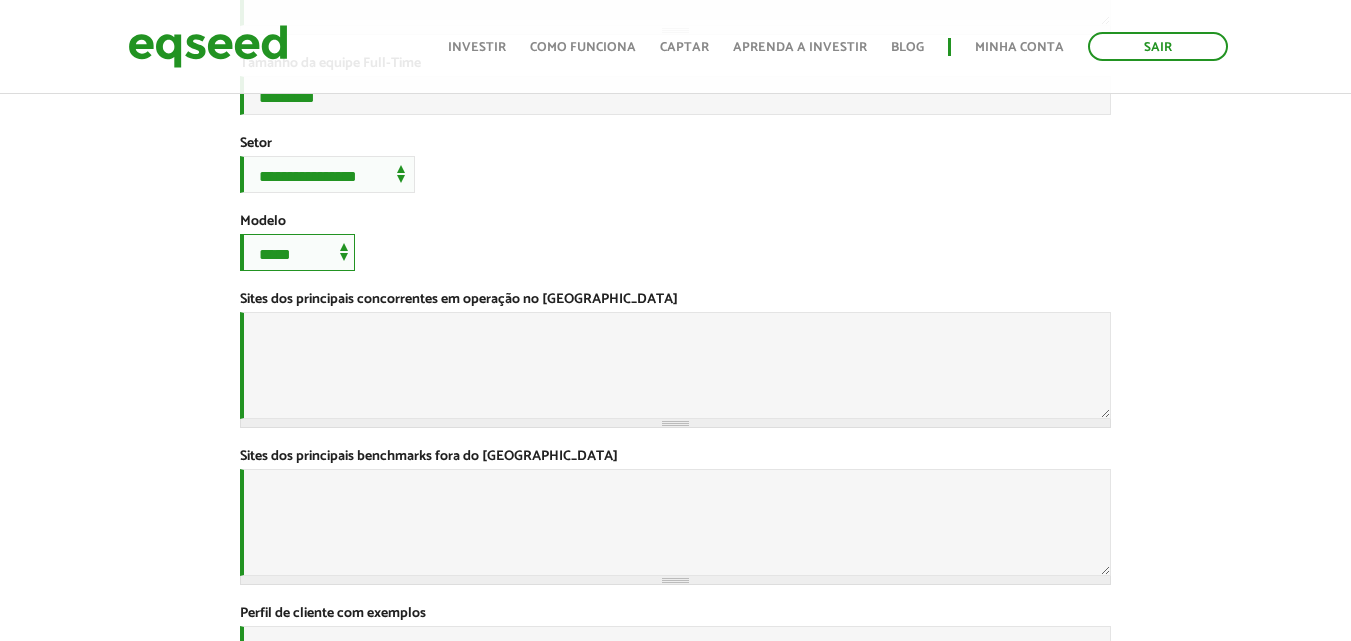 scroll, scrollTop: 700, scrollLeft: 0, axis: vertical 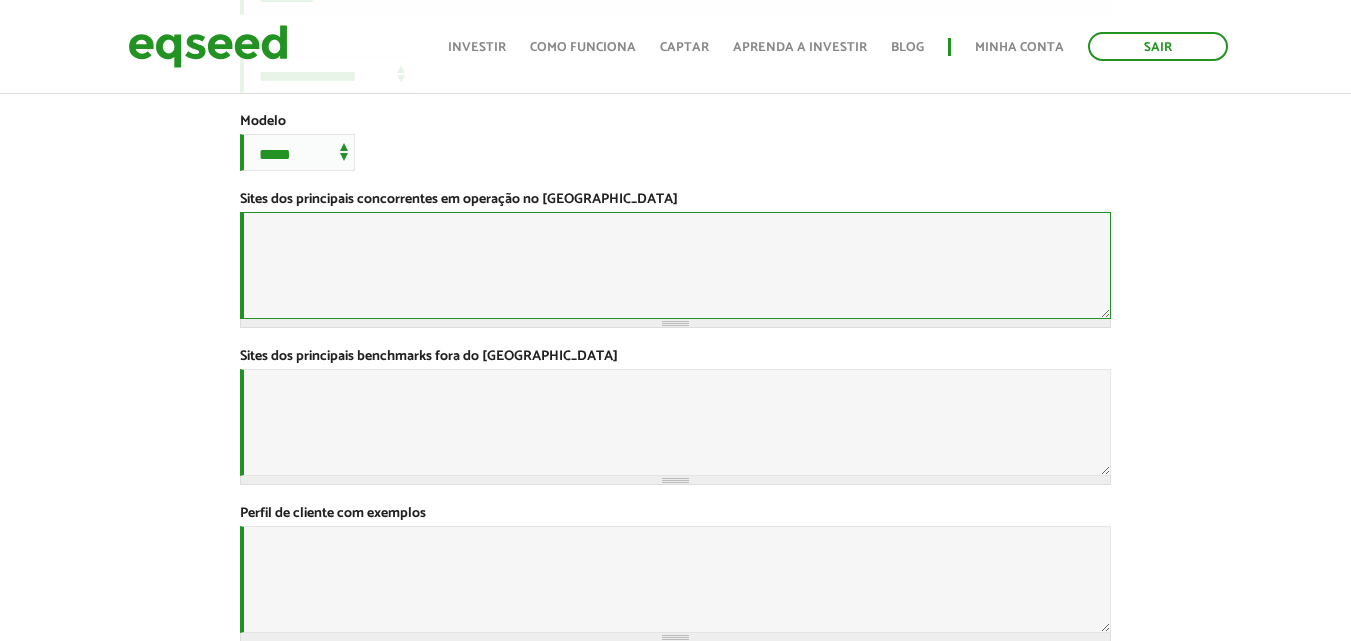 click on "Sites dos principais concorrentes em operação no [GEOGRAPHIC_DATA]  *" at bounding box center (675, 265) 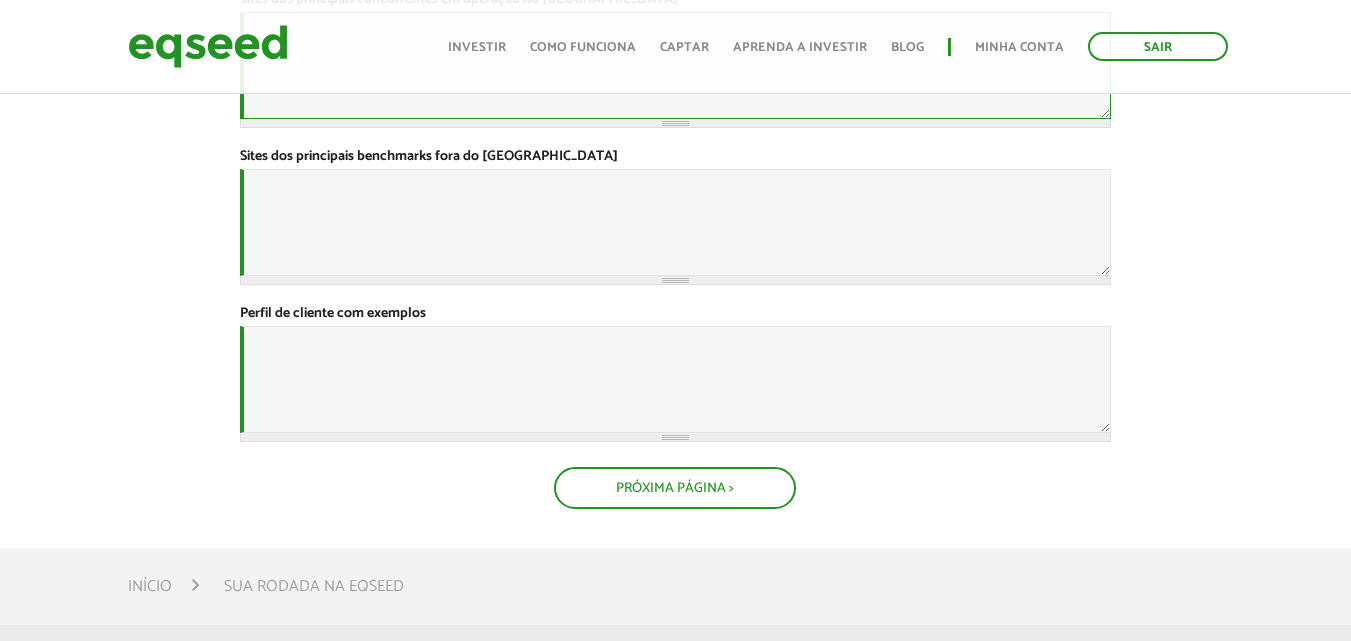 scroll, scrollTop: 700, scrollLeft: 0, axis: vertical 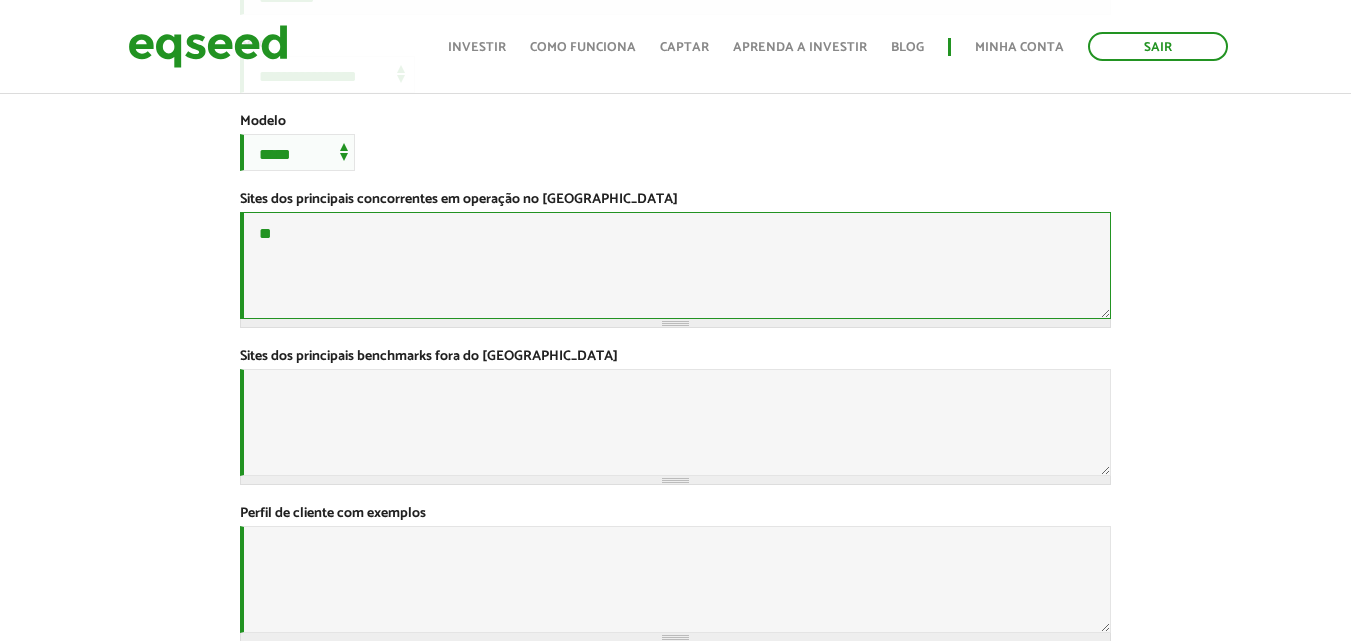 type on "*" 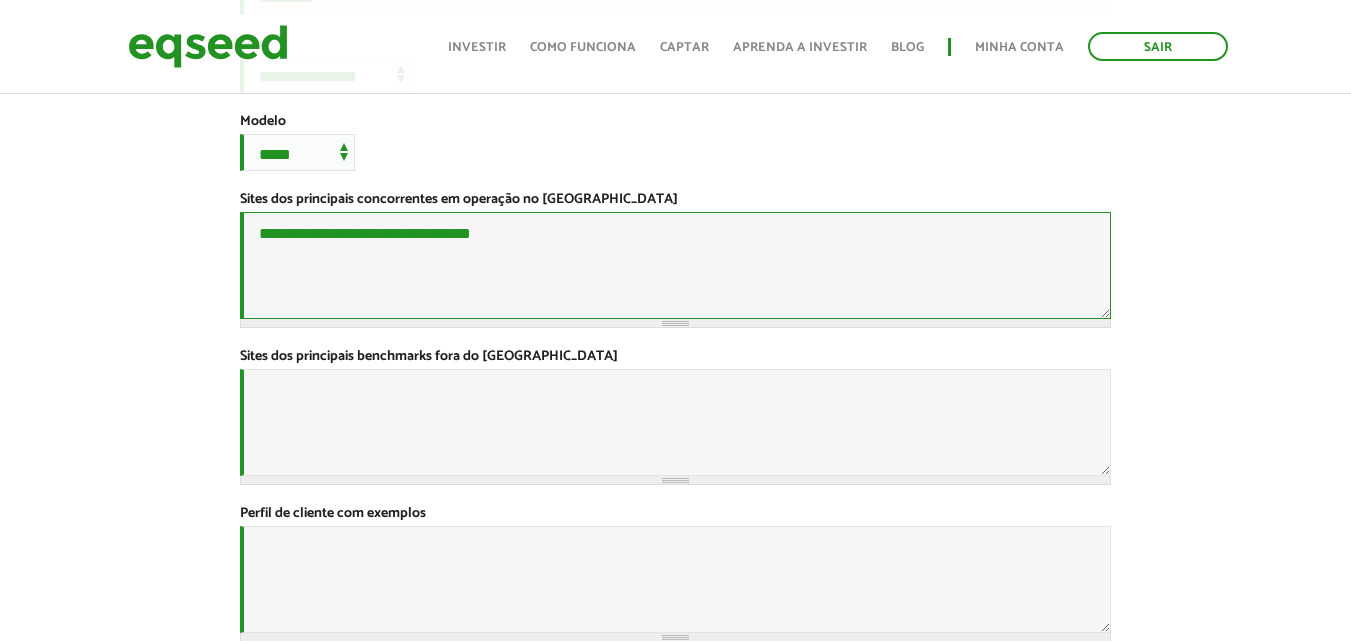 click on "**********" at bounding box center (675, 265) 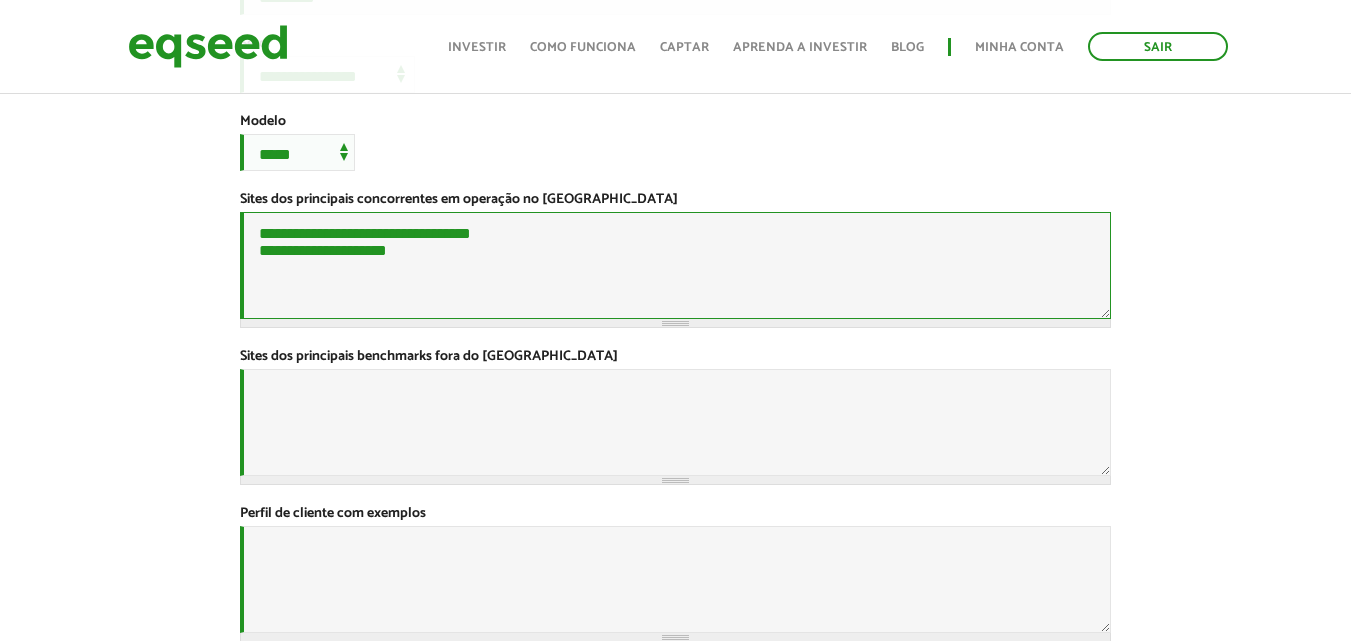 click on "**********" at bounding box center [675, 265] 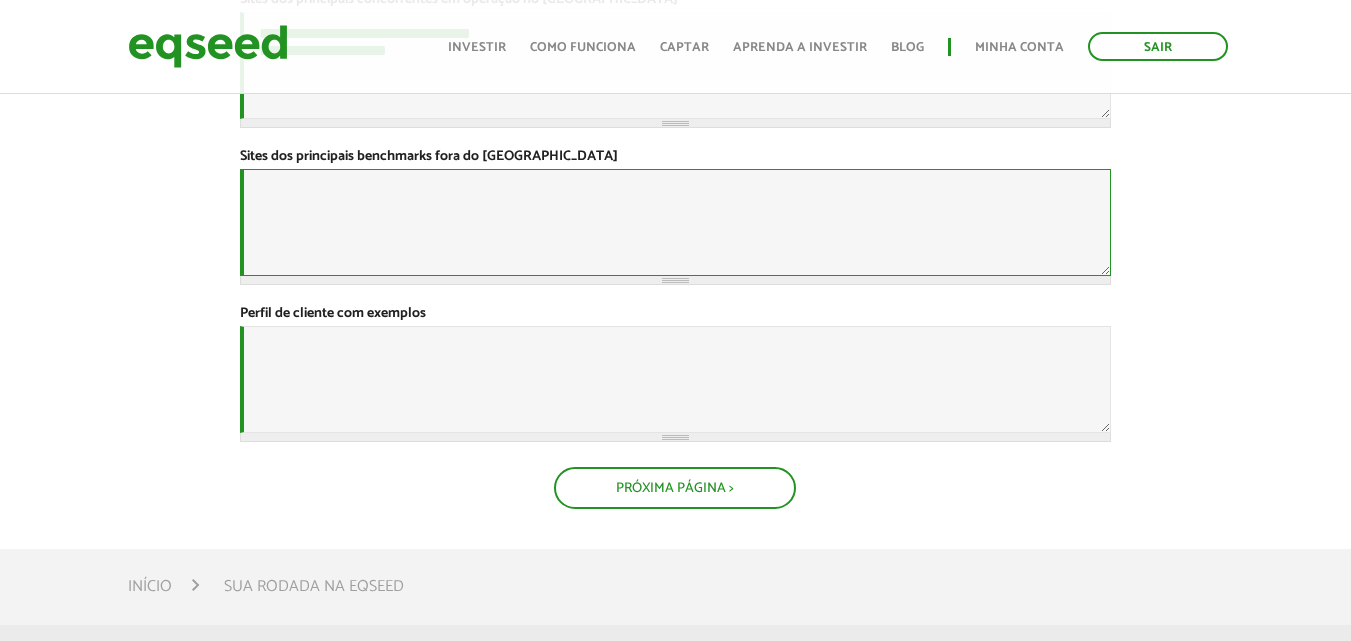 click on "Sites dos principais benchmarks fora do [GEOGRAPHIC_DATA]  *" at bounding box center (675, 222) 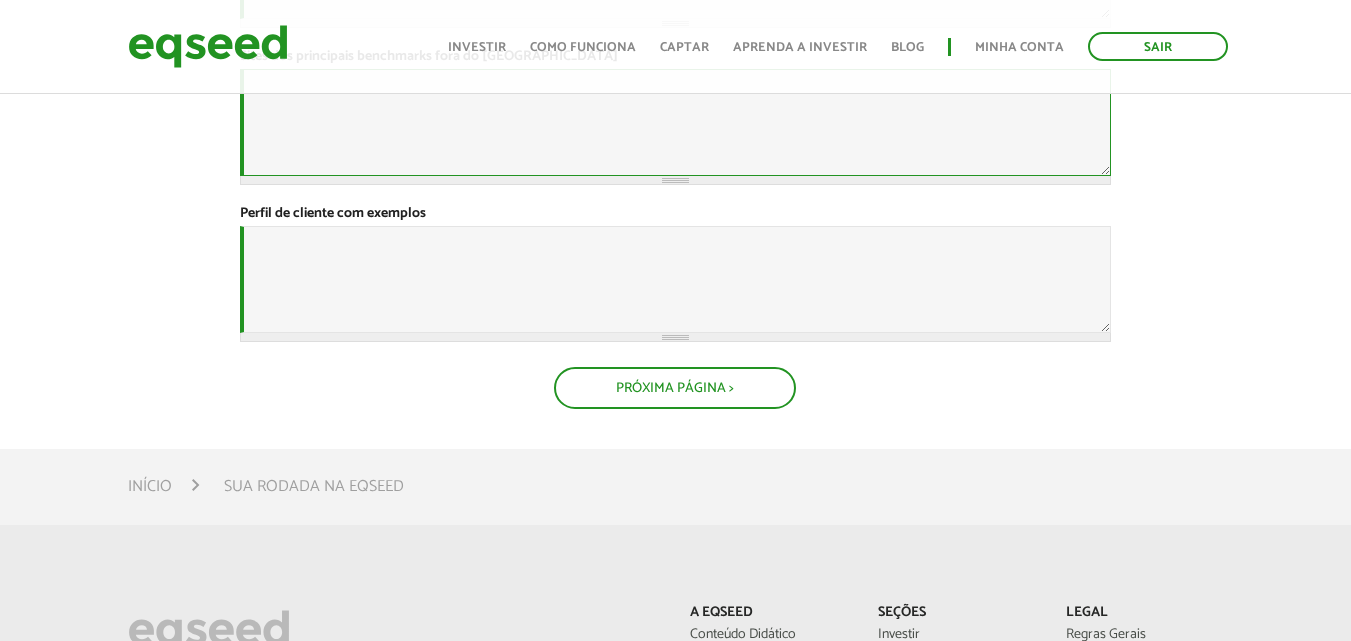 scroll, scrollTop: 900, scrollLeft: 0, axis: vertical 